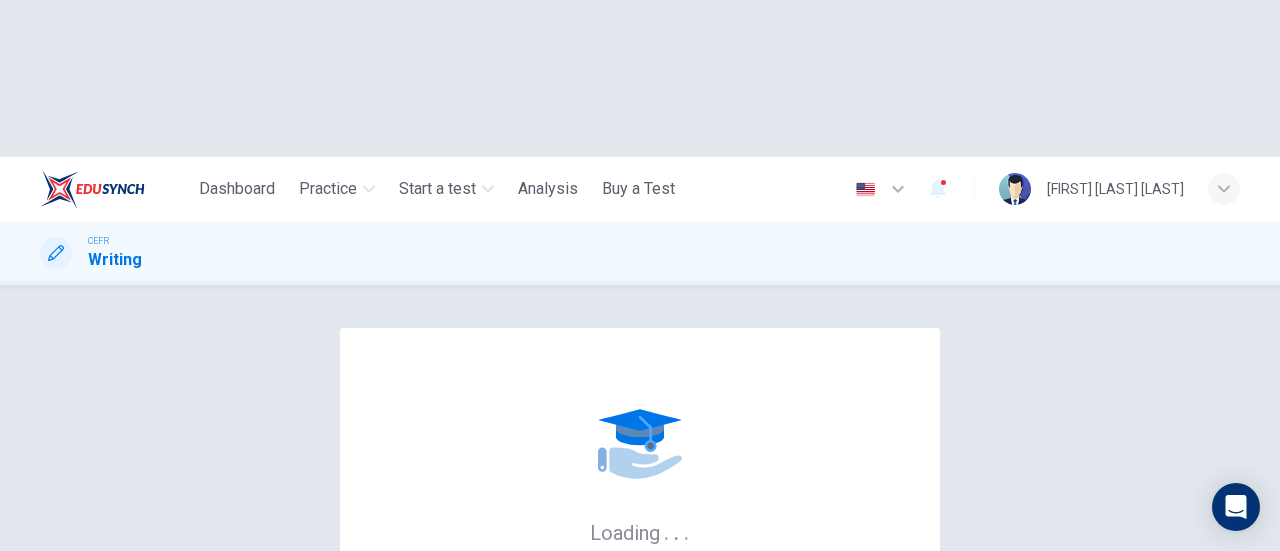 scroll, scrollTop: 0, scrollLeft: 0, axis: both 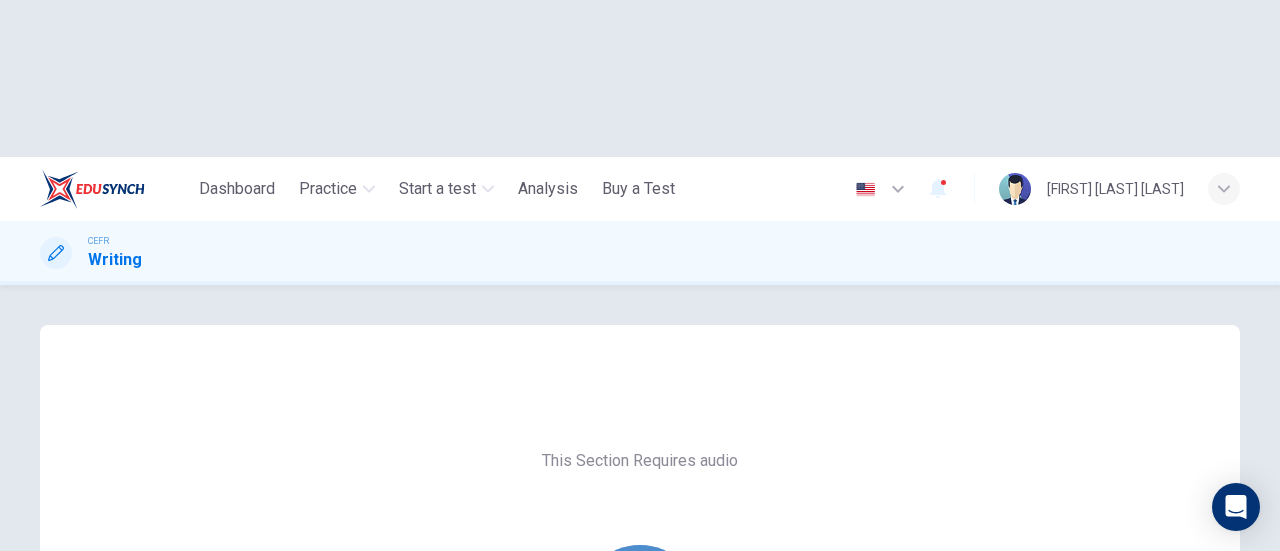 click at bounding box center (640, 605) 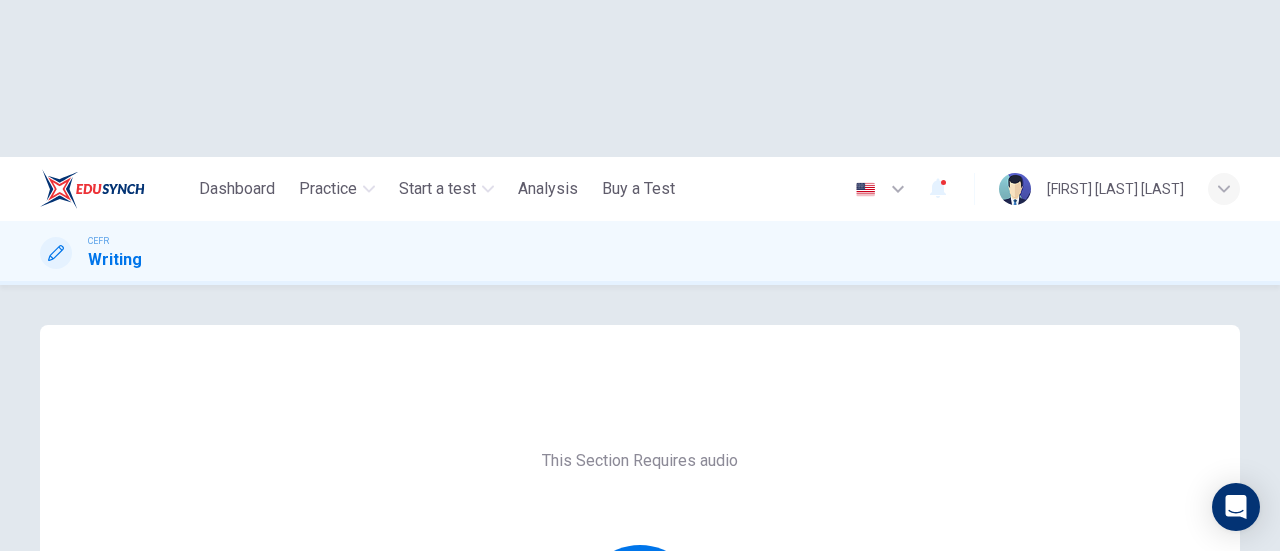 scroll, scrollTop: 200, scrollLeft: 0, axis: vertical 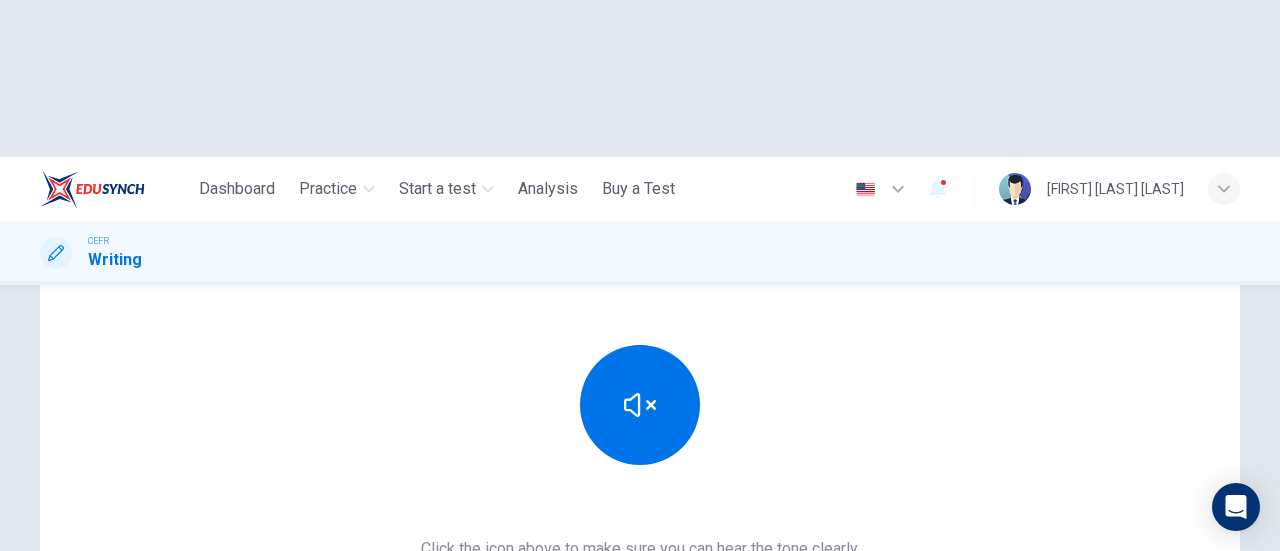 click on "Sounds good!" at bounding box center (640, 673) 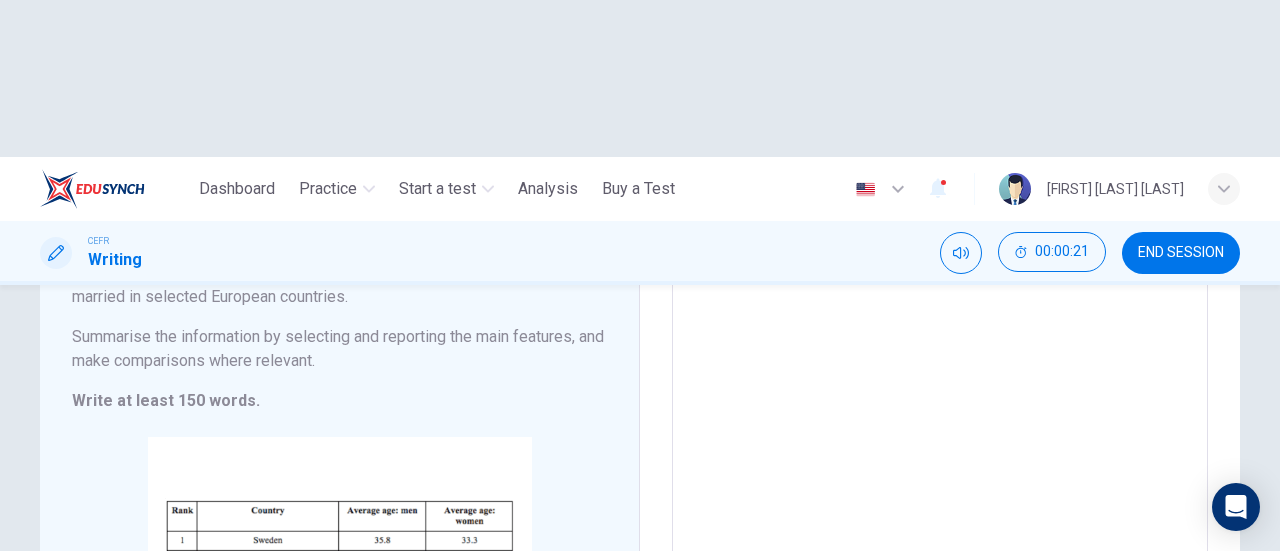 scroll, scrollTop: 0, scrollLeft: 0, axis: both 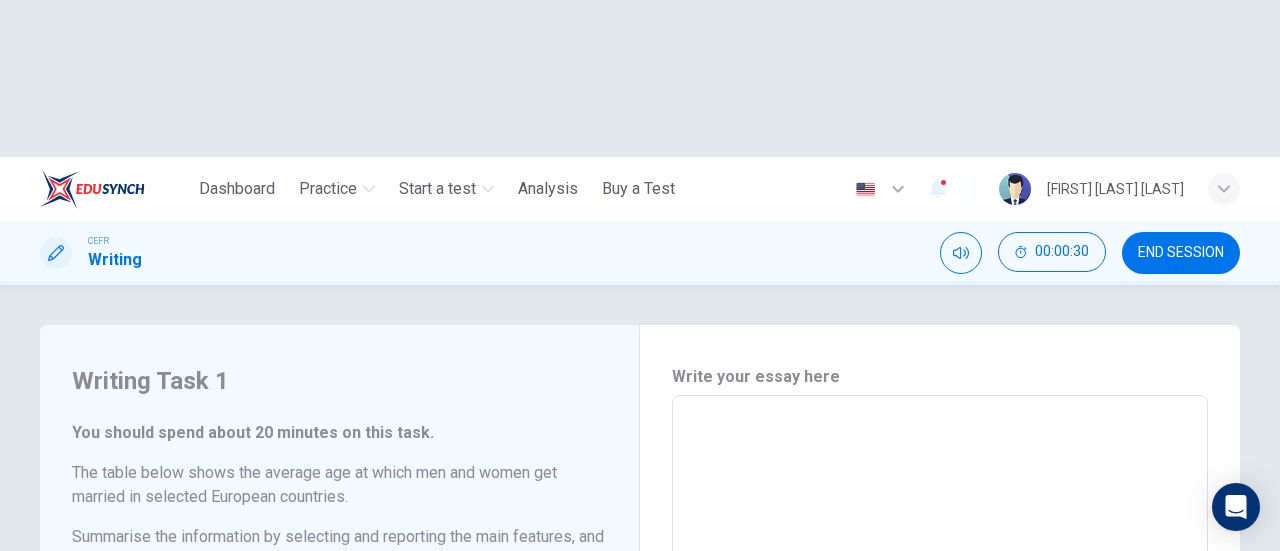 click at bounding box center (940, 691) 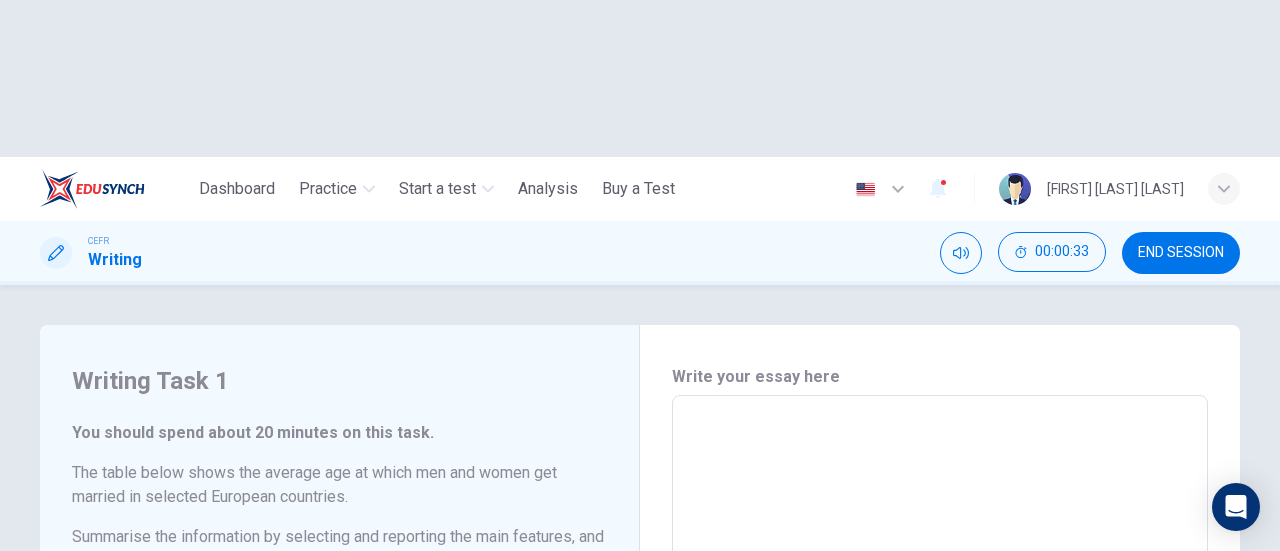 type on "*" 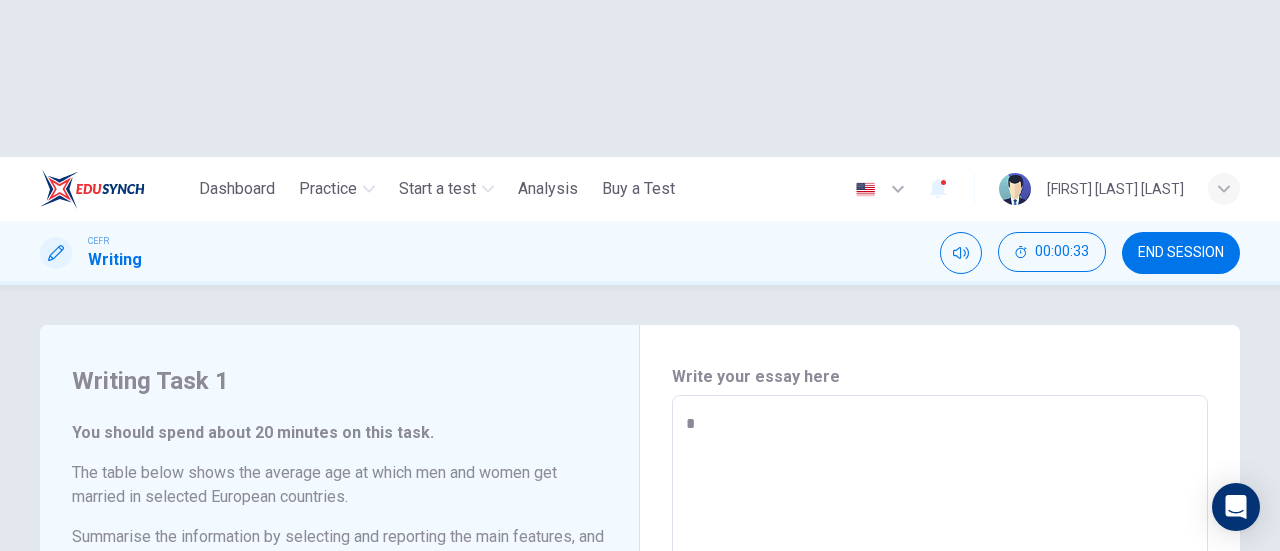 type on "*" 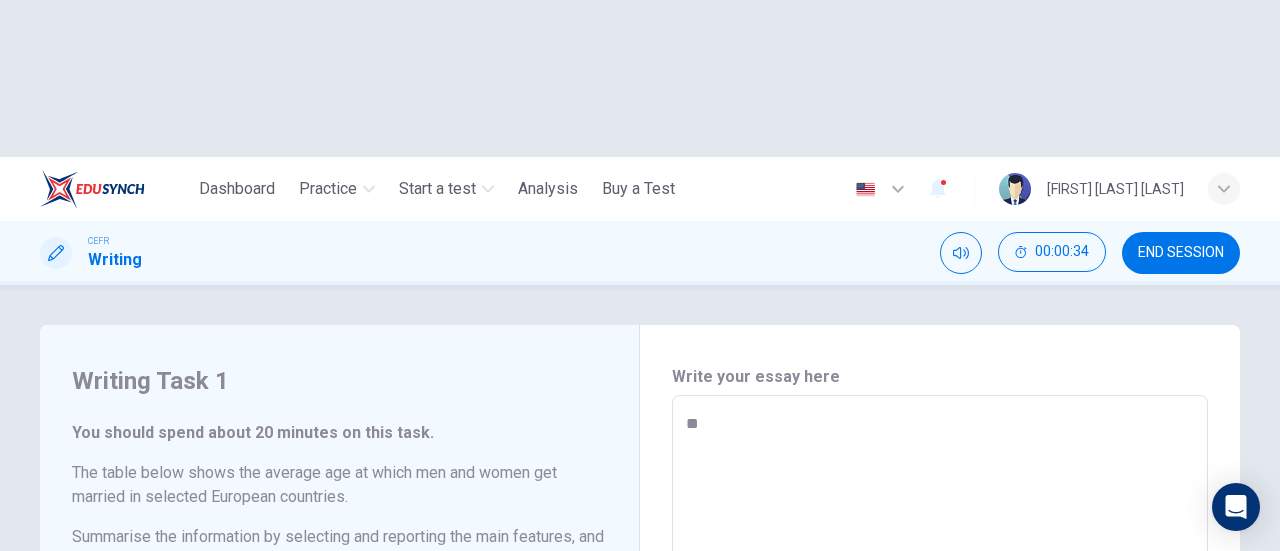 type on "***" 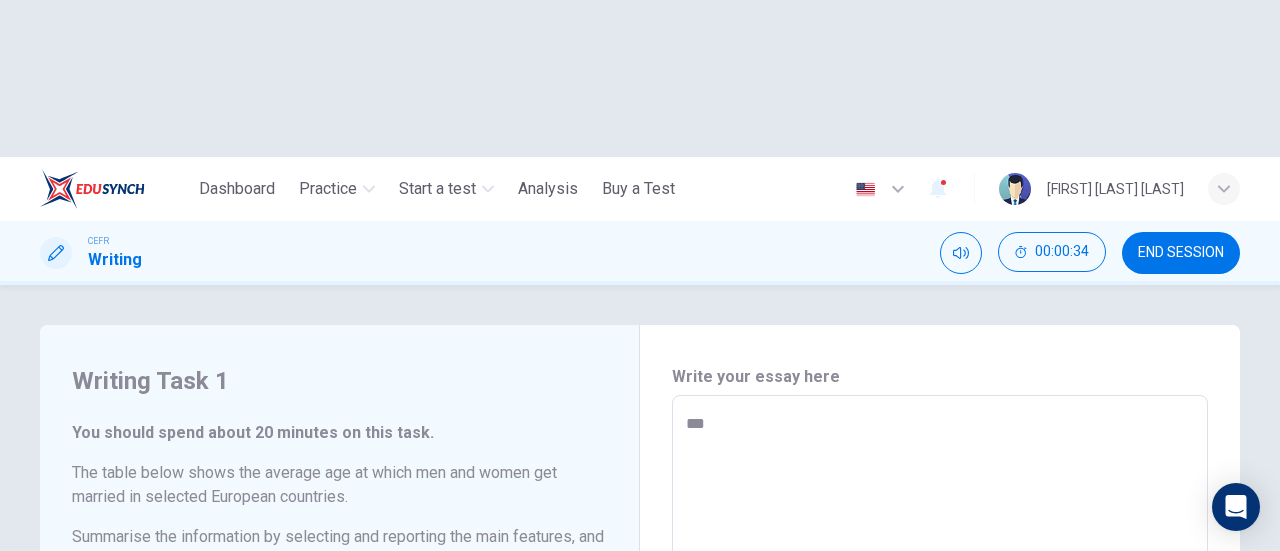 type on "***" 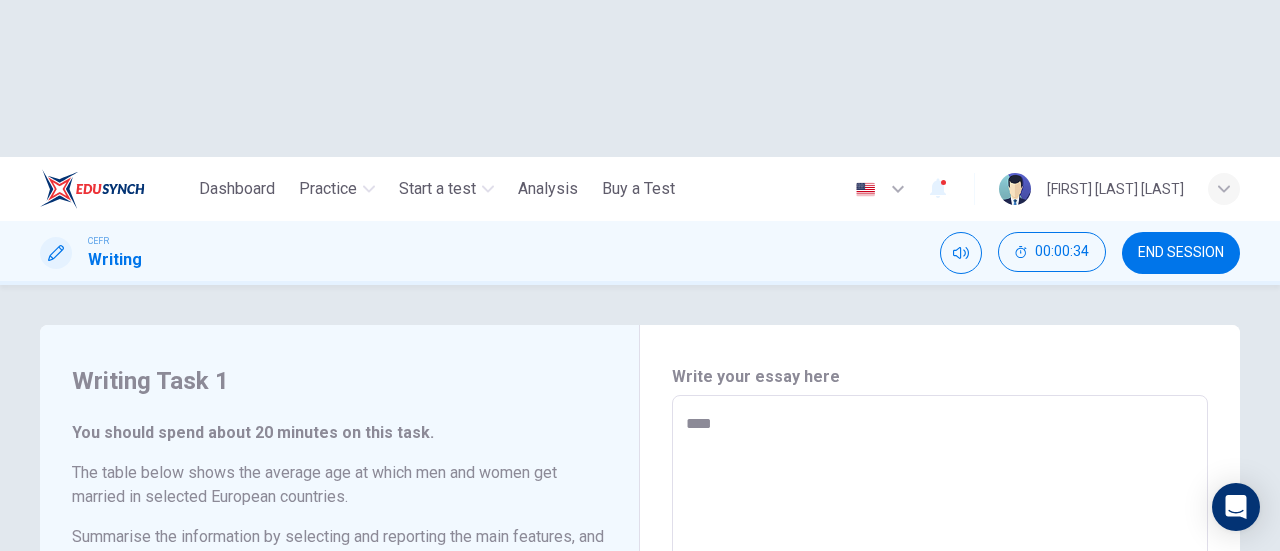 type on "*" 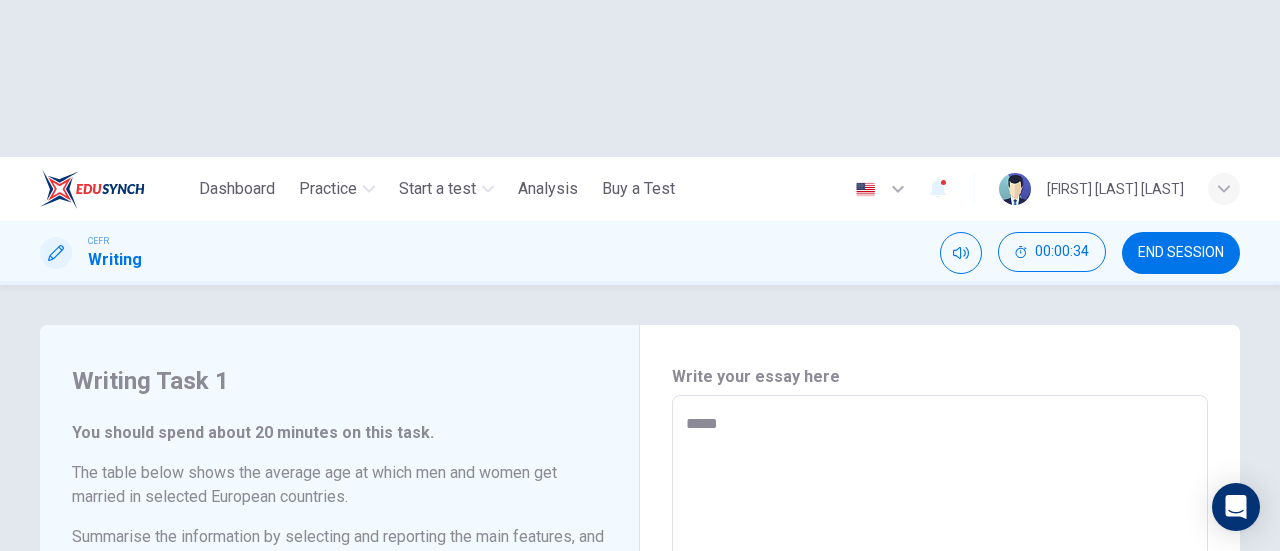 type on "******" 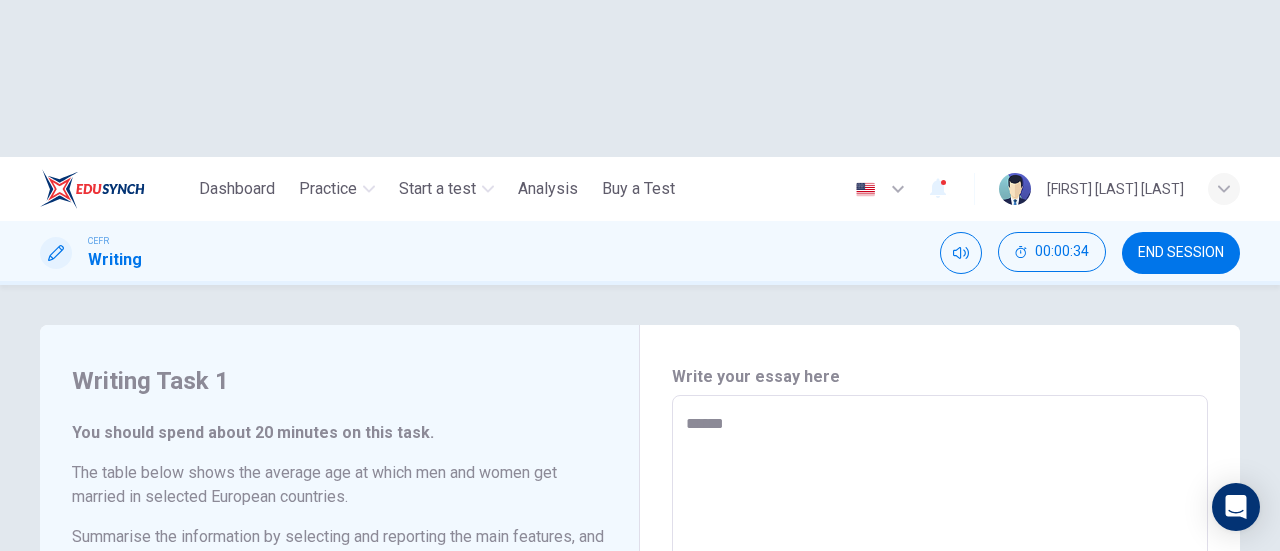 type on "*" 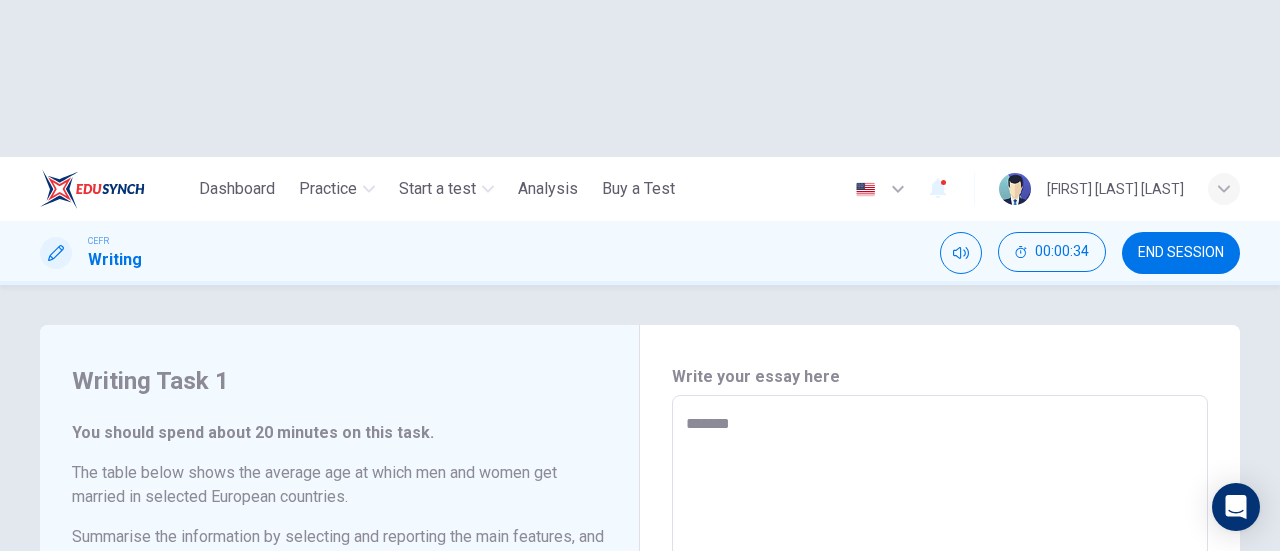 type on "*" 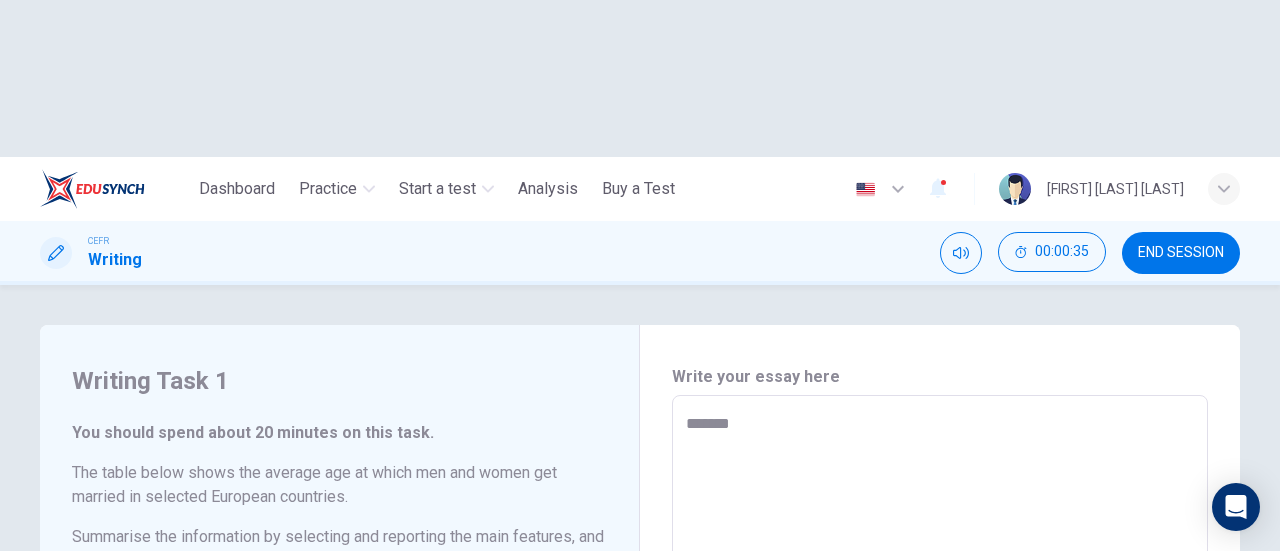 type on "********" 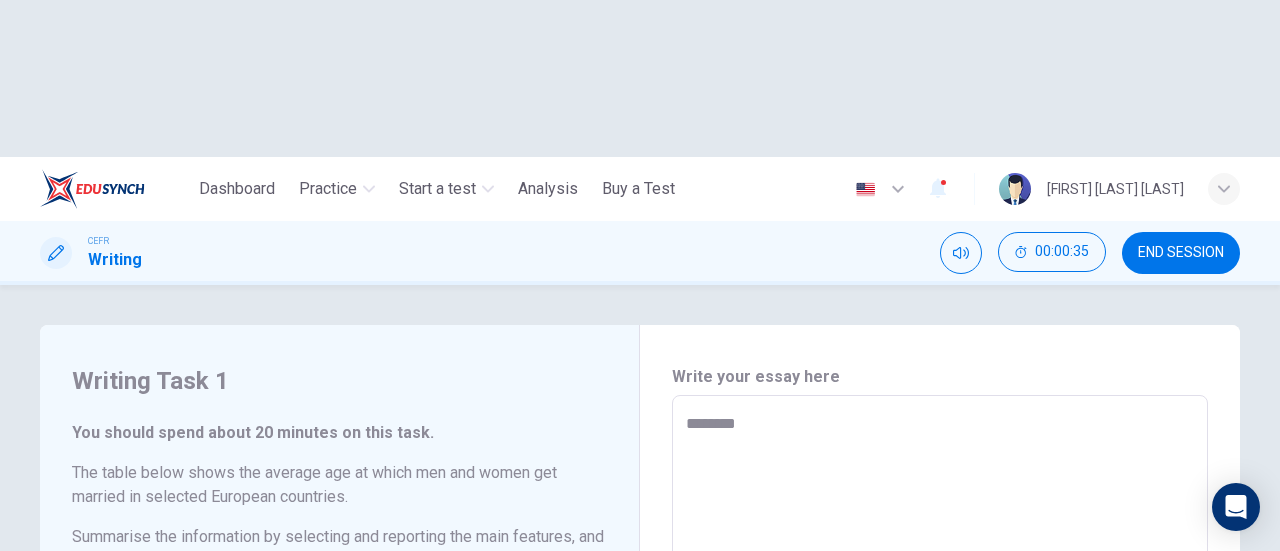 type on "*" 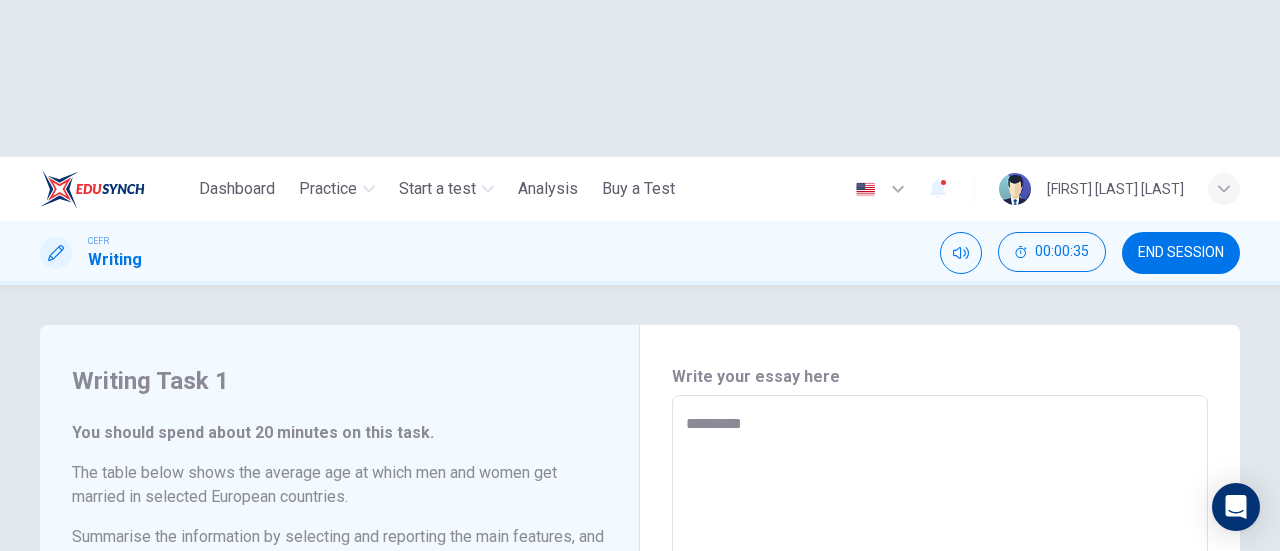 type on "*" 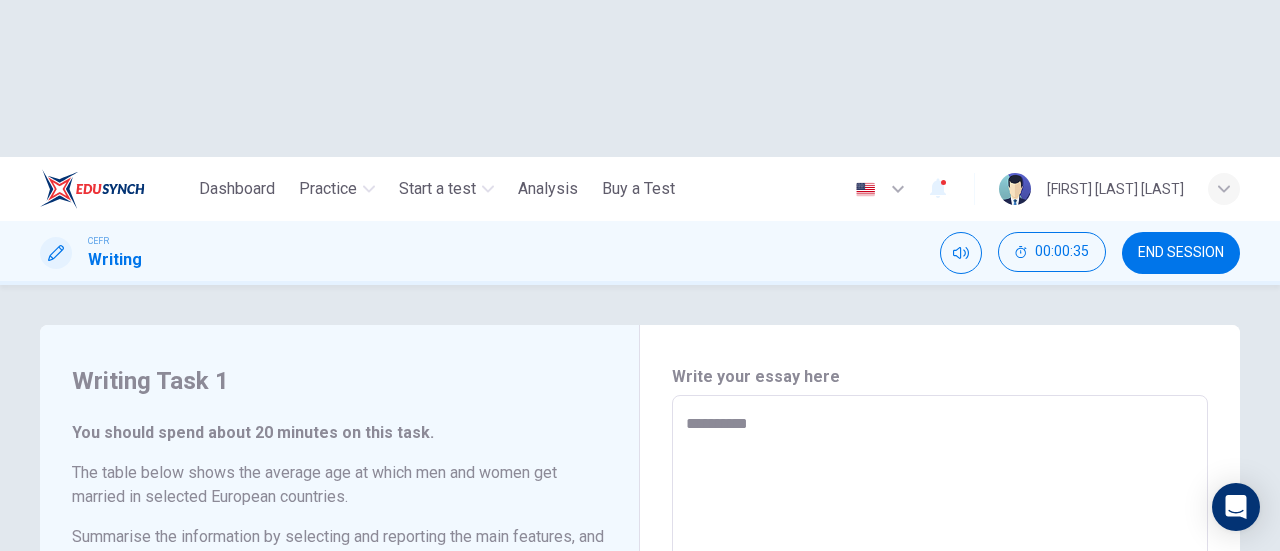 type on "*" 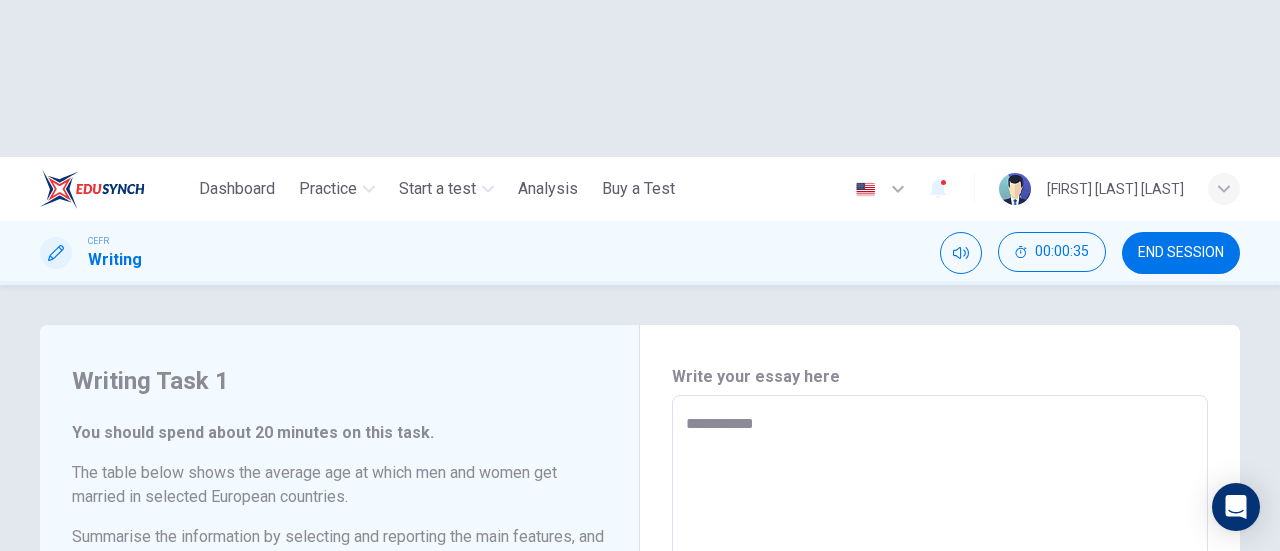 type on "*" 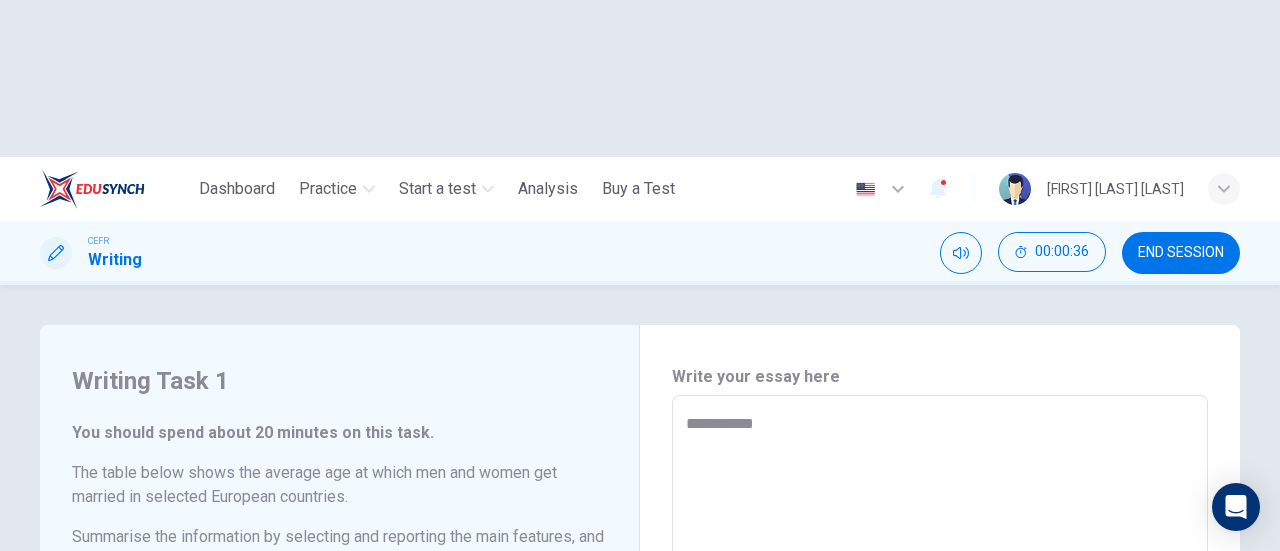 type on "**********" 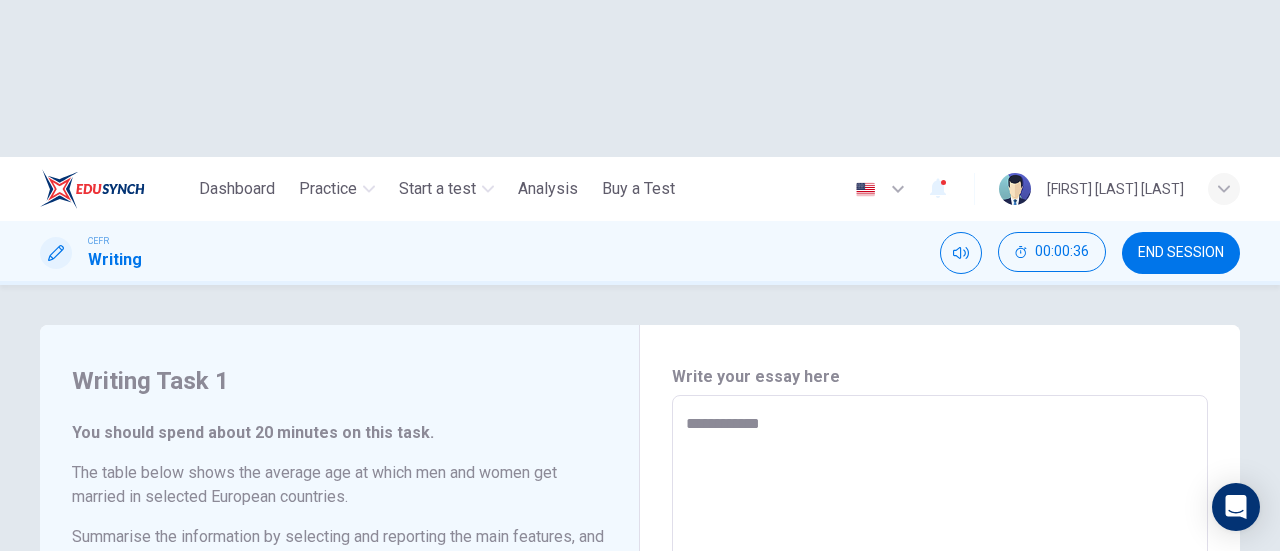 type on "*" 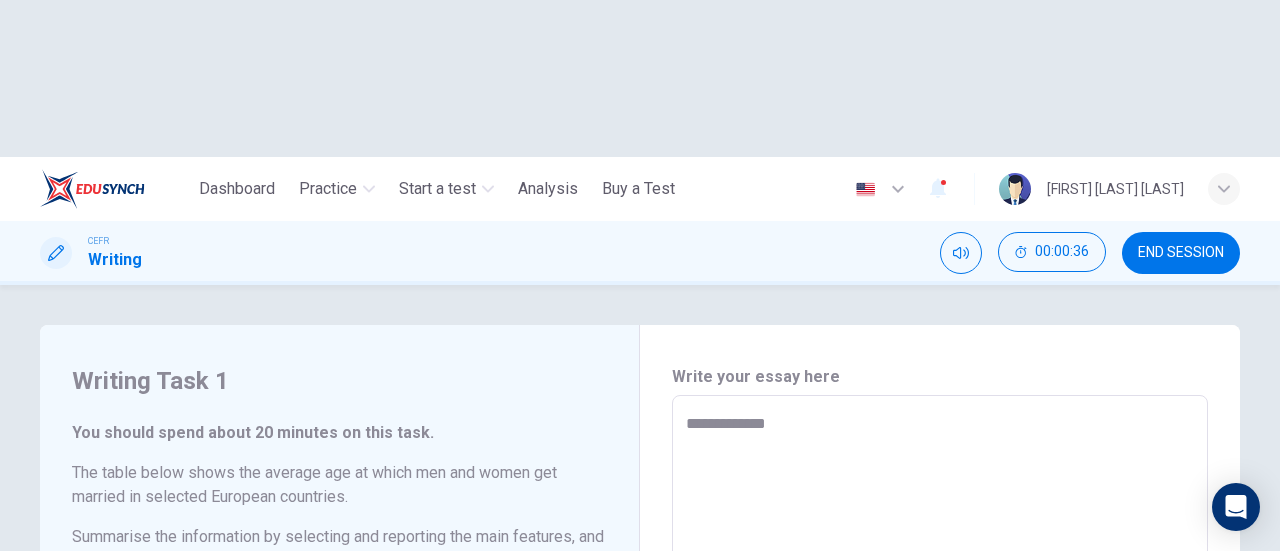 type on "*" 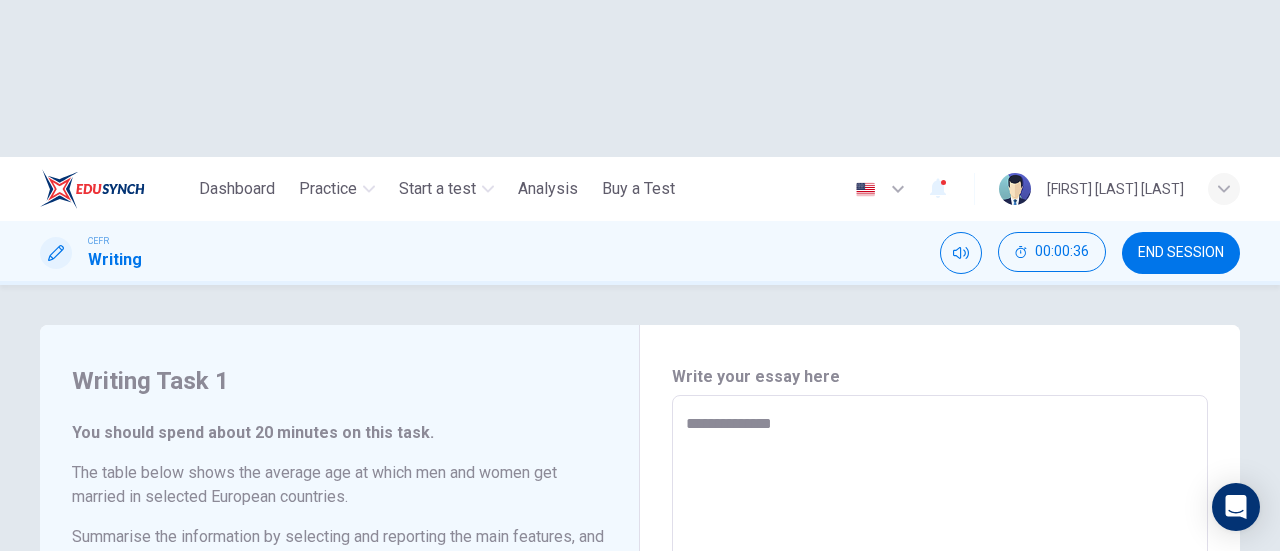 type on "**********" 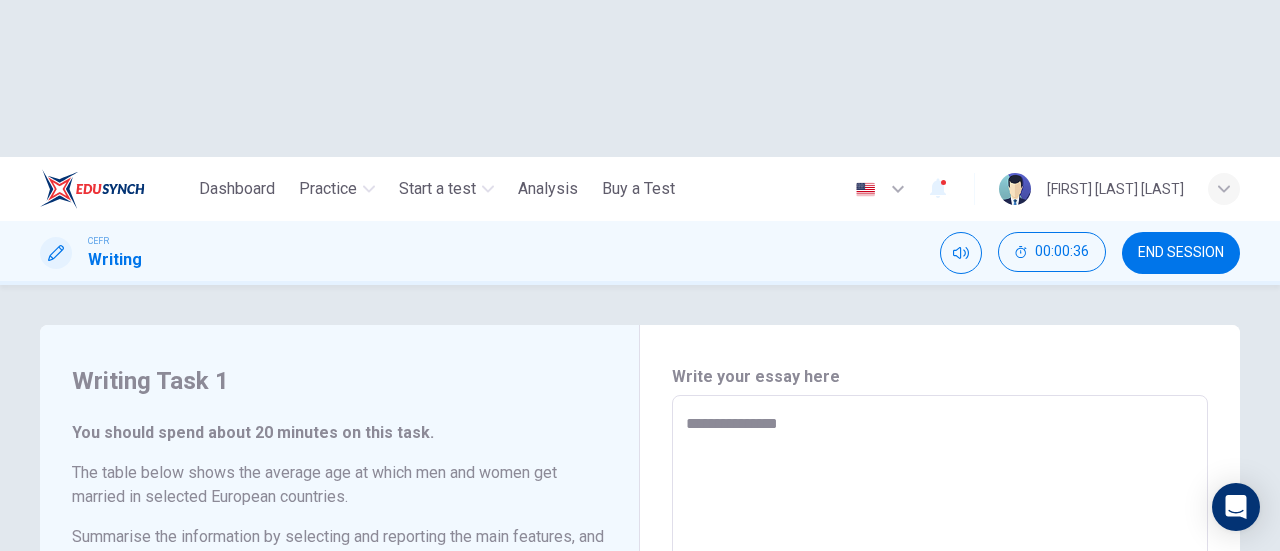 type on "*" 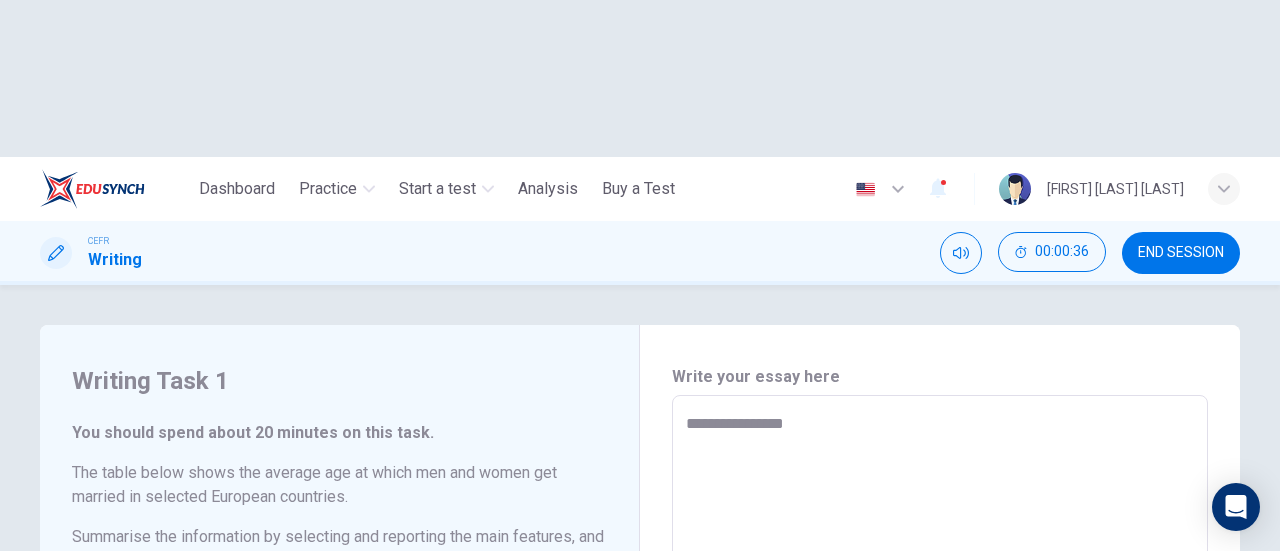 type on "**********" 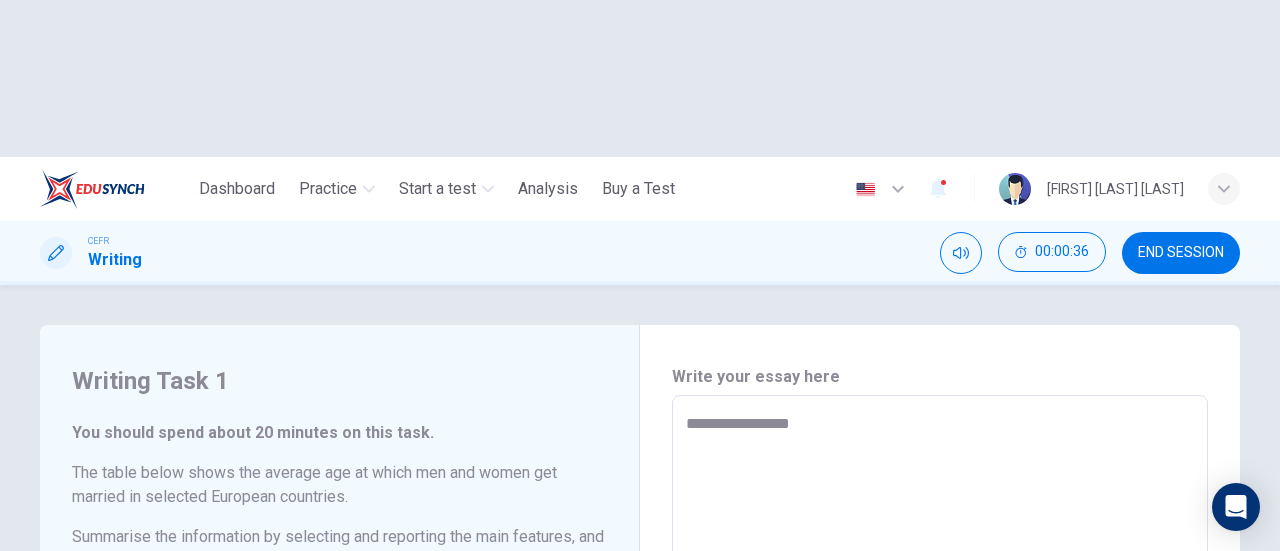 type on "**********" 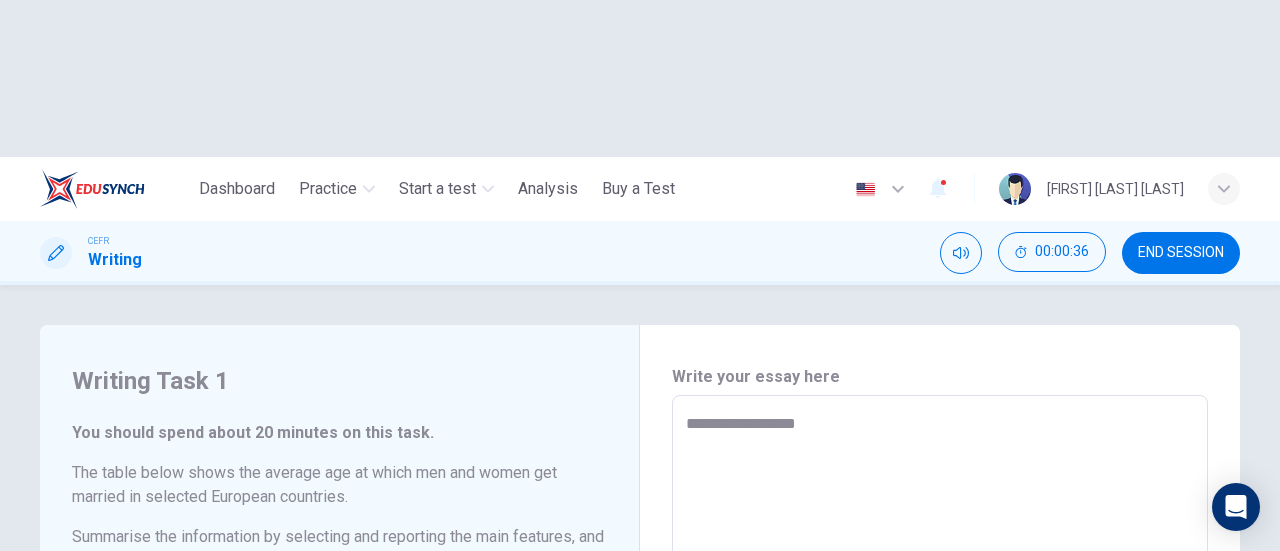 type on "*" 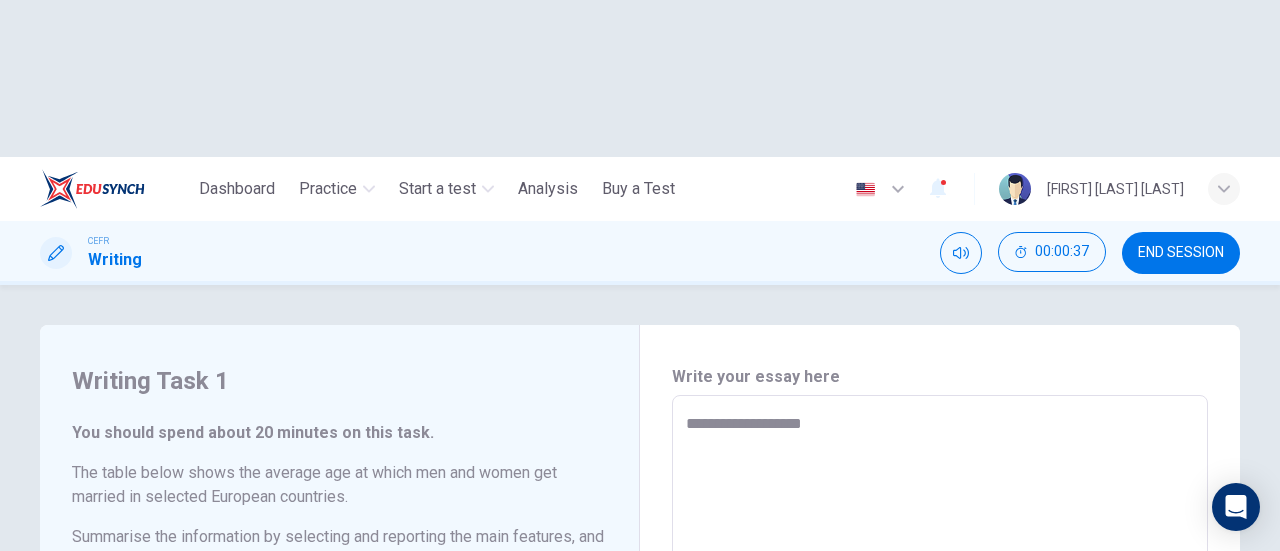 type on "*" 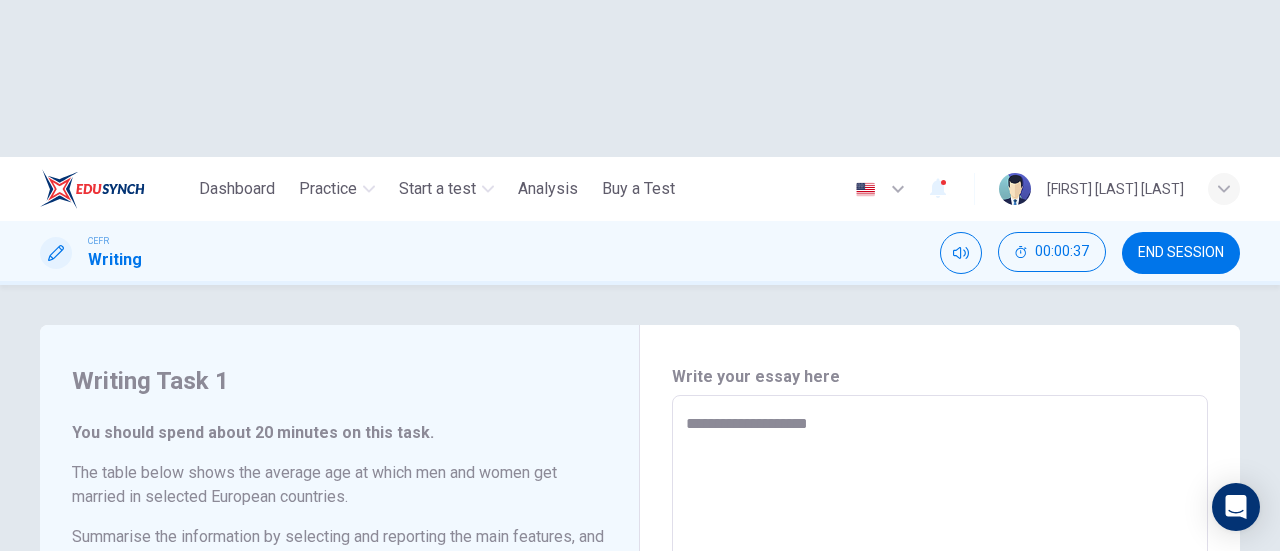 type on "*" 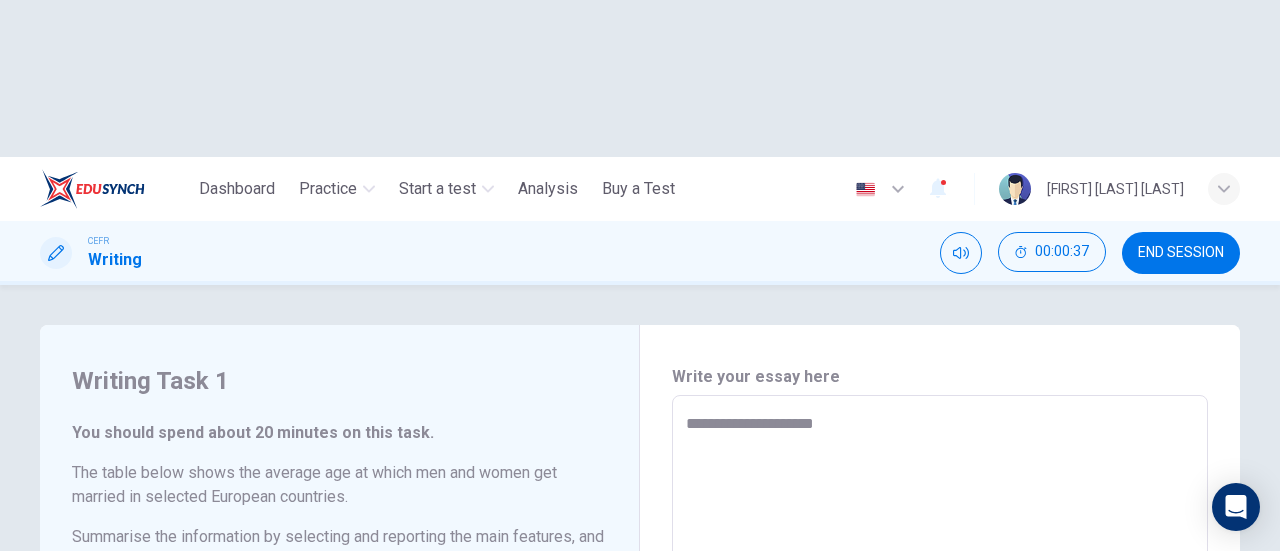type on "*" 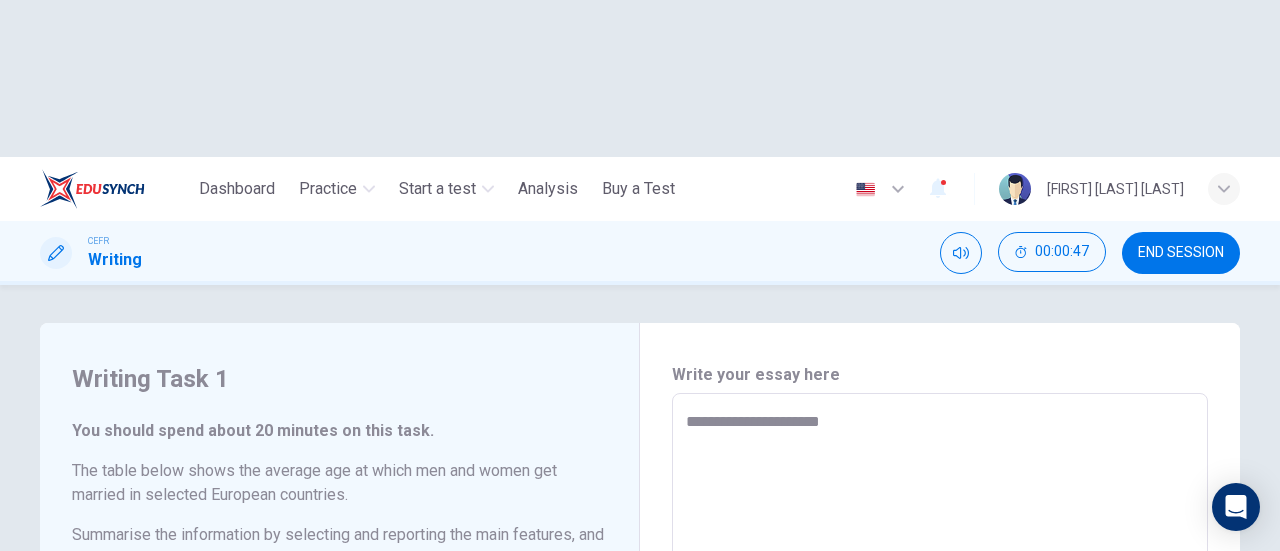scroll, scrollTop: 0, scrollLeft: 0, axis: both 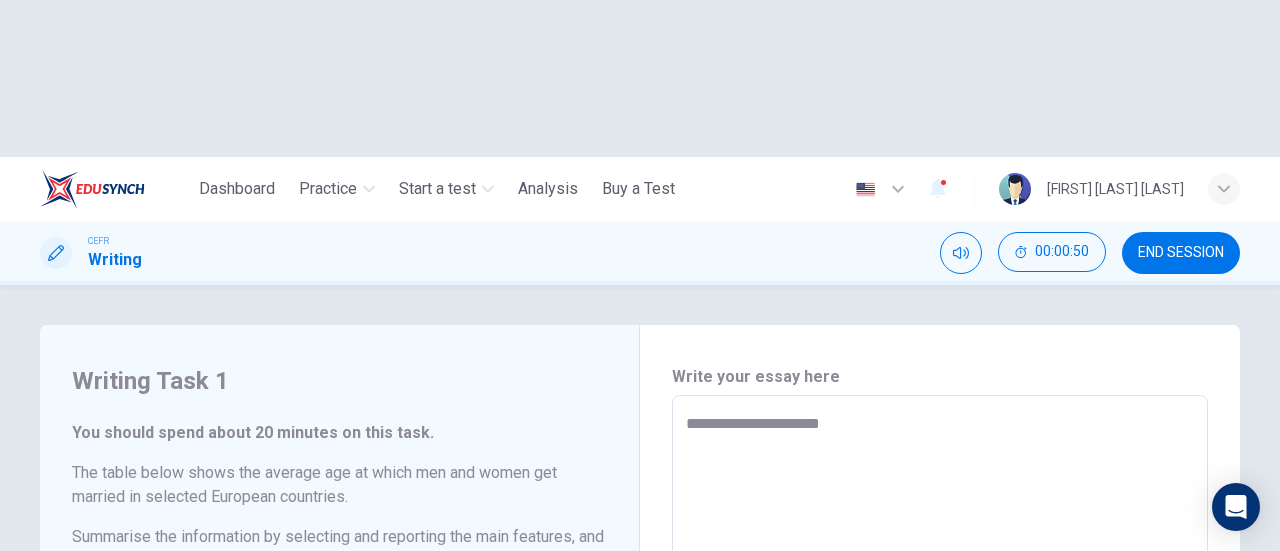 type on "**********" 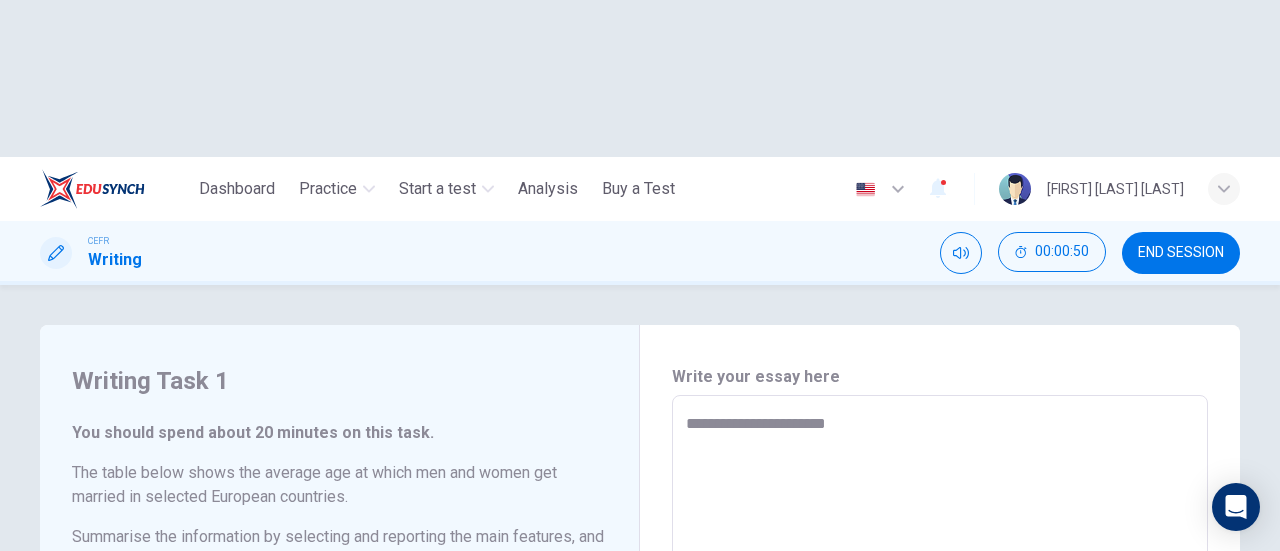 type on "*" 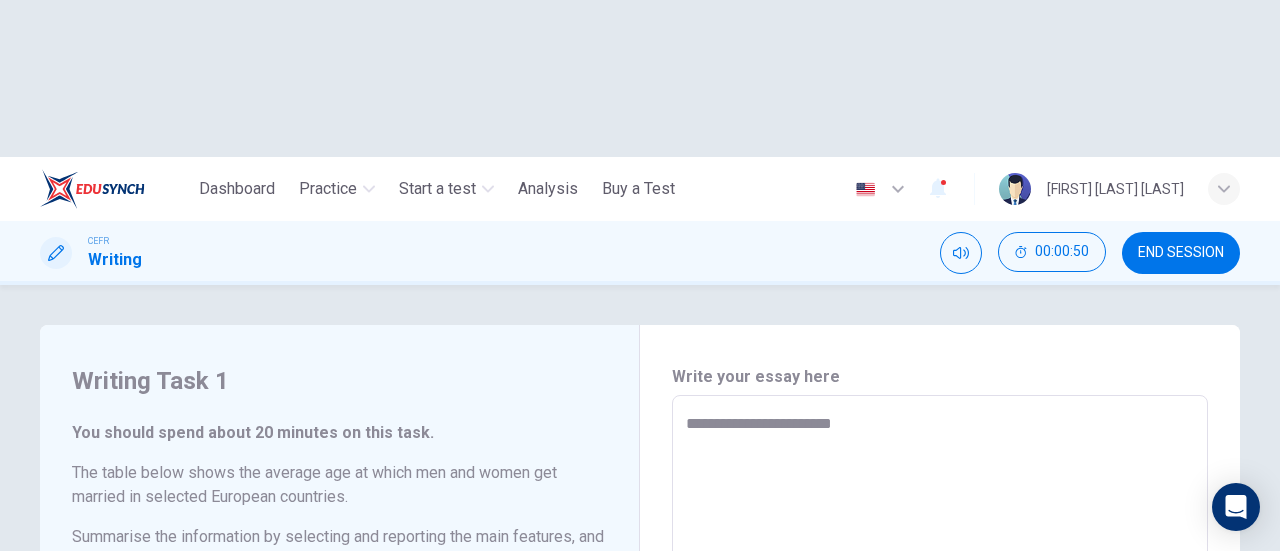 type on "*" 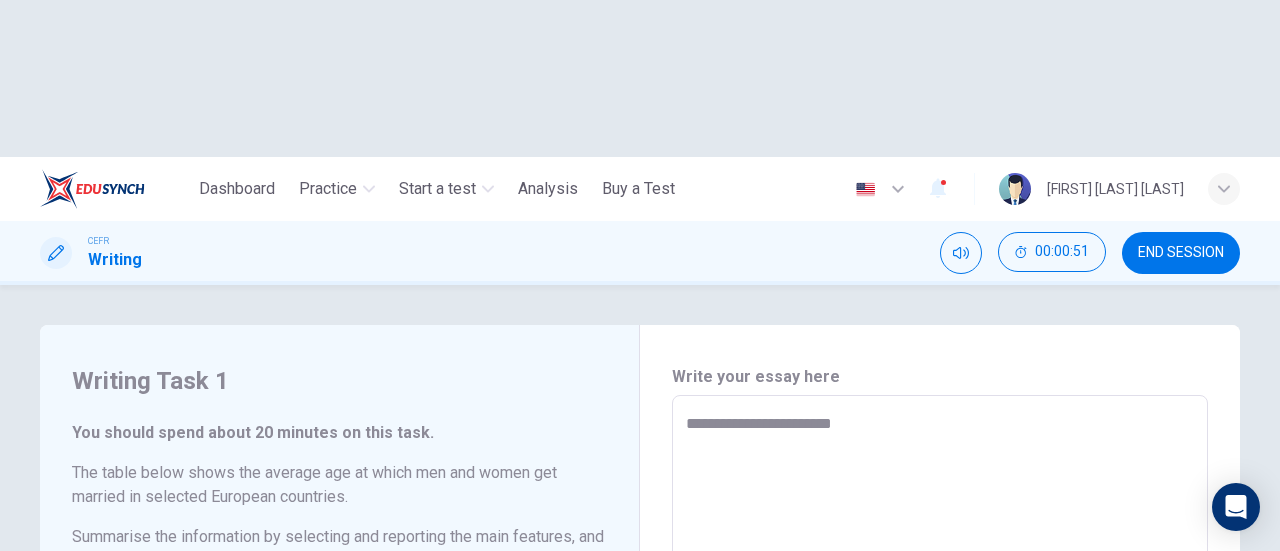 type on "**********" 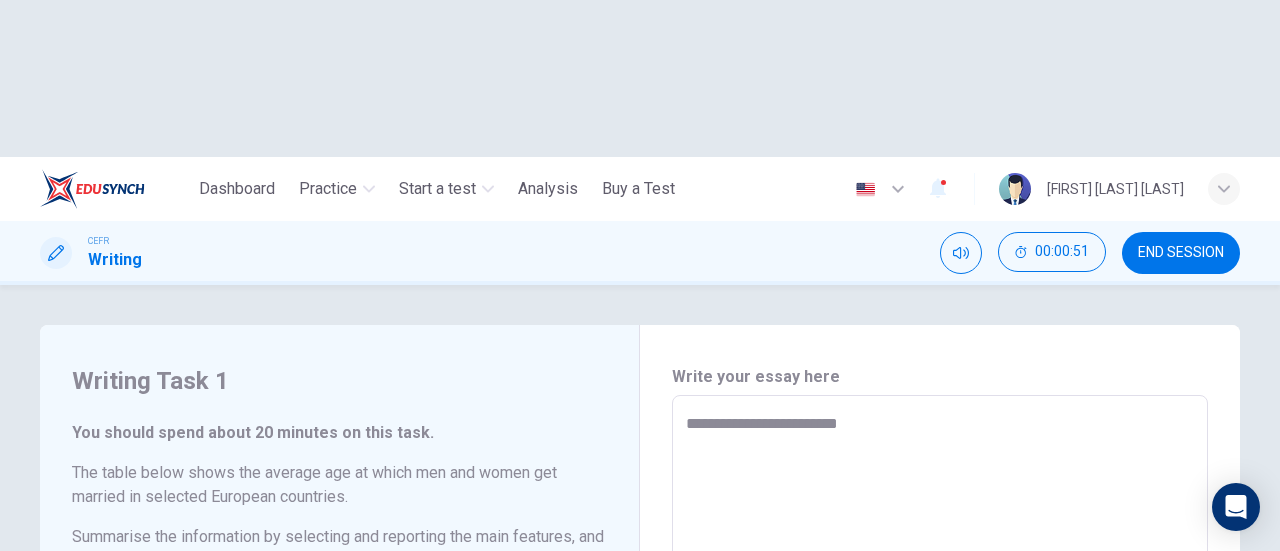 type on "*" 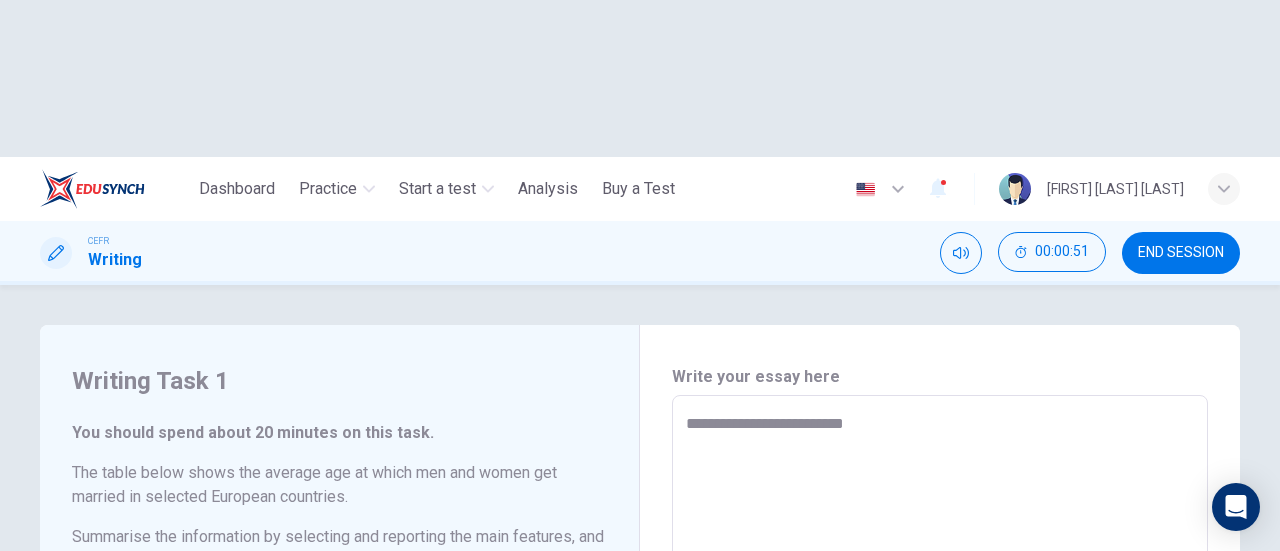 type on "*" 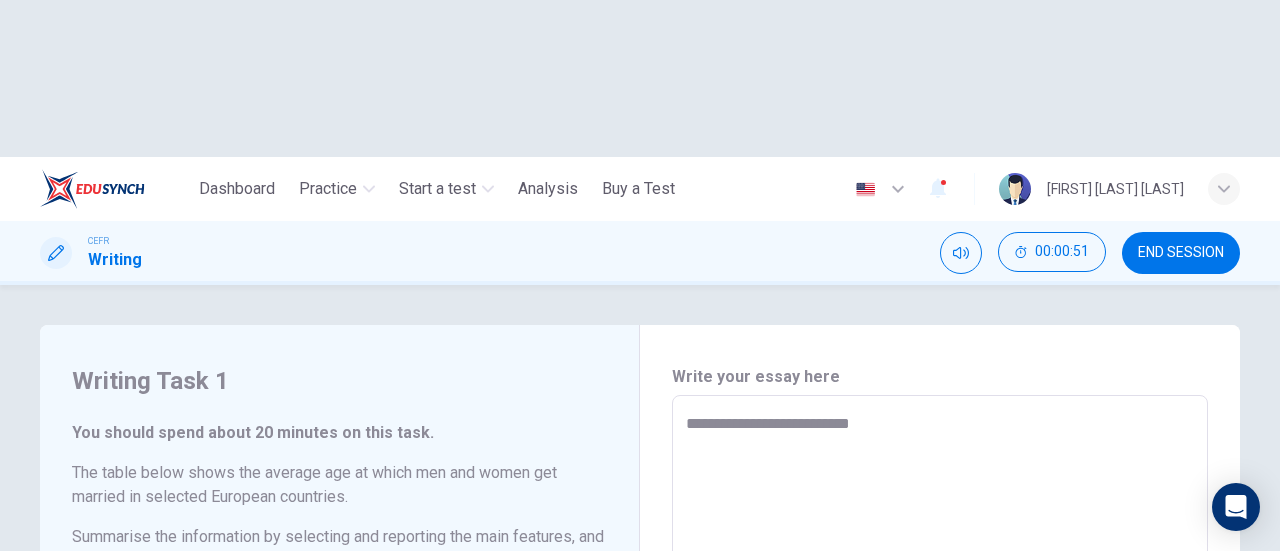 type on "*" 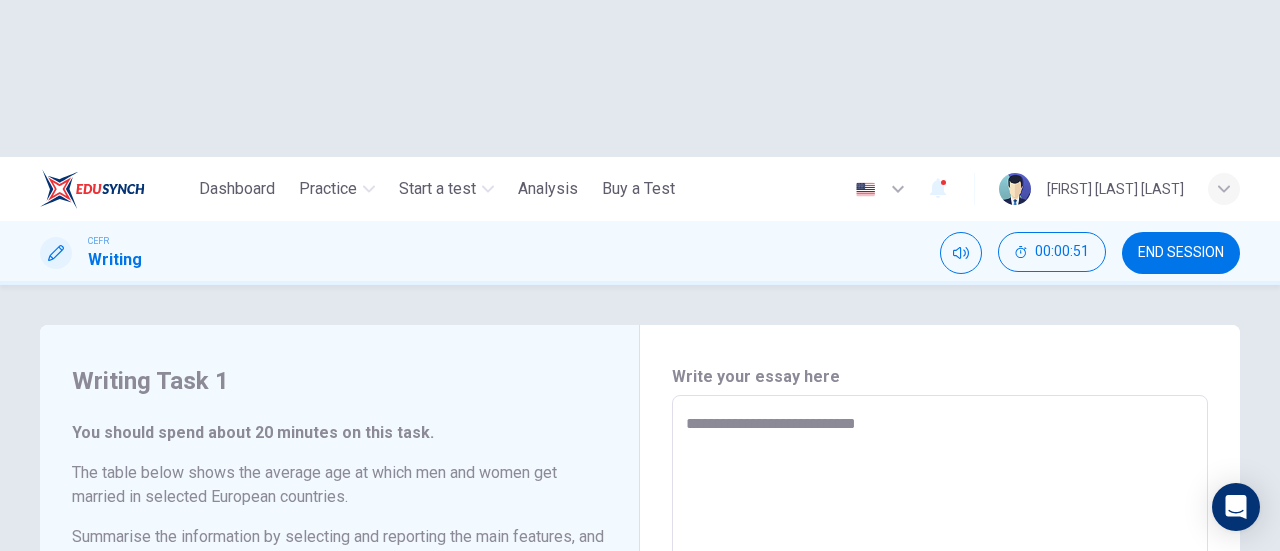 type on "*" 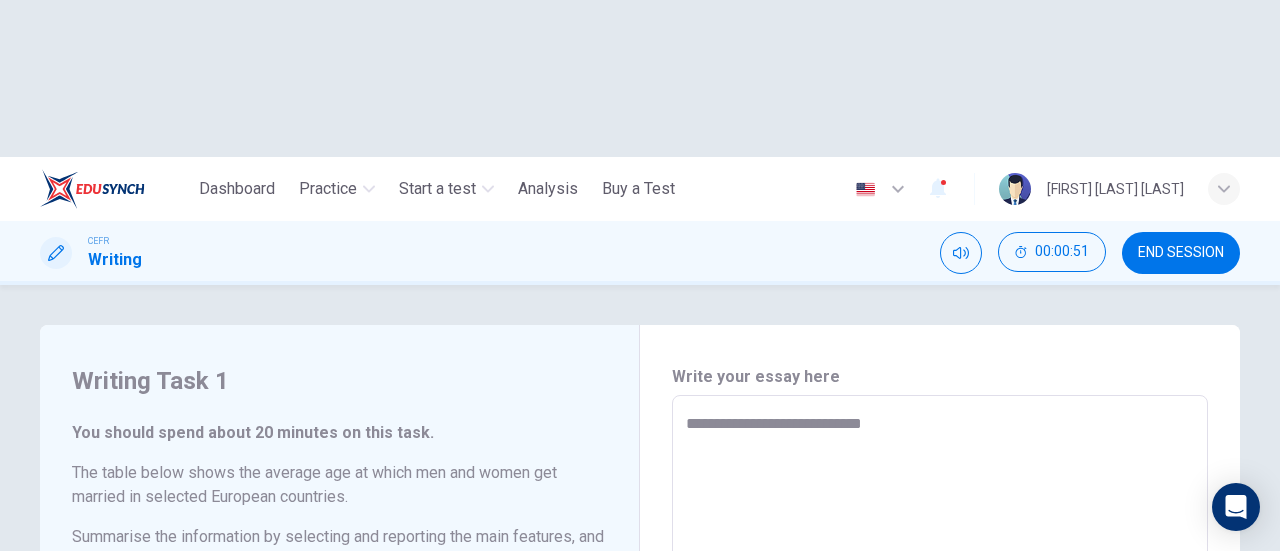 type on "*" 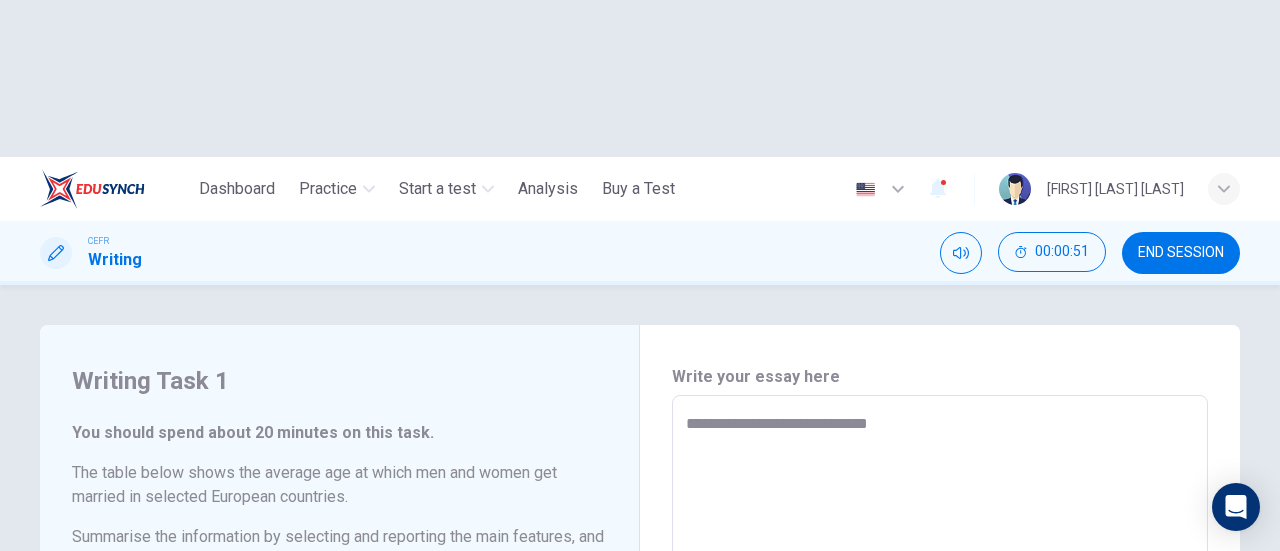 type on "*" 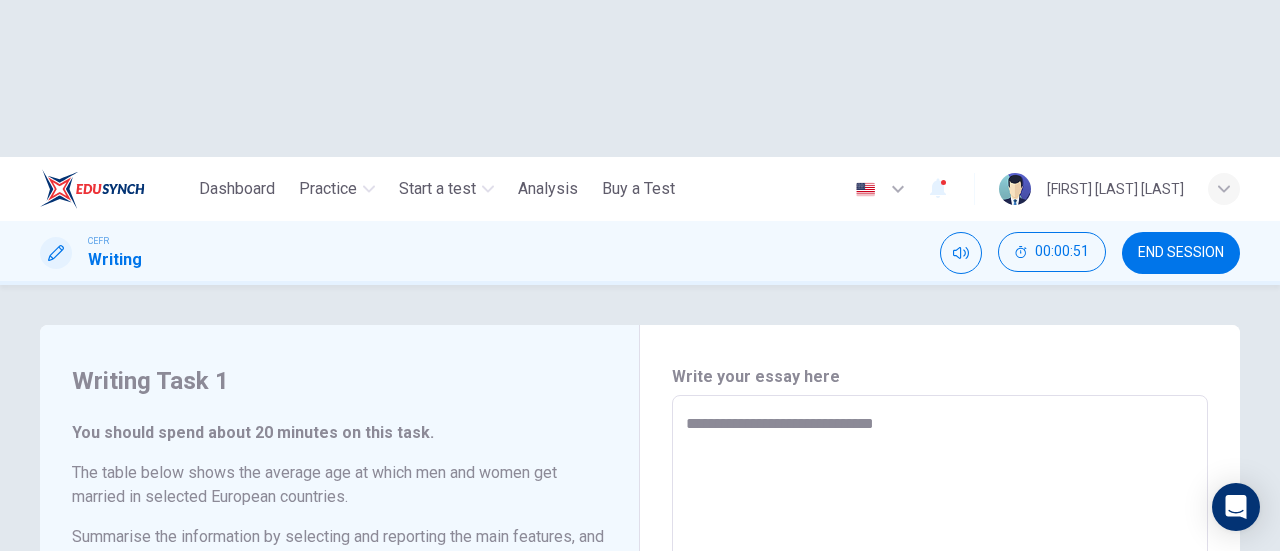 type on "*" 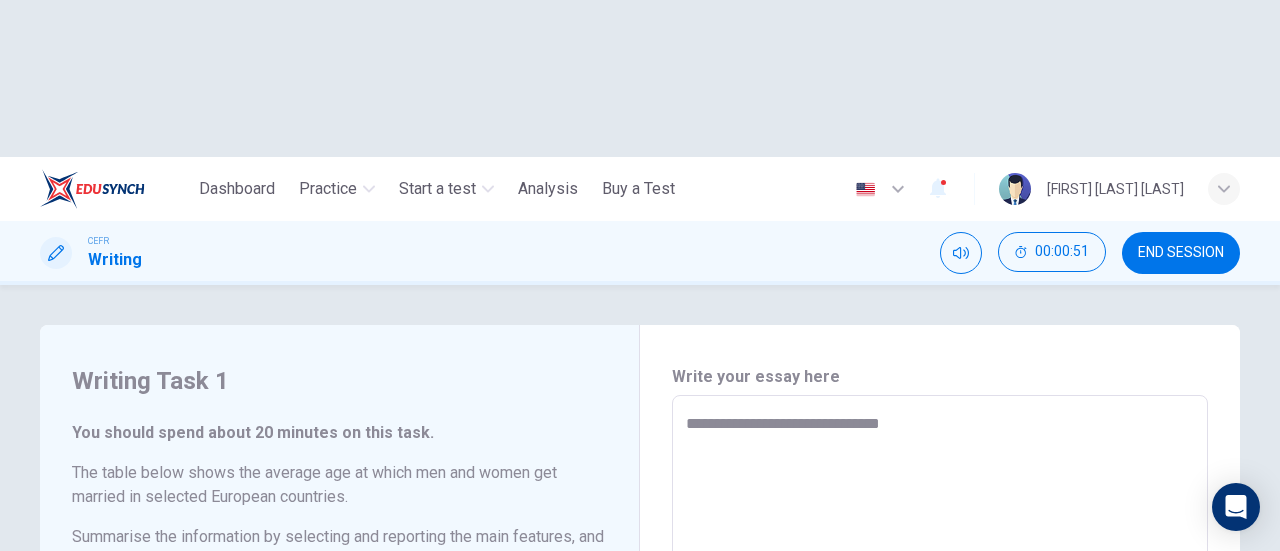 type on "*" 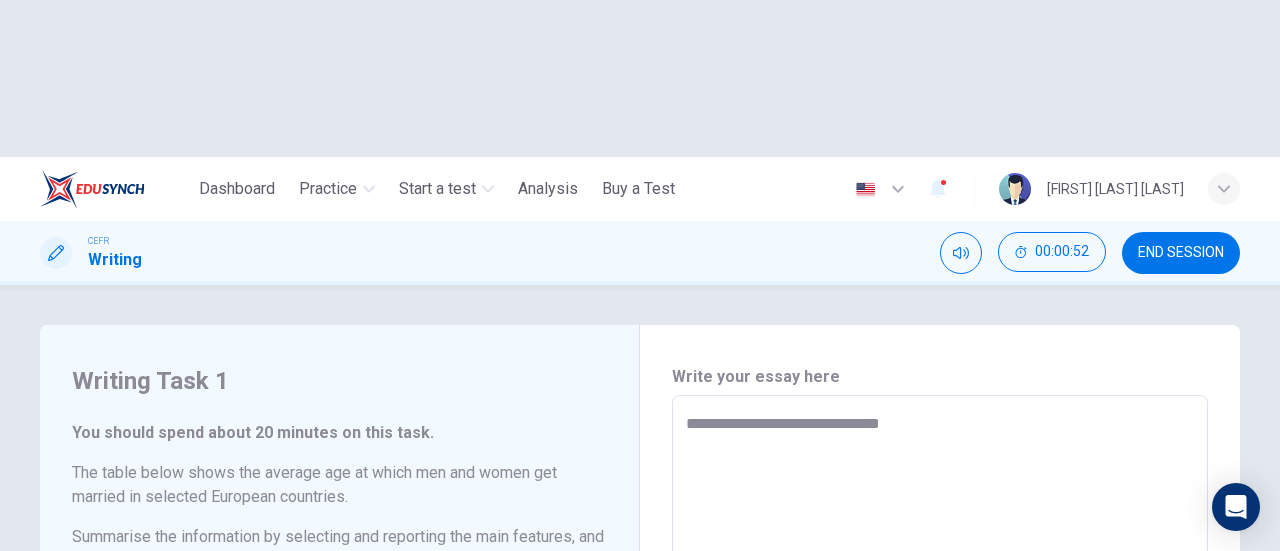type on "**********" 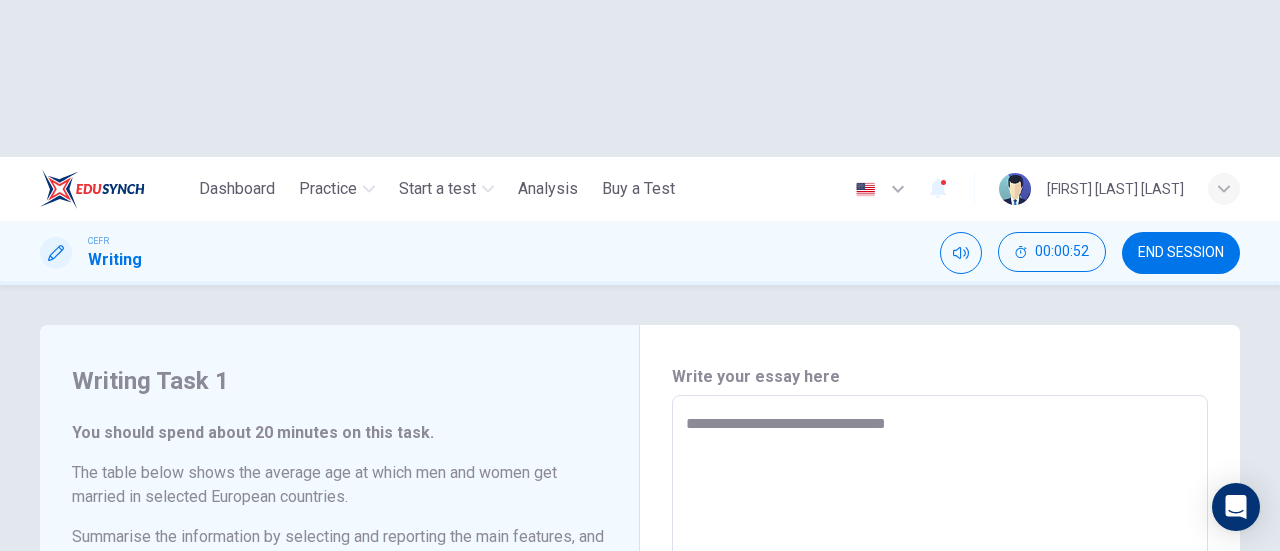 type on "*" 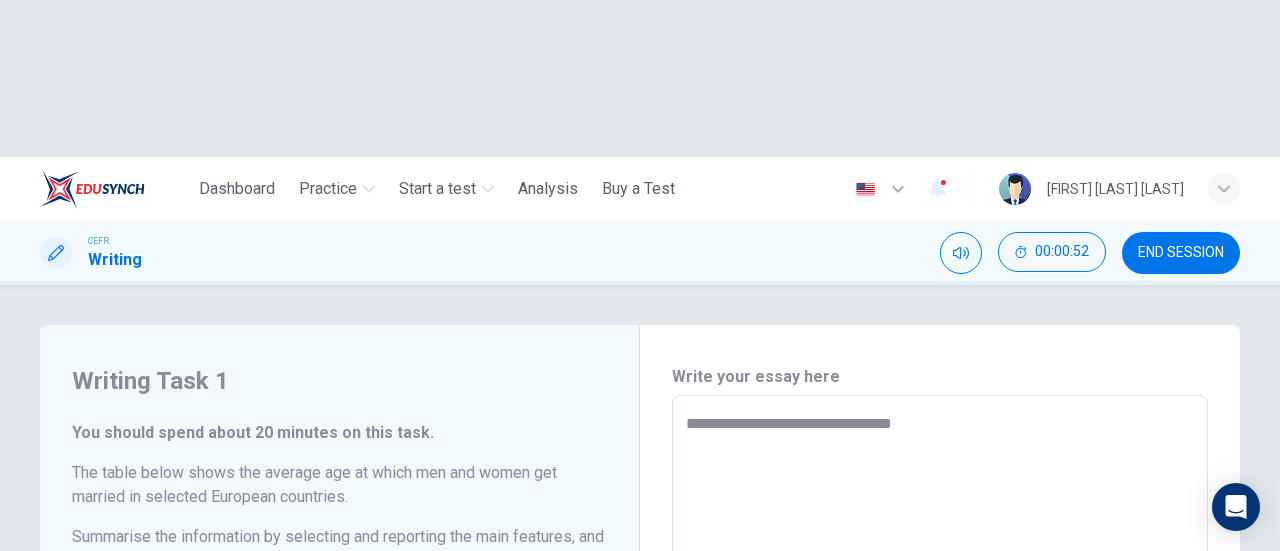 type on "*" 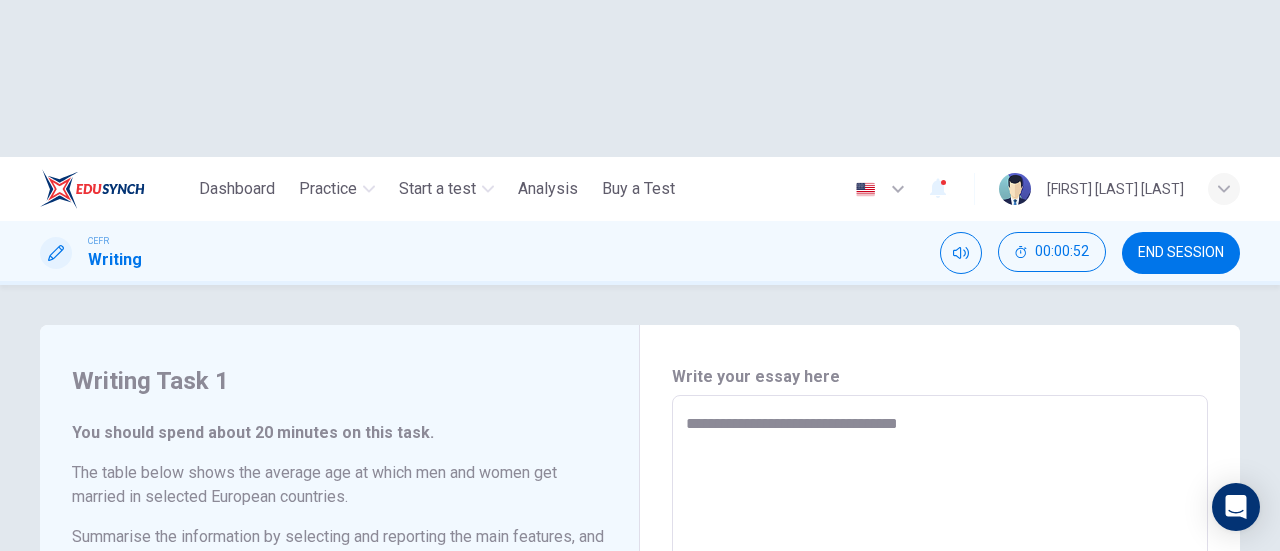 type on "**********" 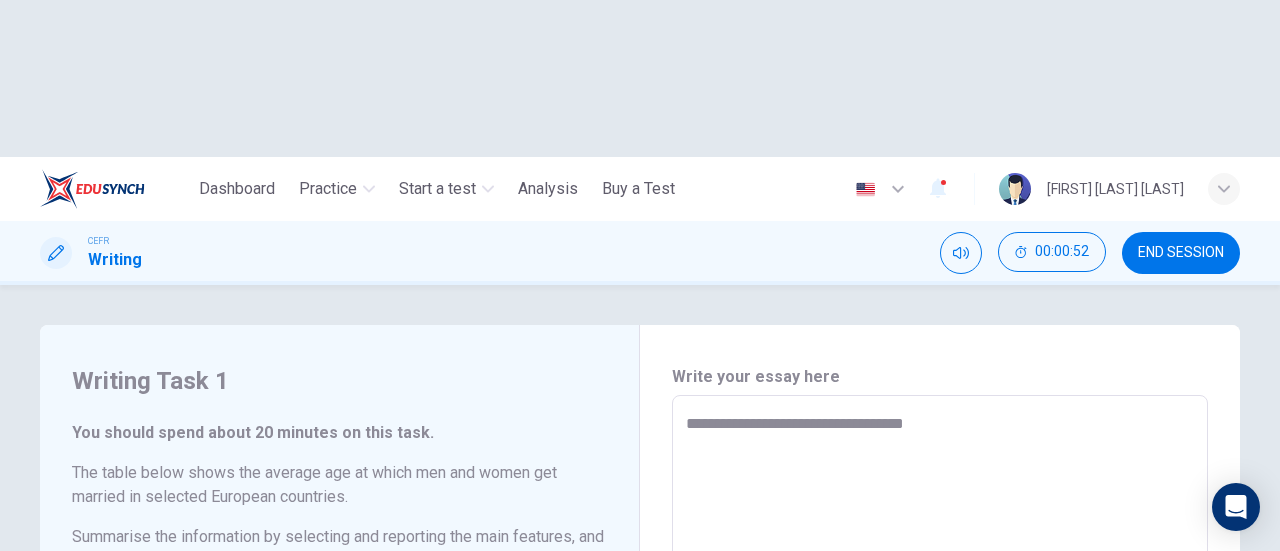 type on "**********" 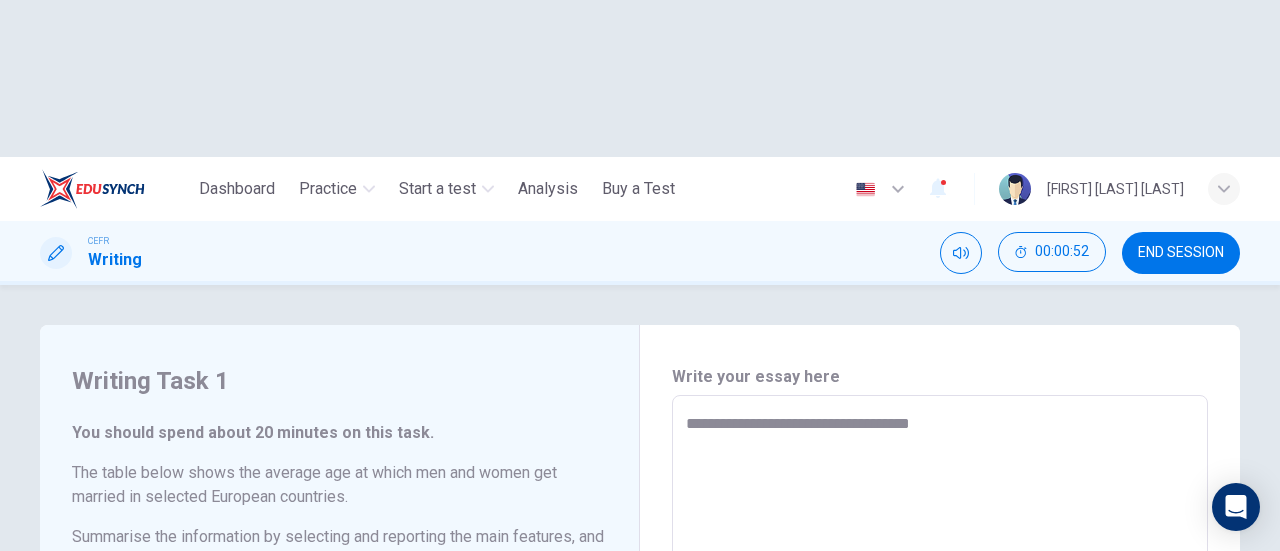 type on "*" 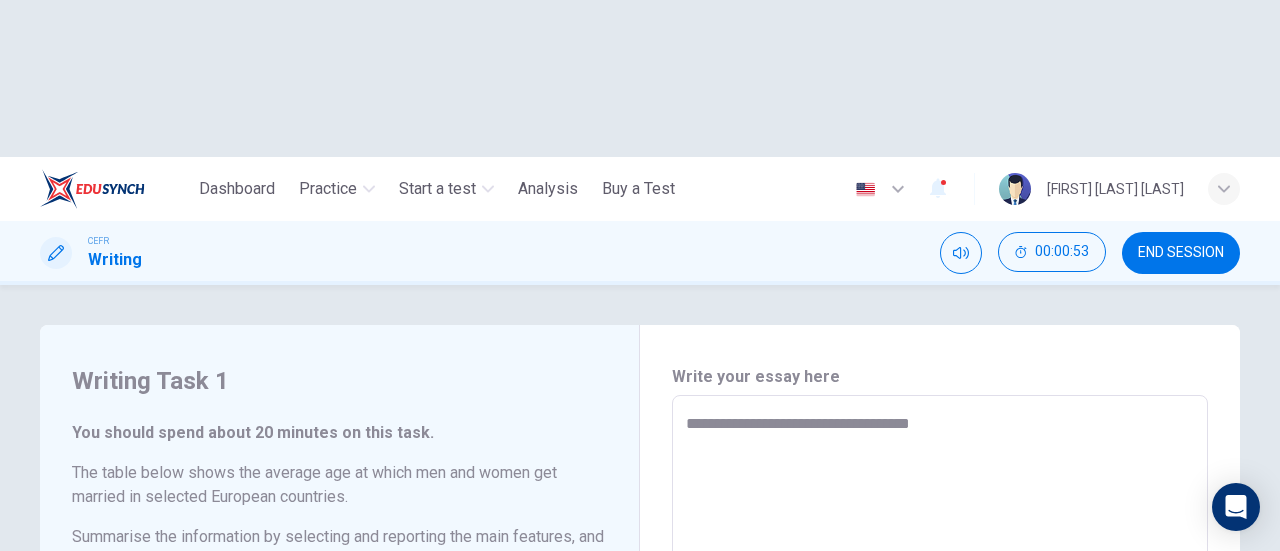 type on "**********" 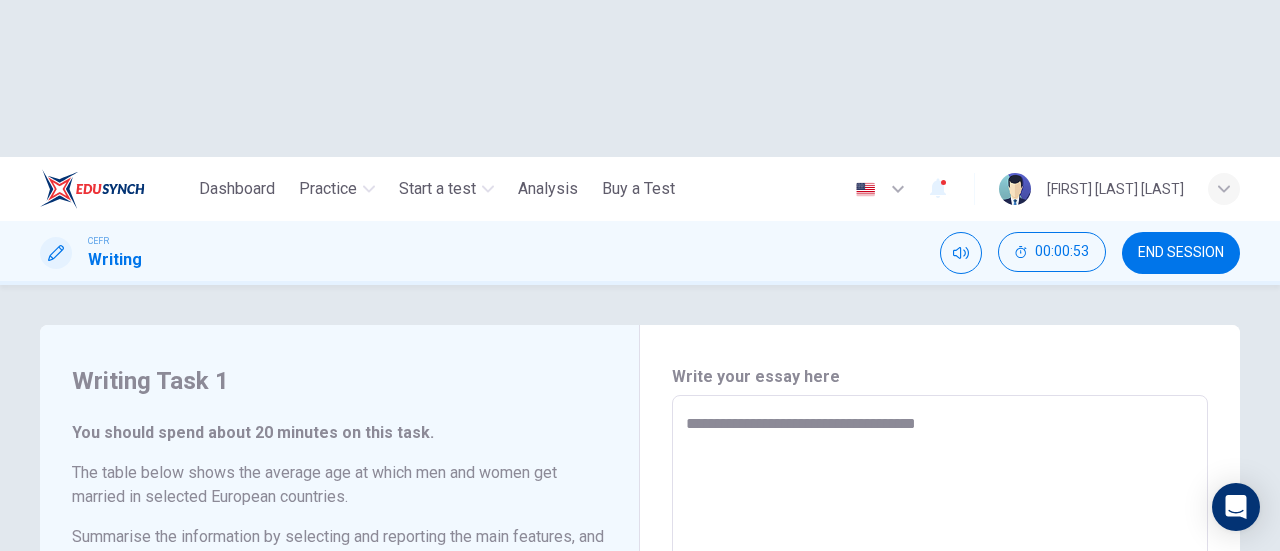 type on "*" 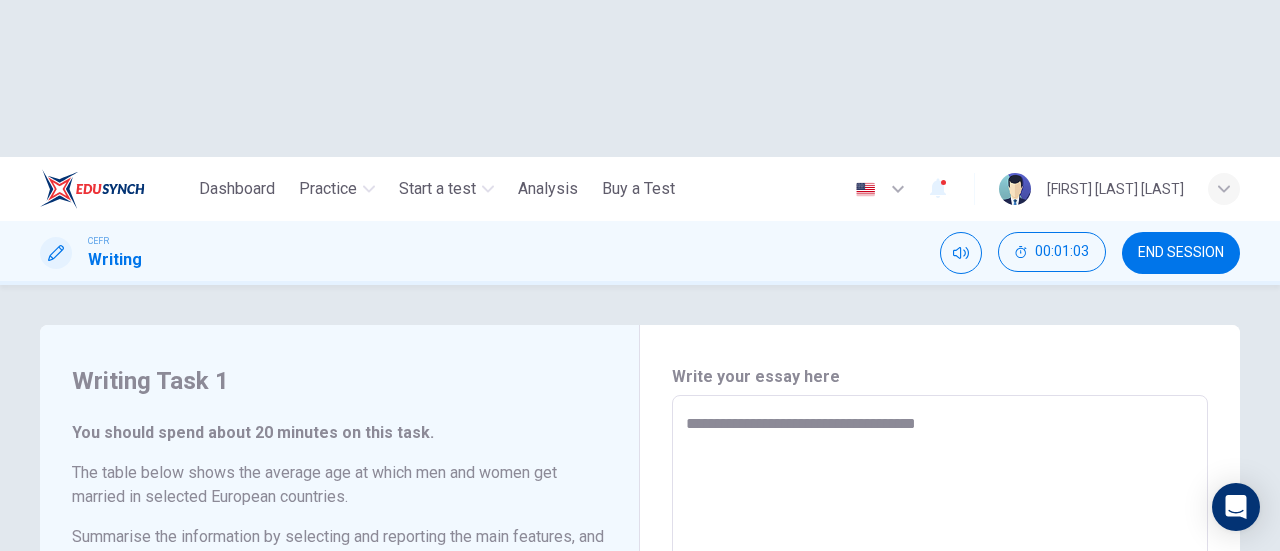 type on "**********" 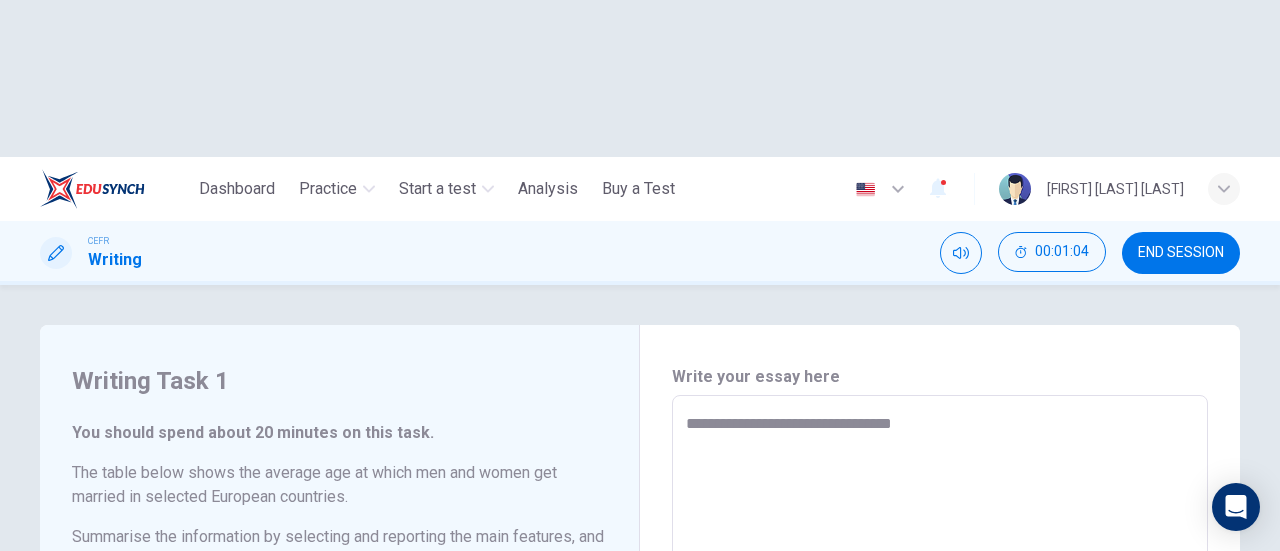 type on "**********" 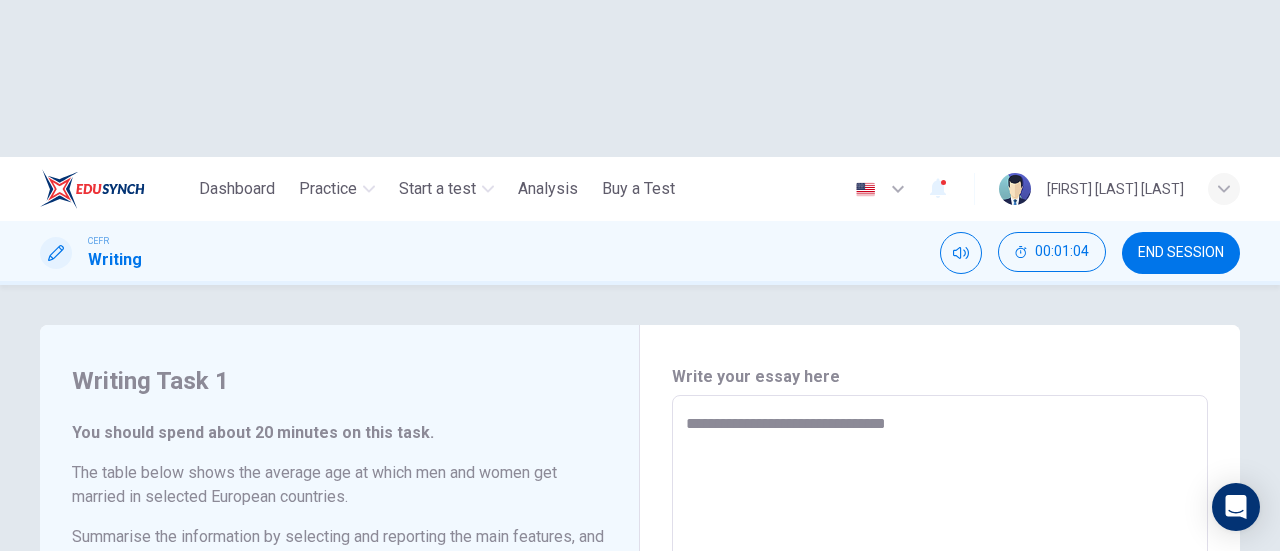type on "**********" 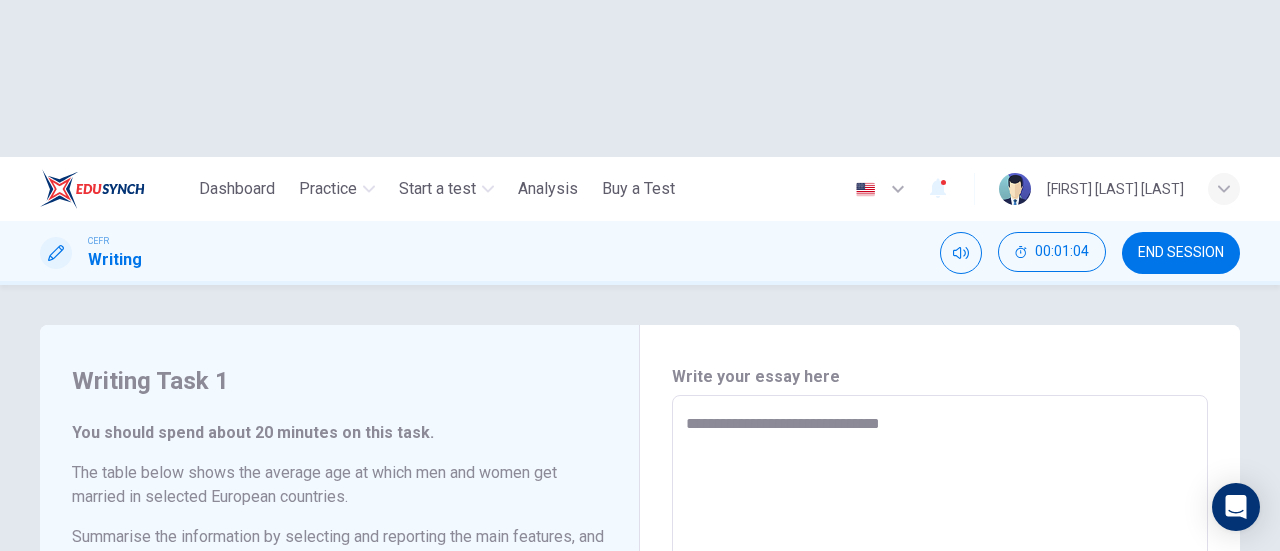 type on "**********" 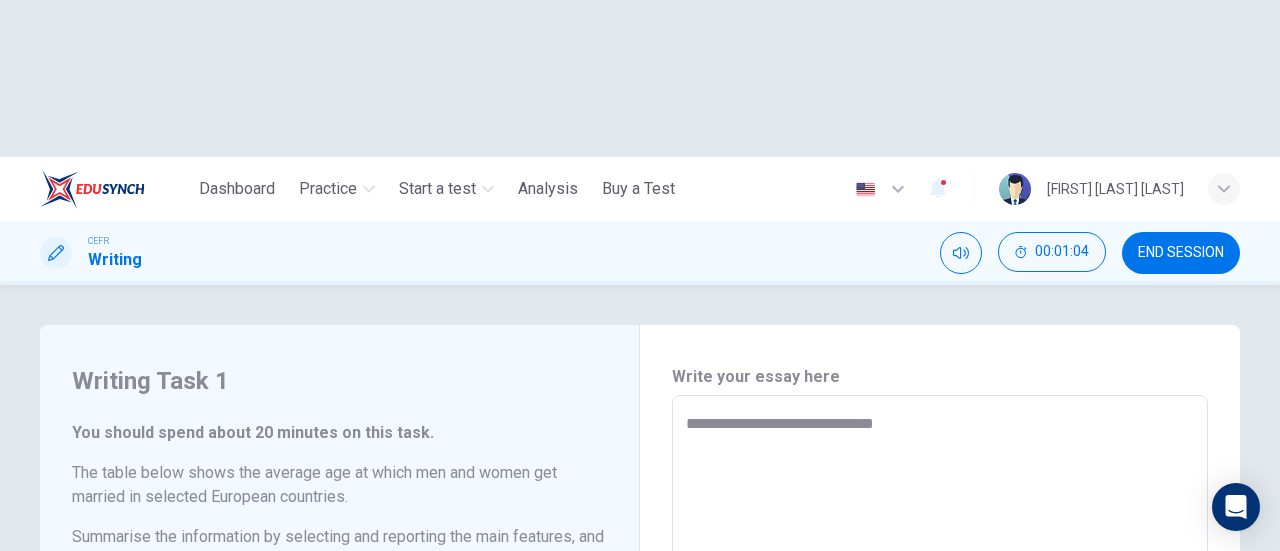 type on "**********" 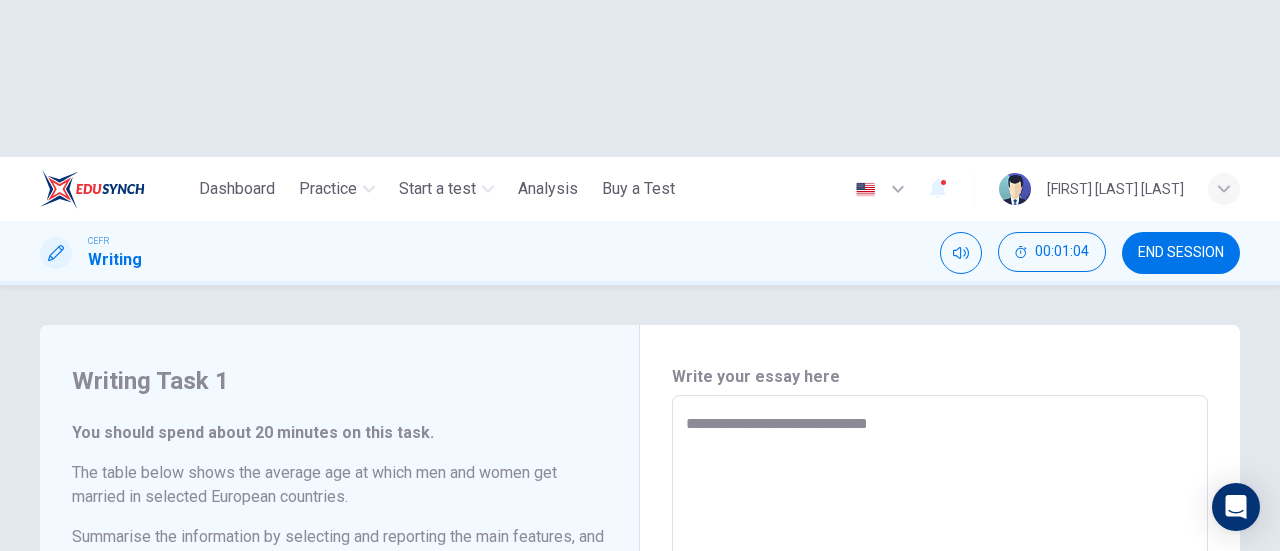 type on "*" 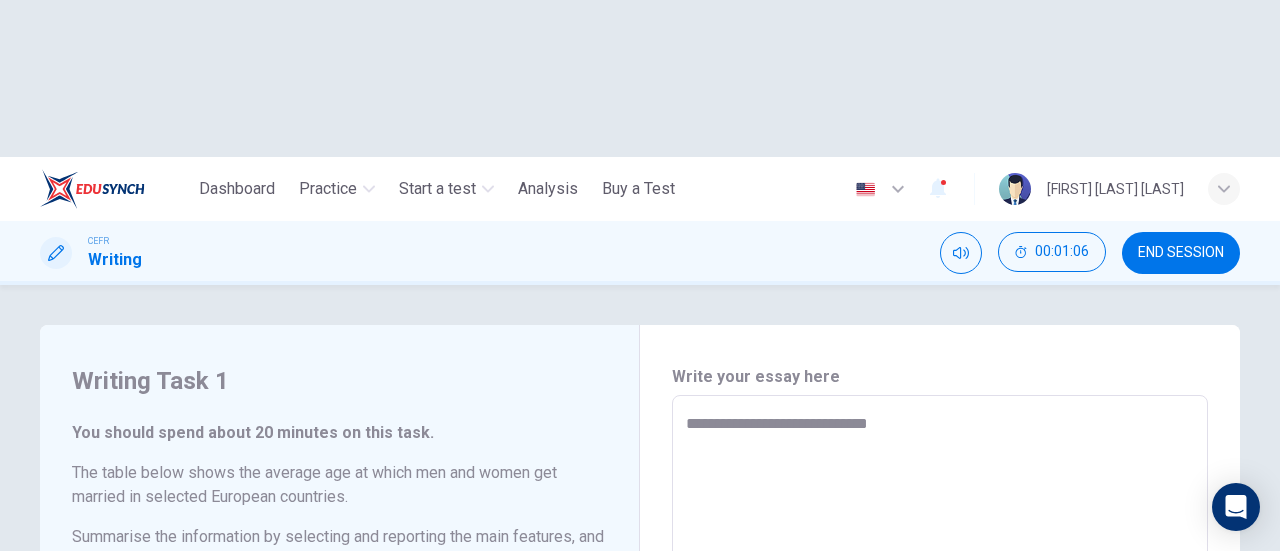 type on "**********" 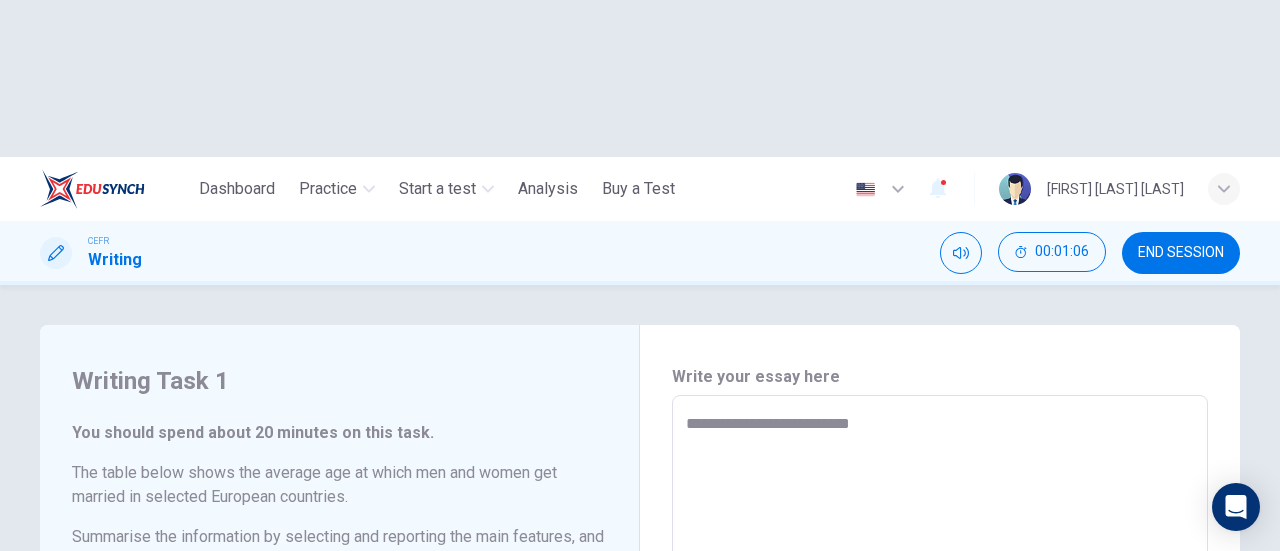 type on "**********" 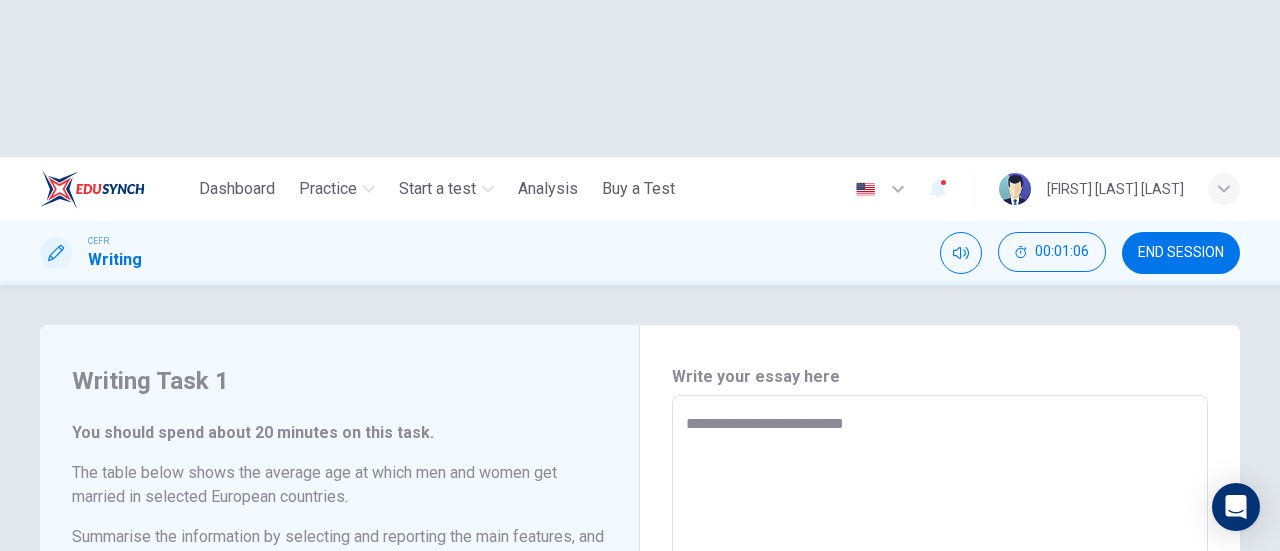 type on "**********" 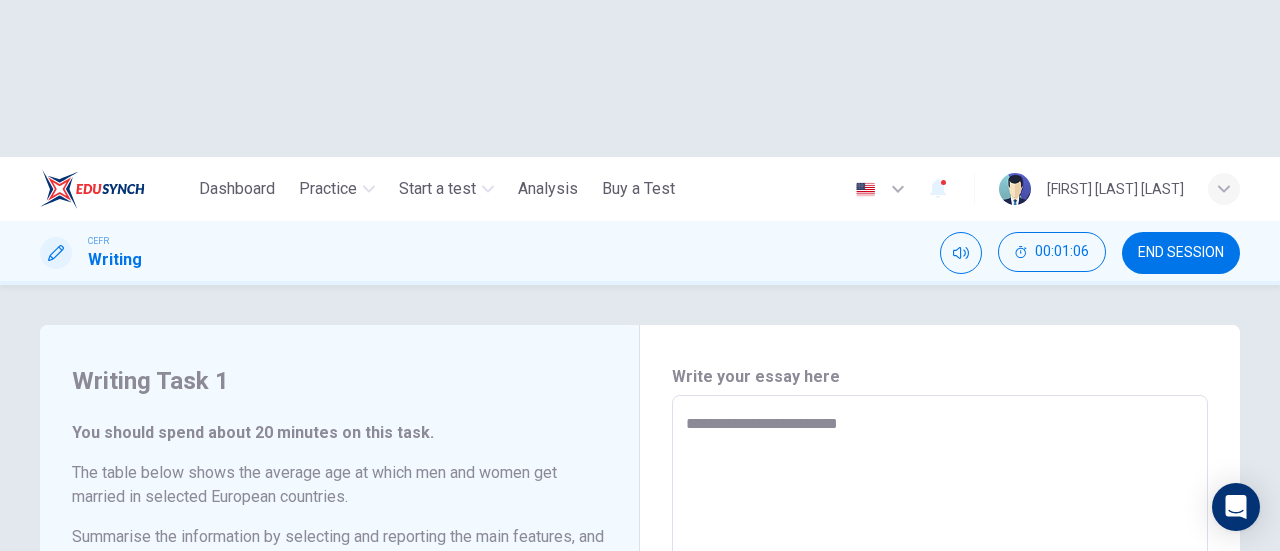 type on "*" 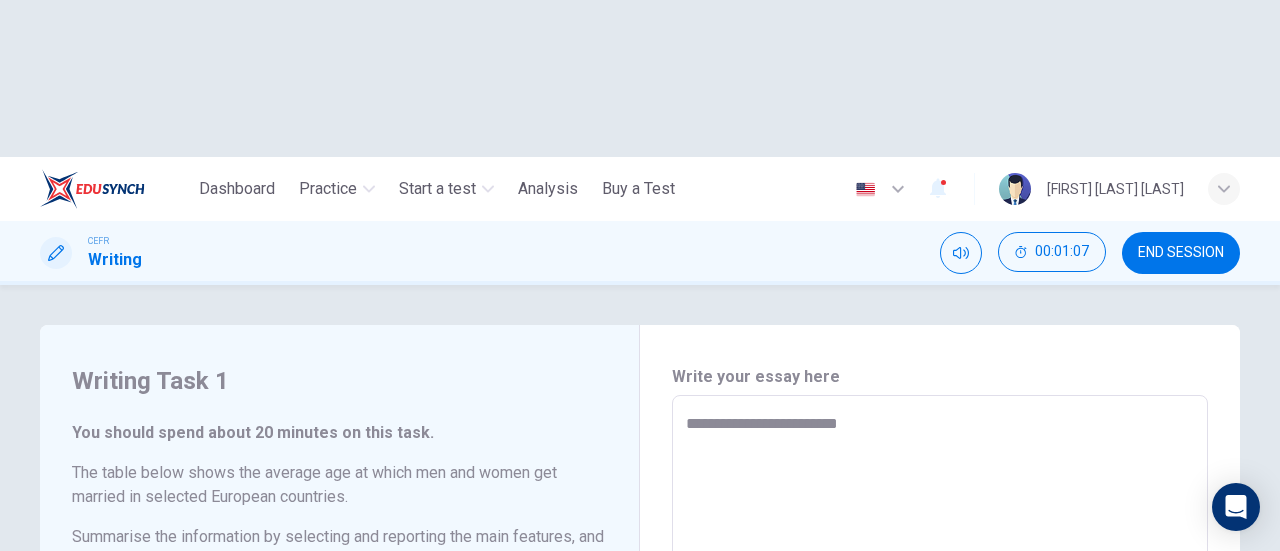 type on "**********" 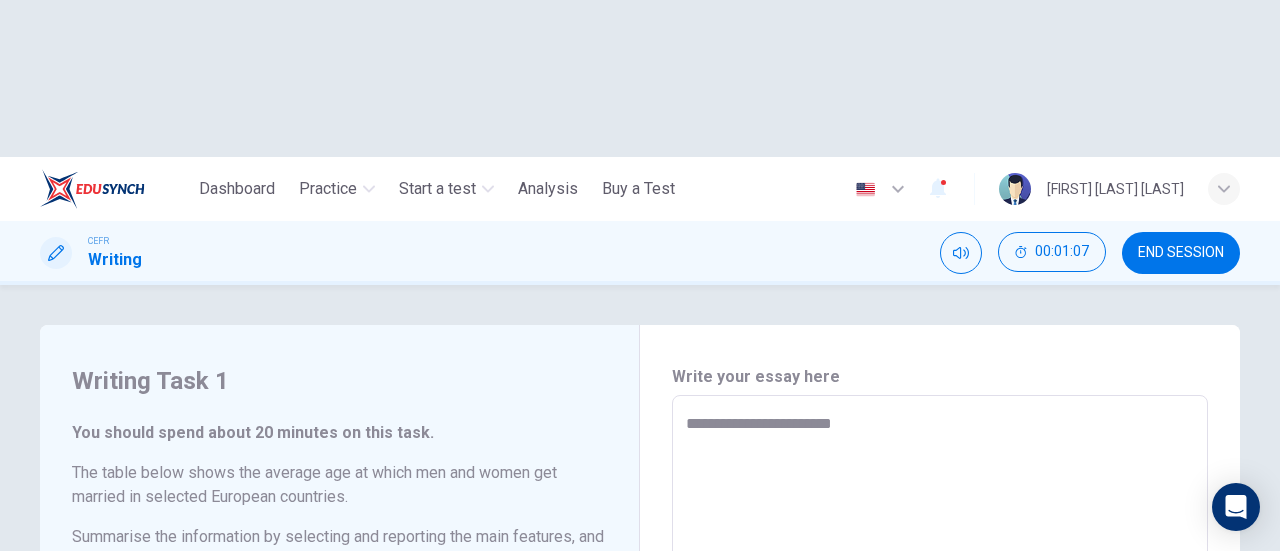 type on "*" 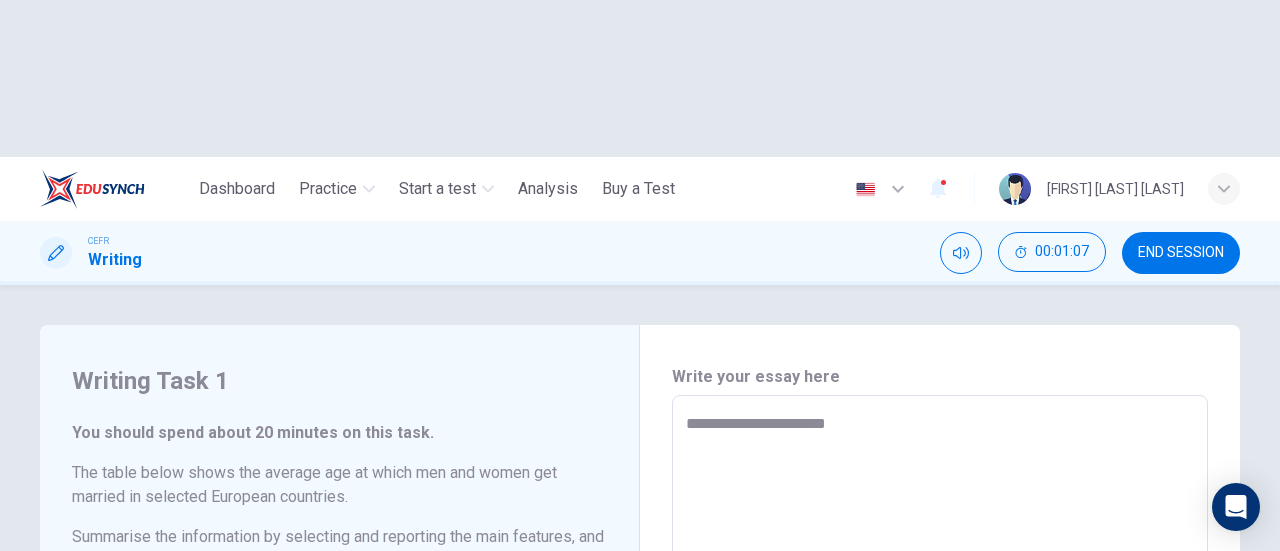 type on "*" 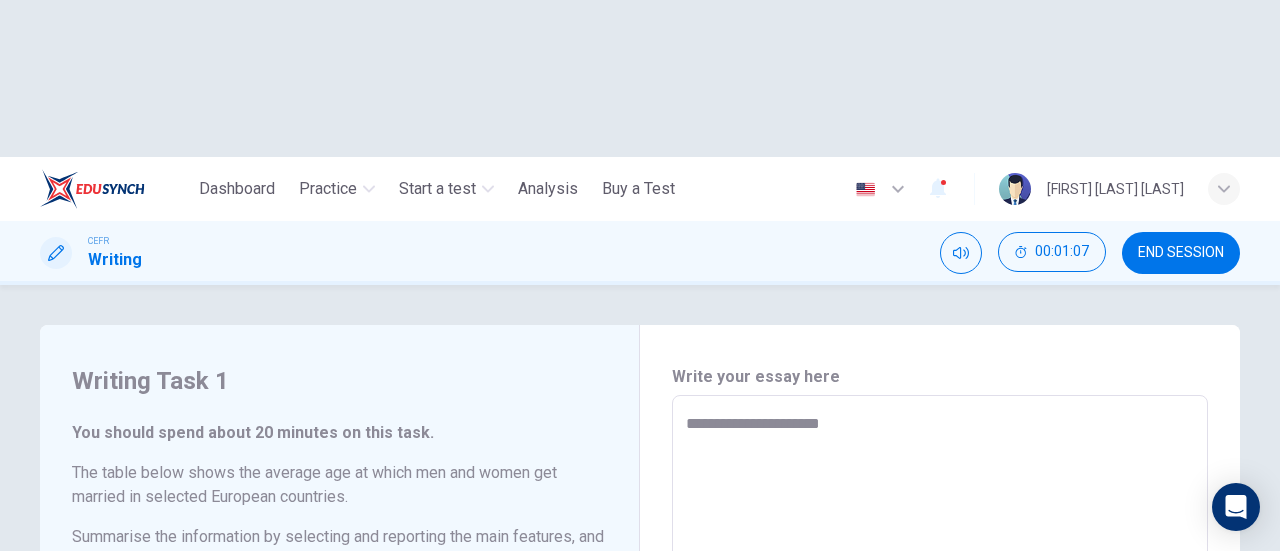 type on "*" 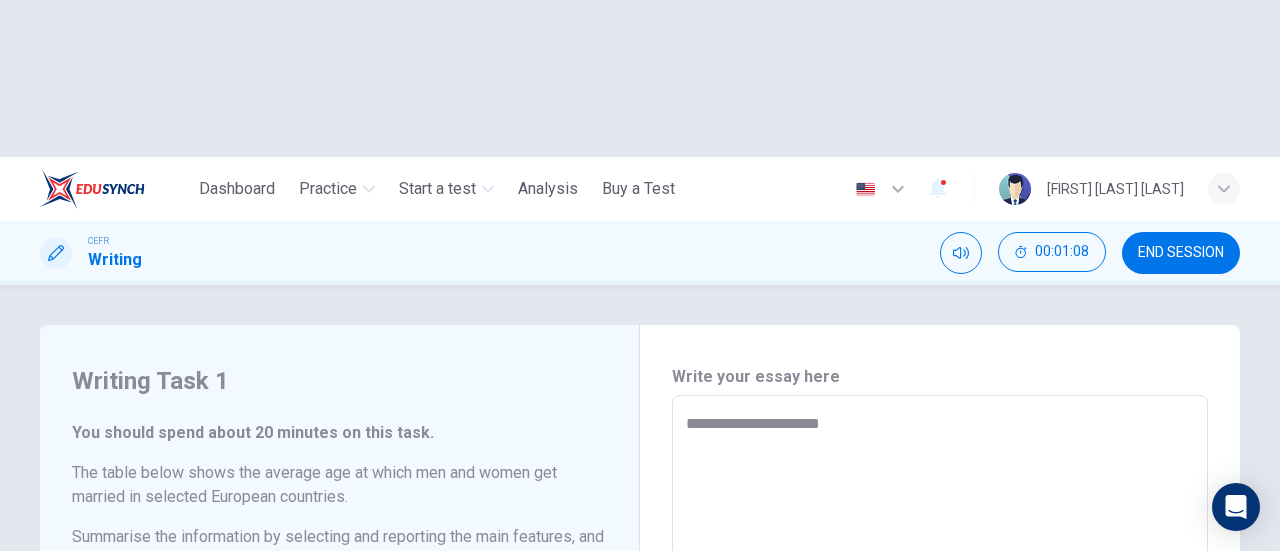 type on "**********" 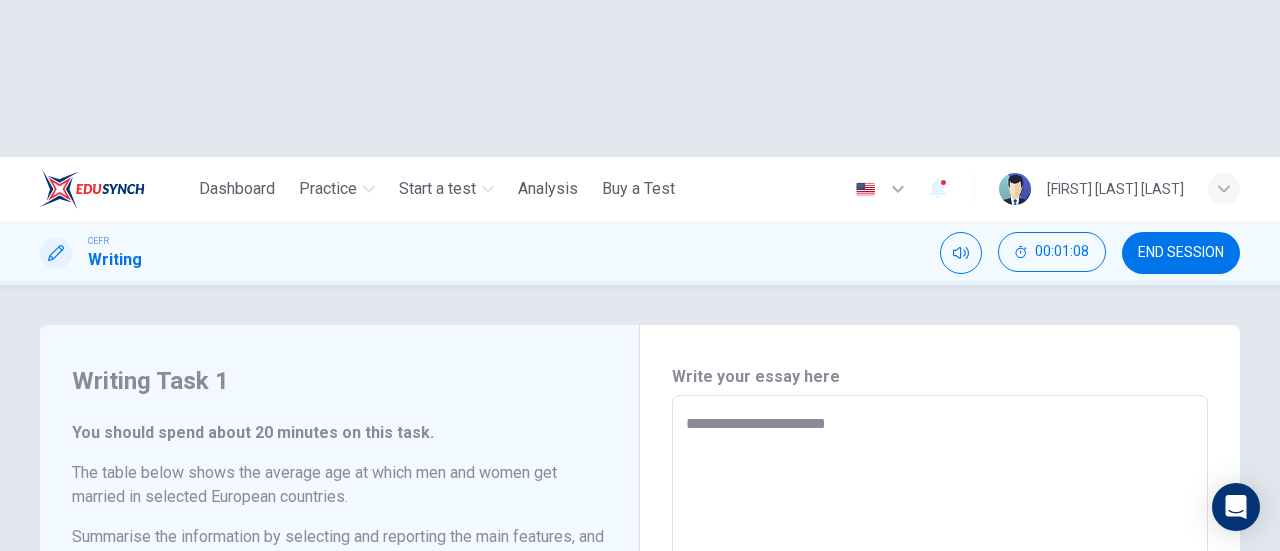 type on "*" 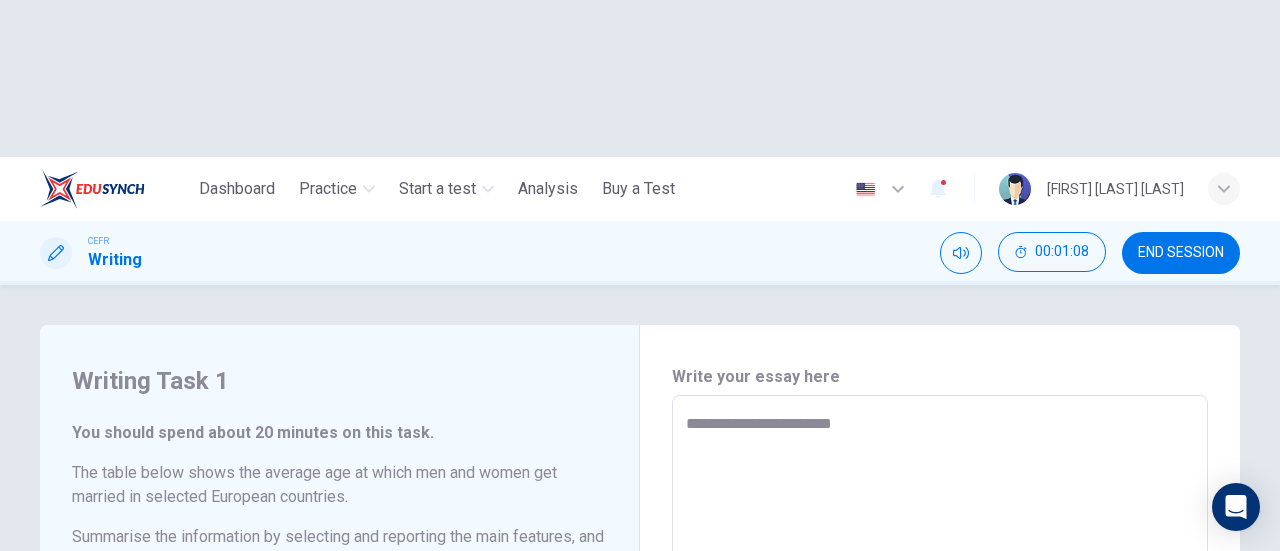 type on "*" 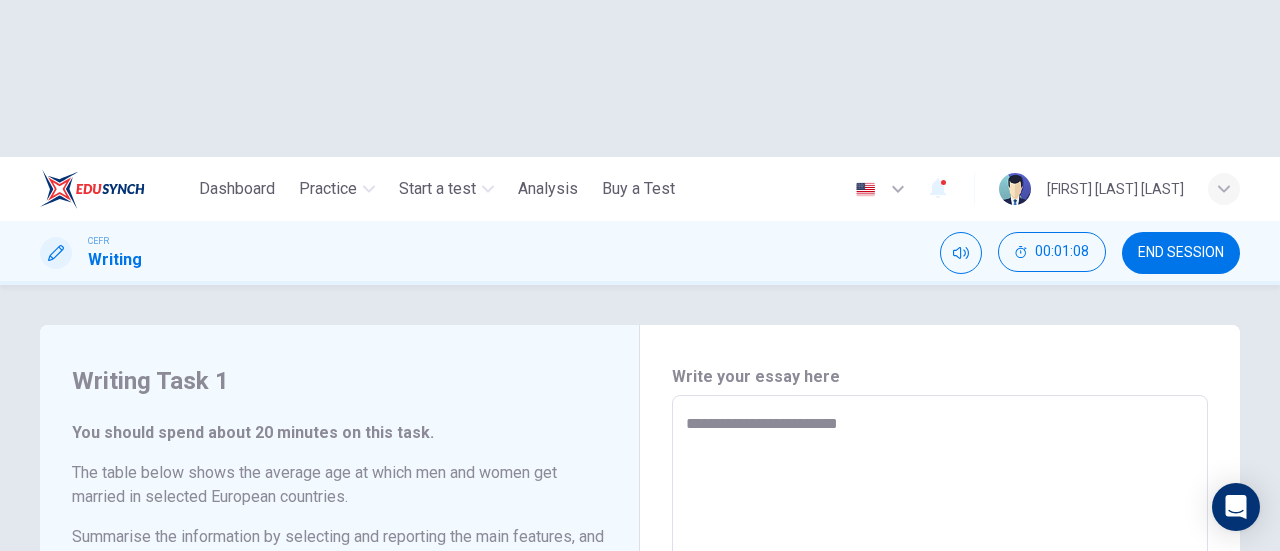 type on "**********" 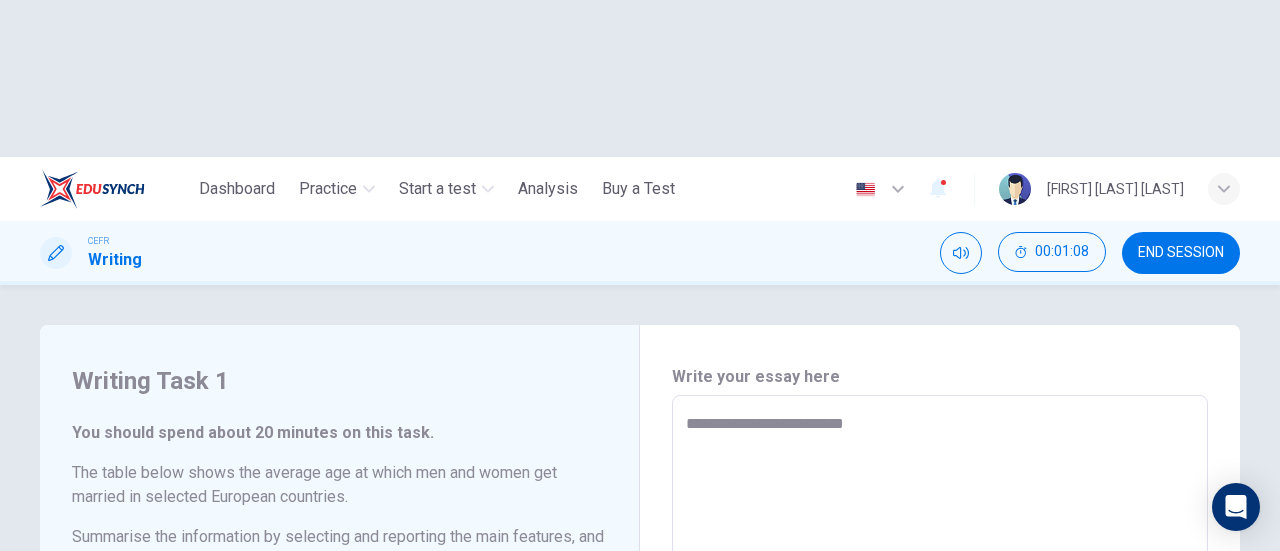type on "**********" 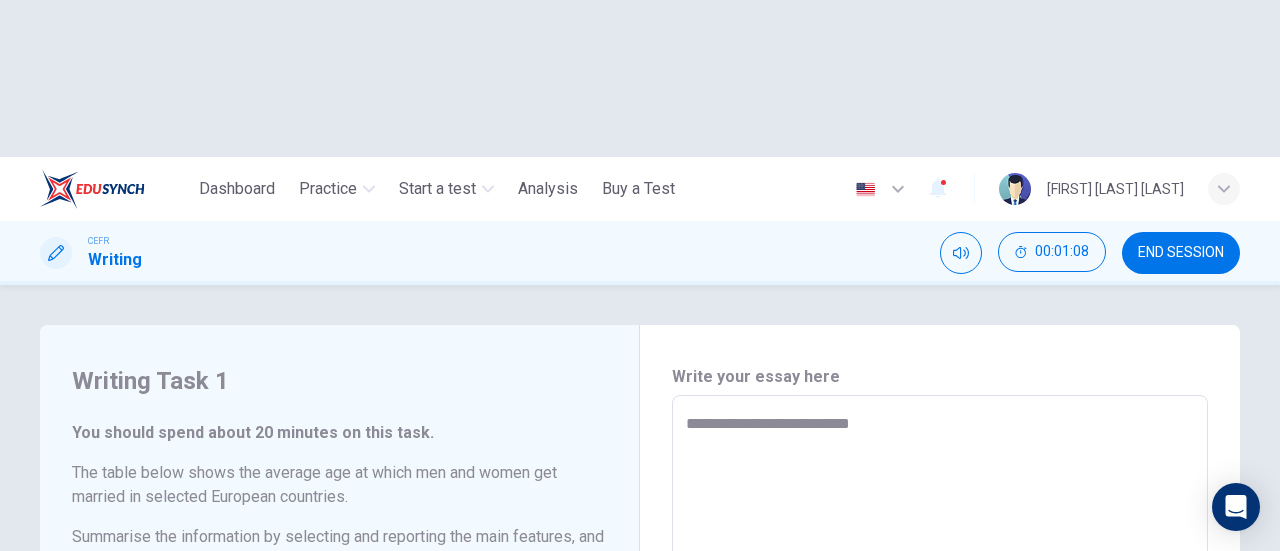 type on "*" 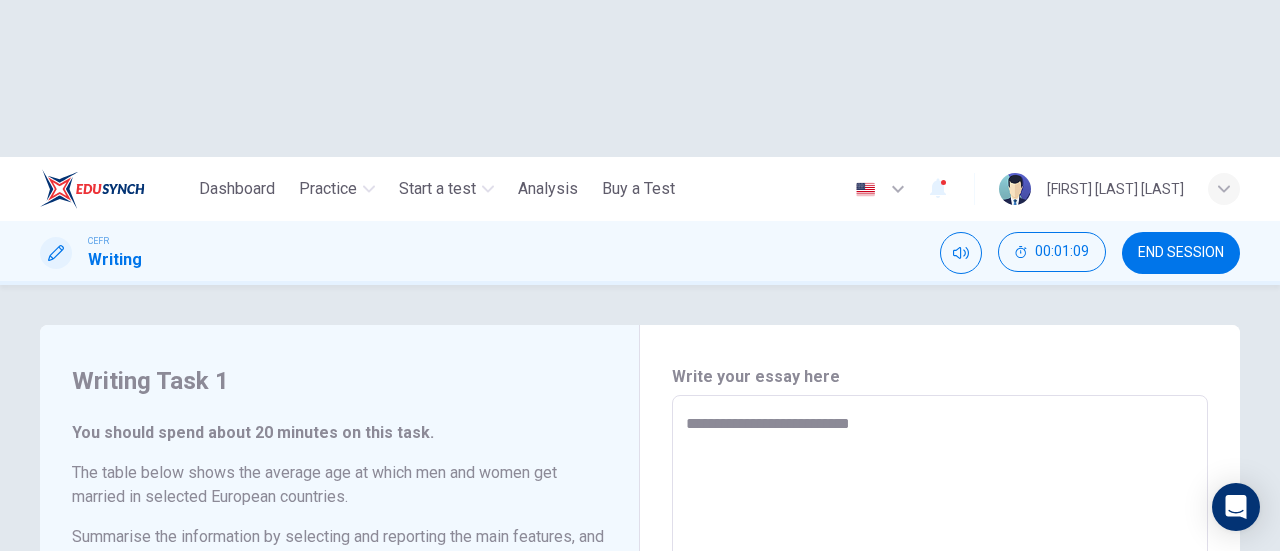 type on "**********" 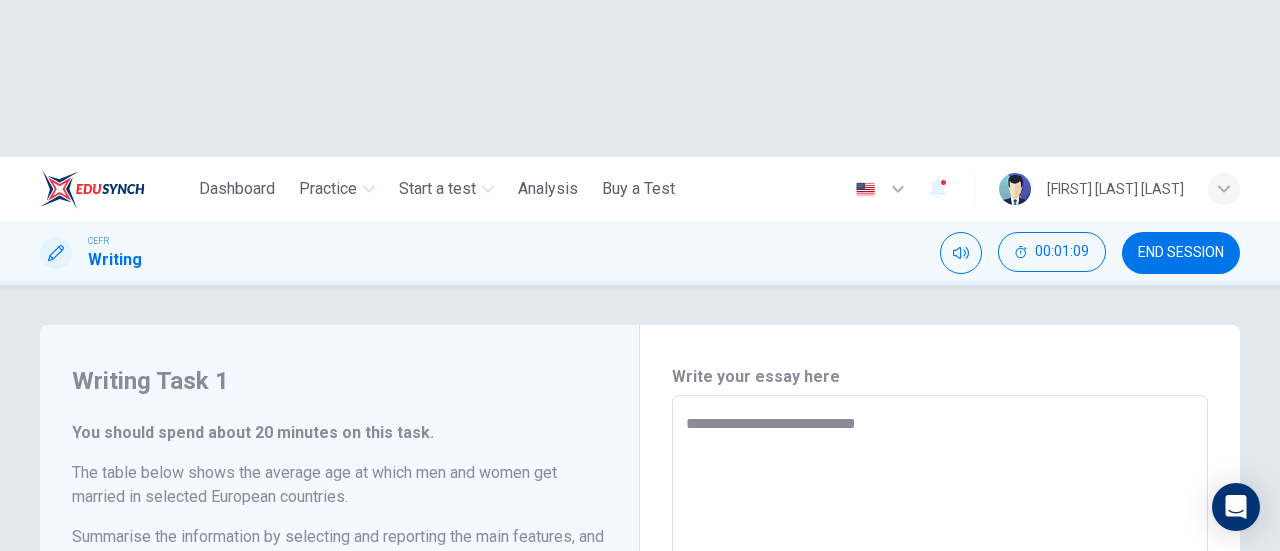 type on "*" 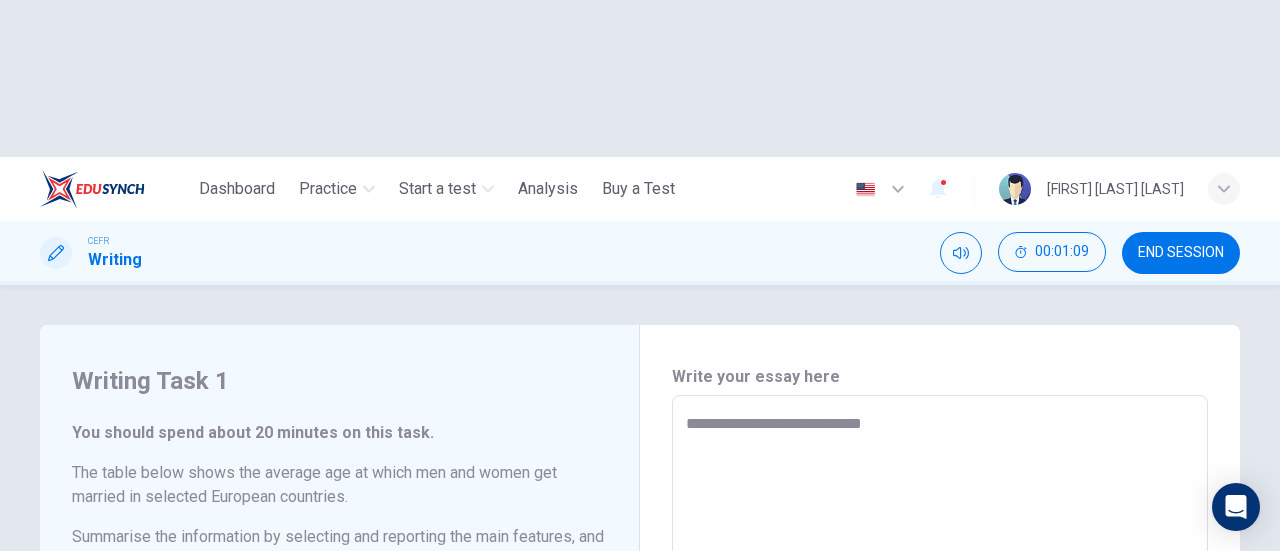 type on "*" 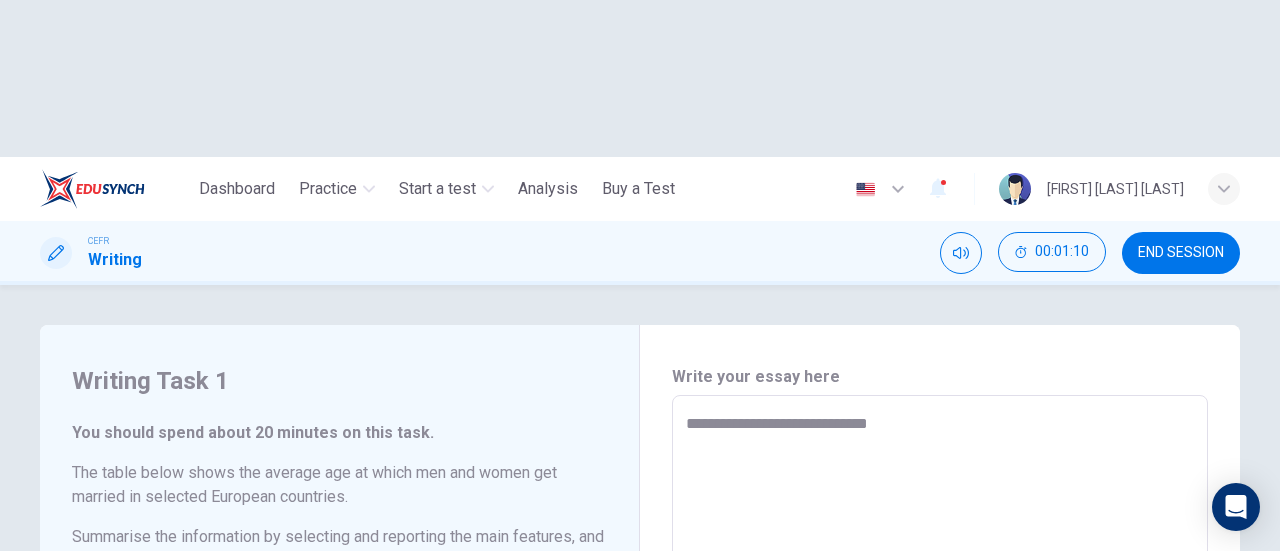 type on "**********" 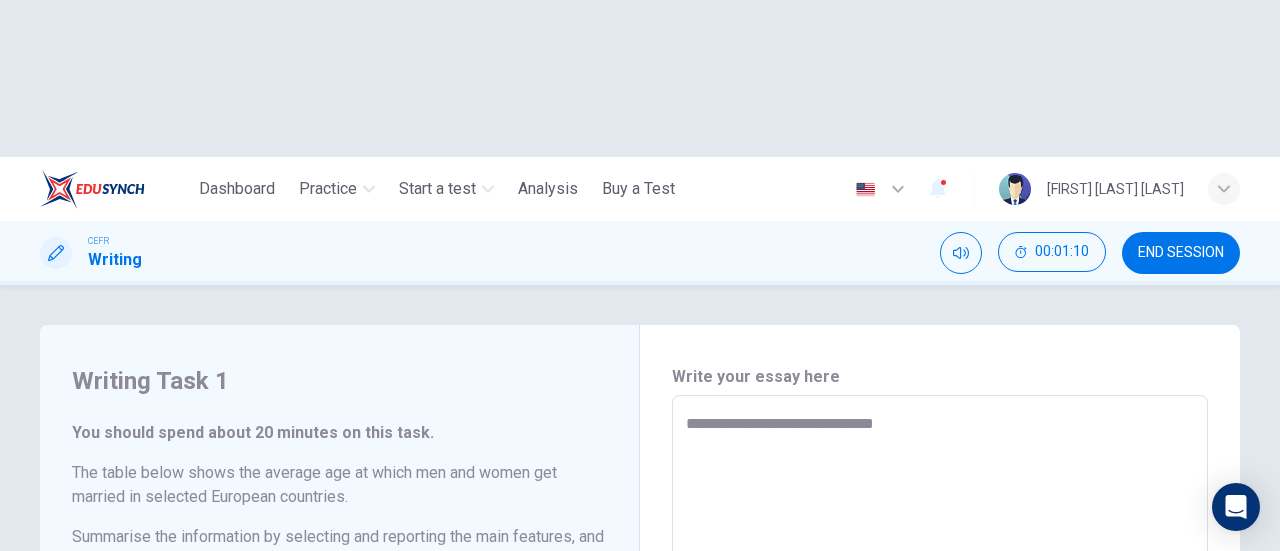 type on "*" 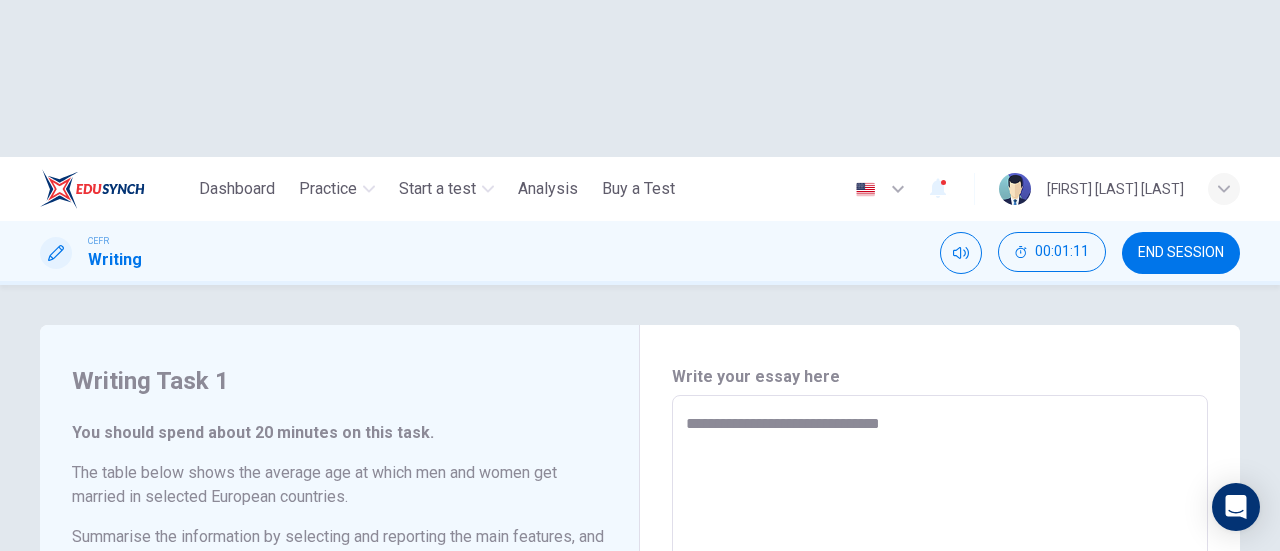 type on "**********" 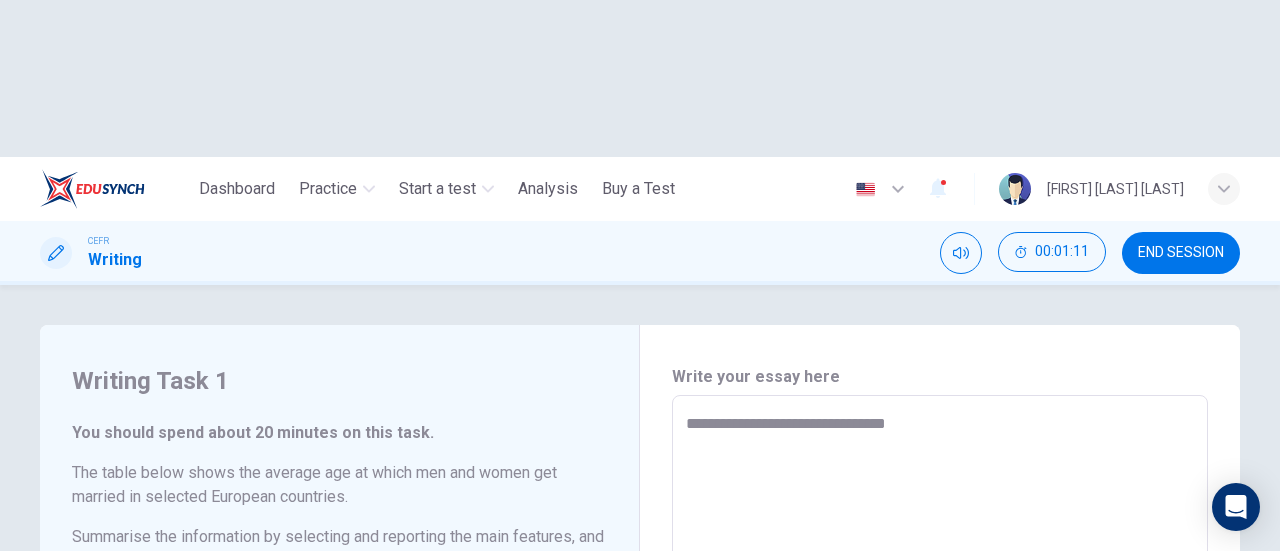 type on "*" 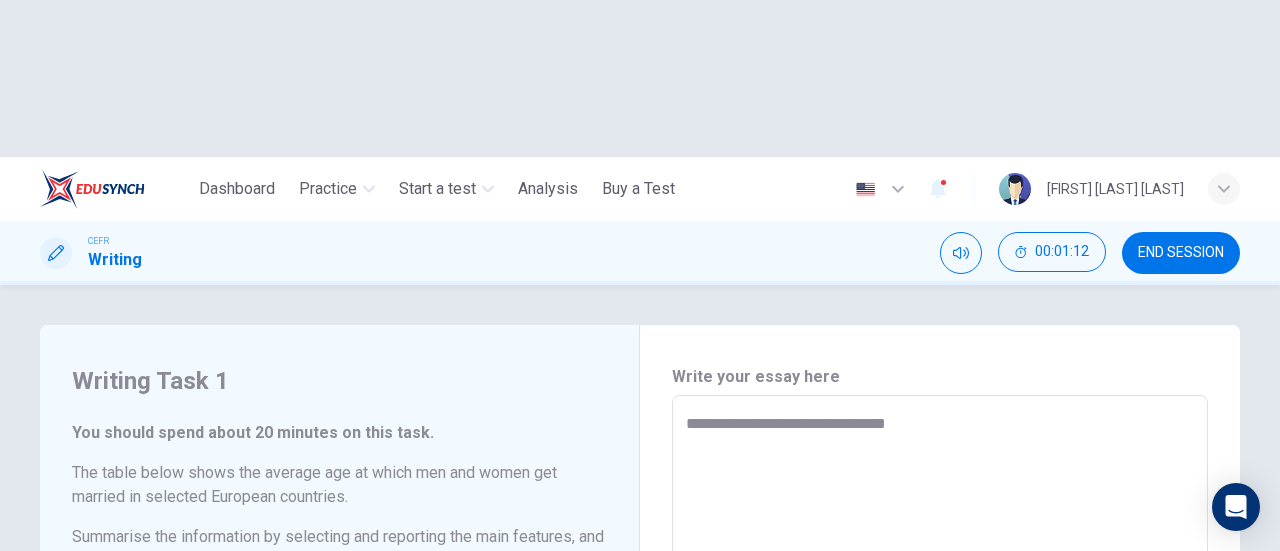 type on "**********" 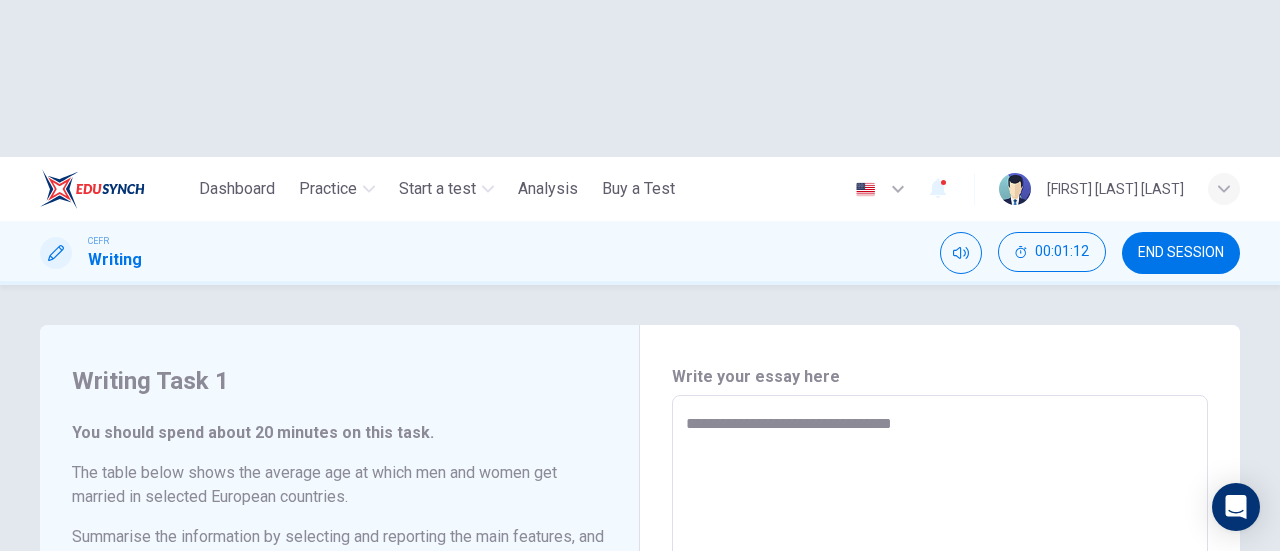 type on "*" 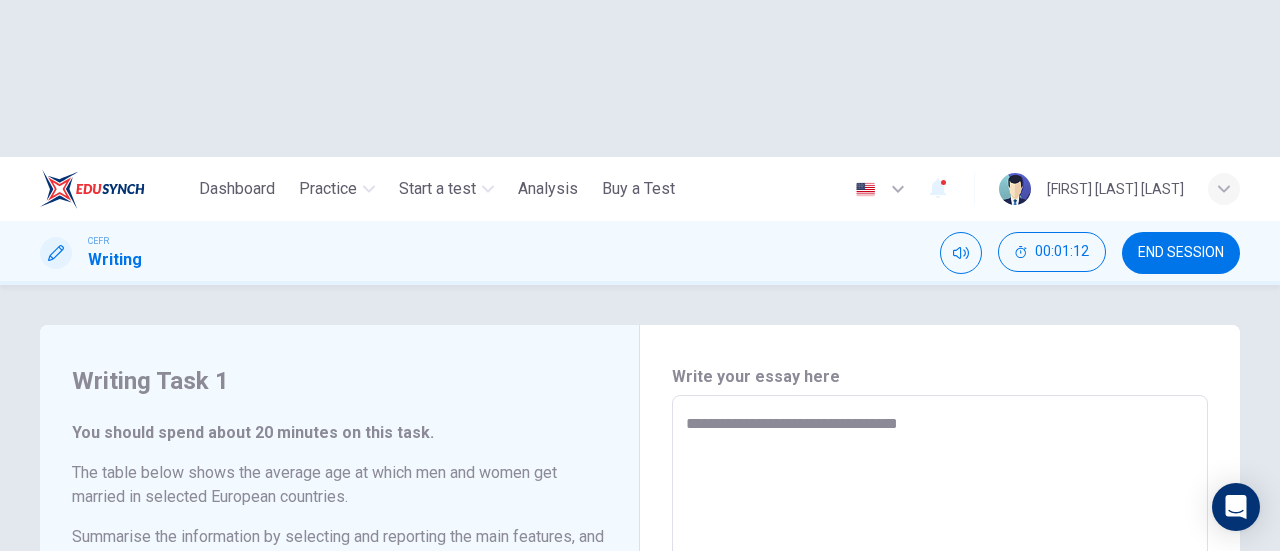 type on "**********" 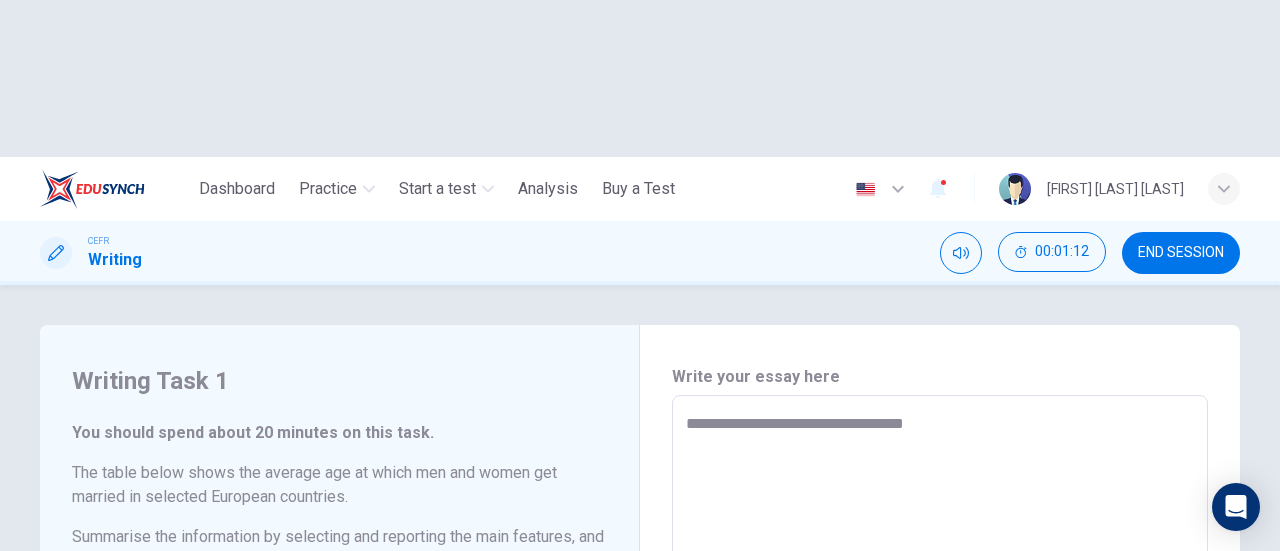 type on "*" 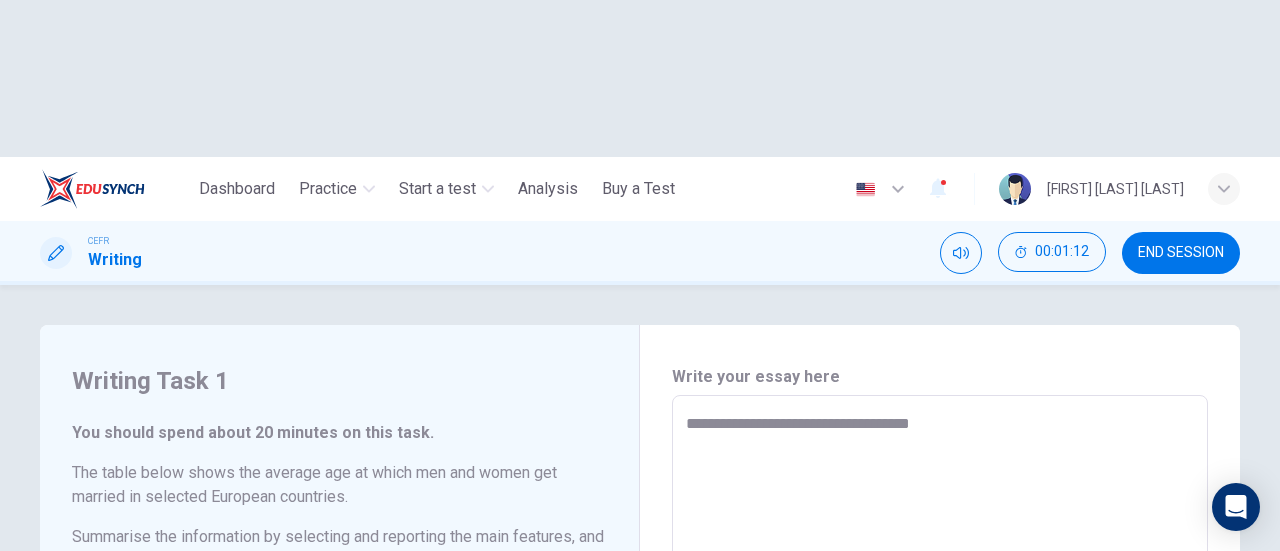 type on "*" 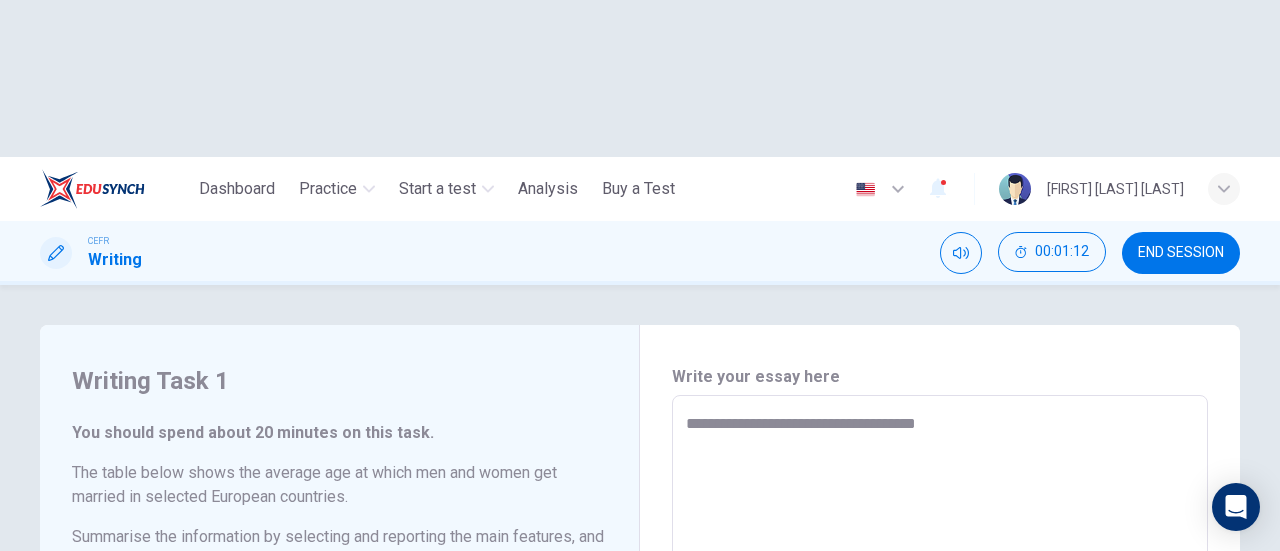 type on "*" 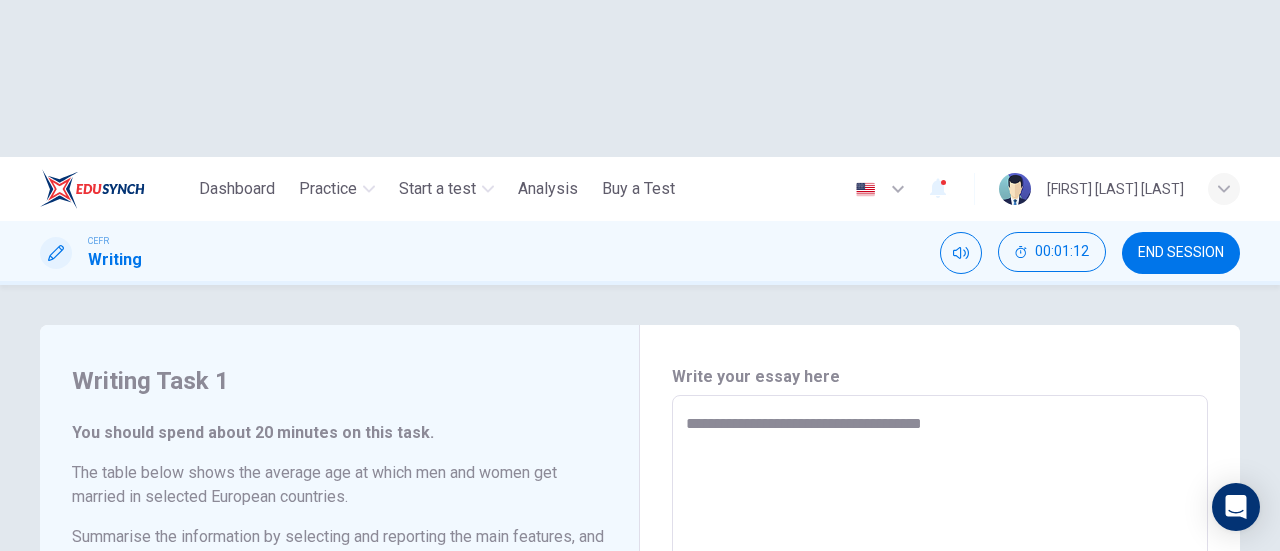 type on "*" 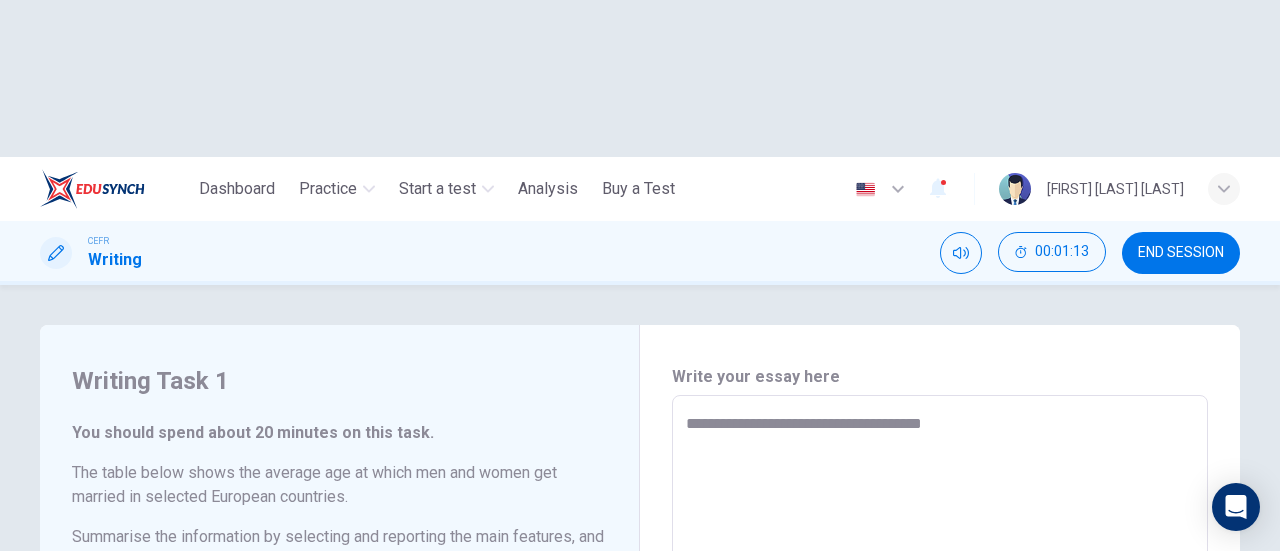 type on "**********" 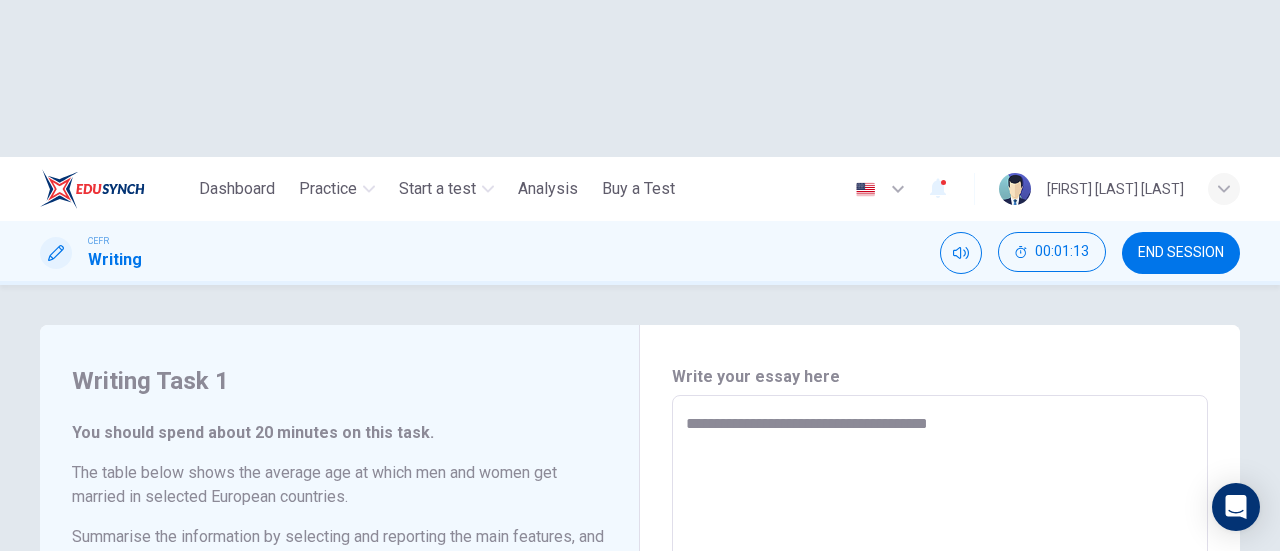 type on "*" 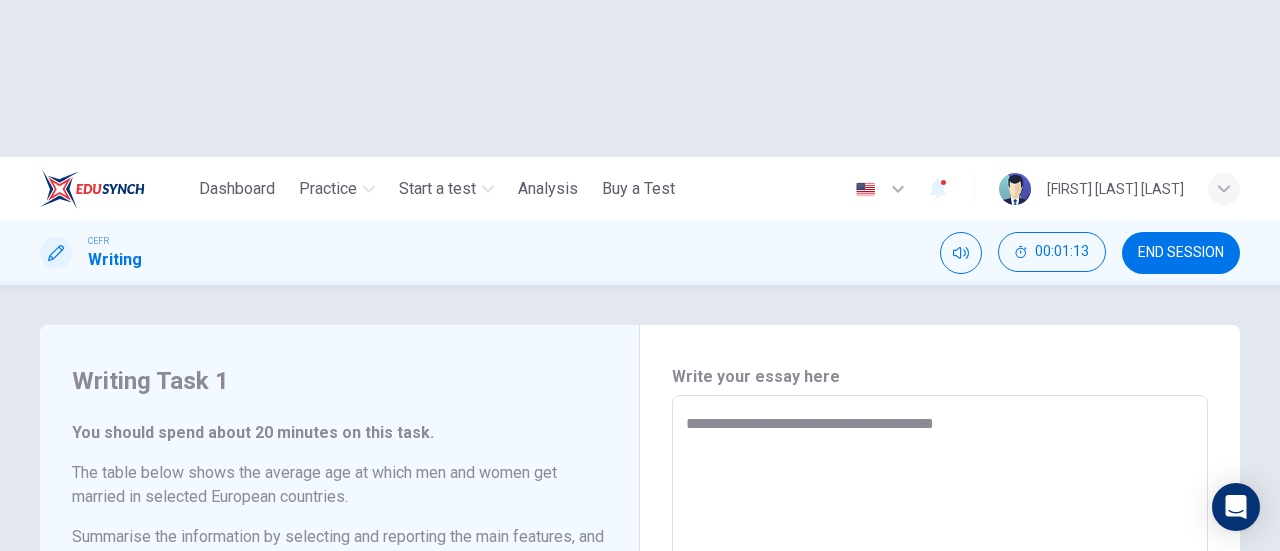 type on "*" 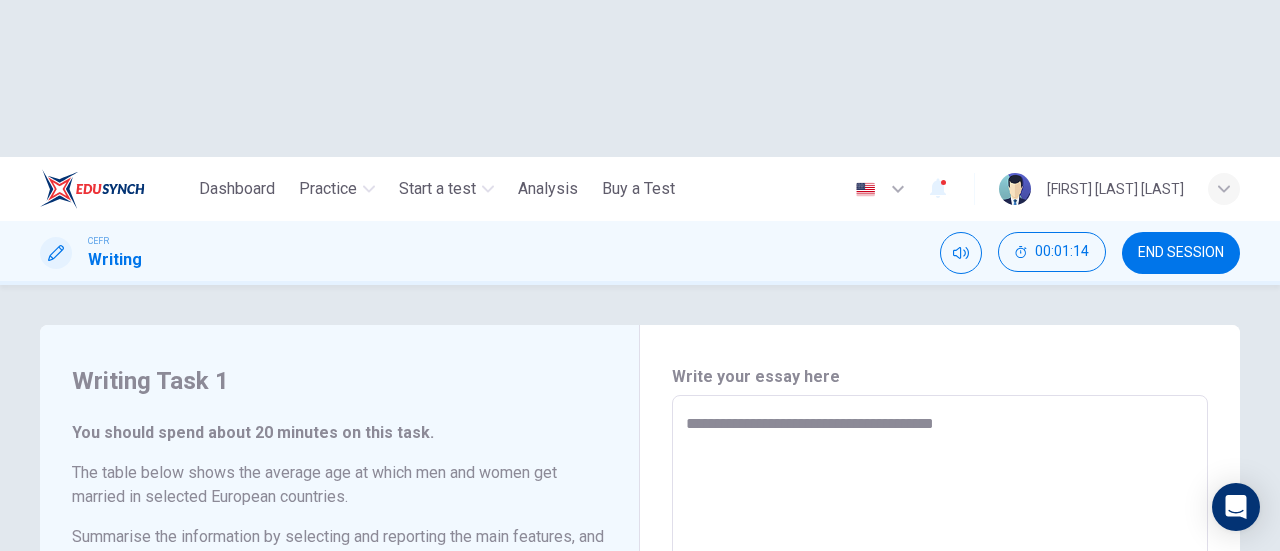 type on "**********" 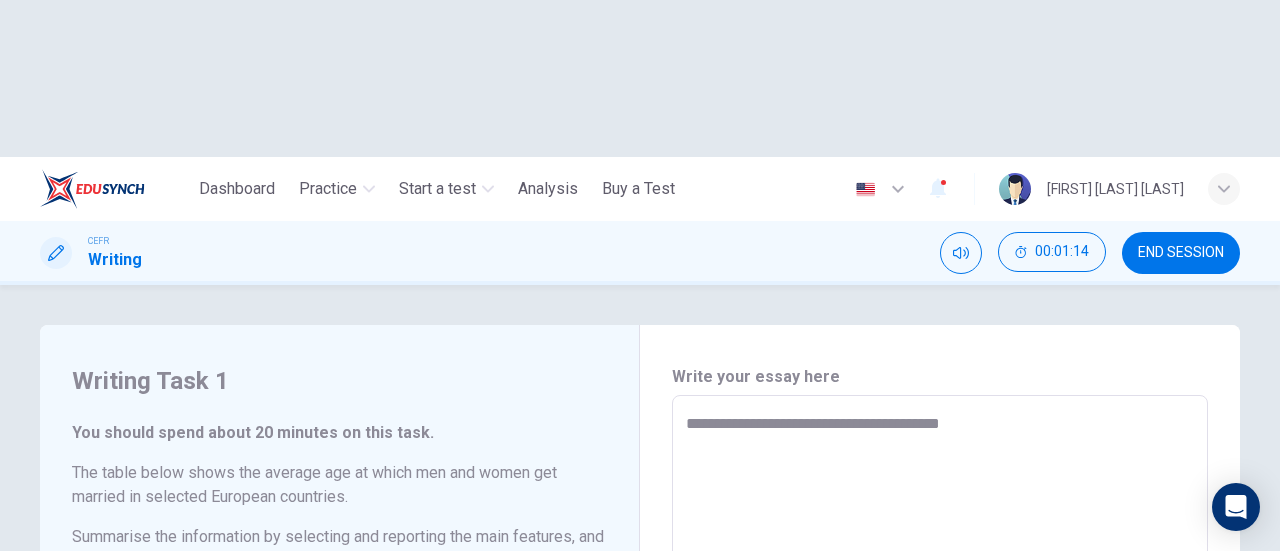 type on "*" 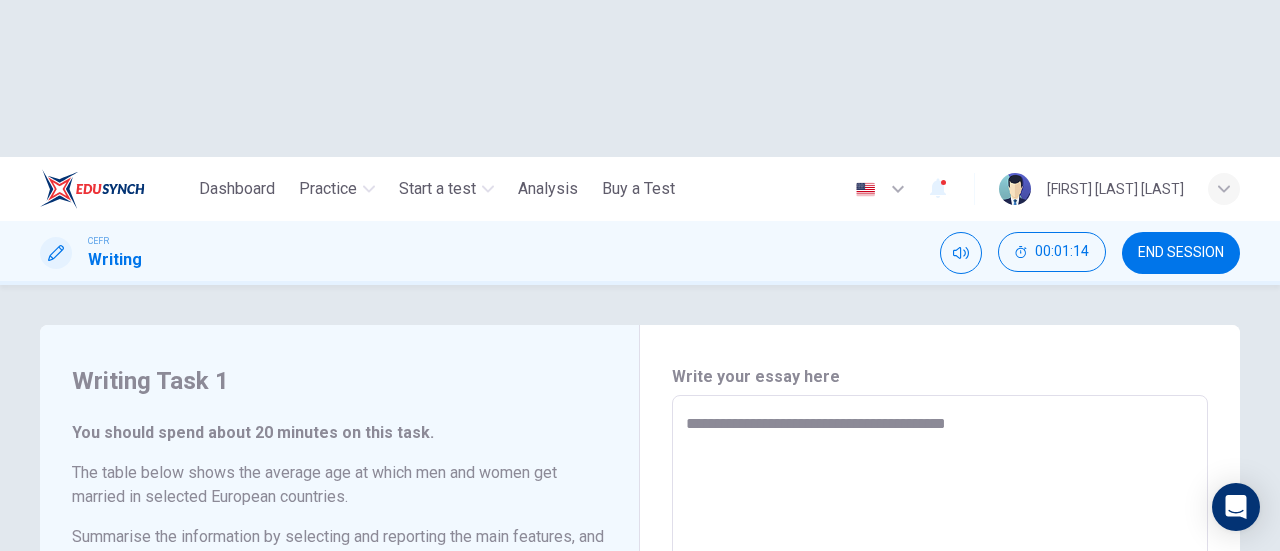 type on "*" 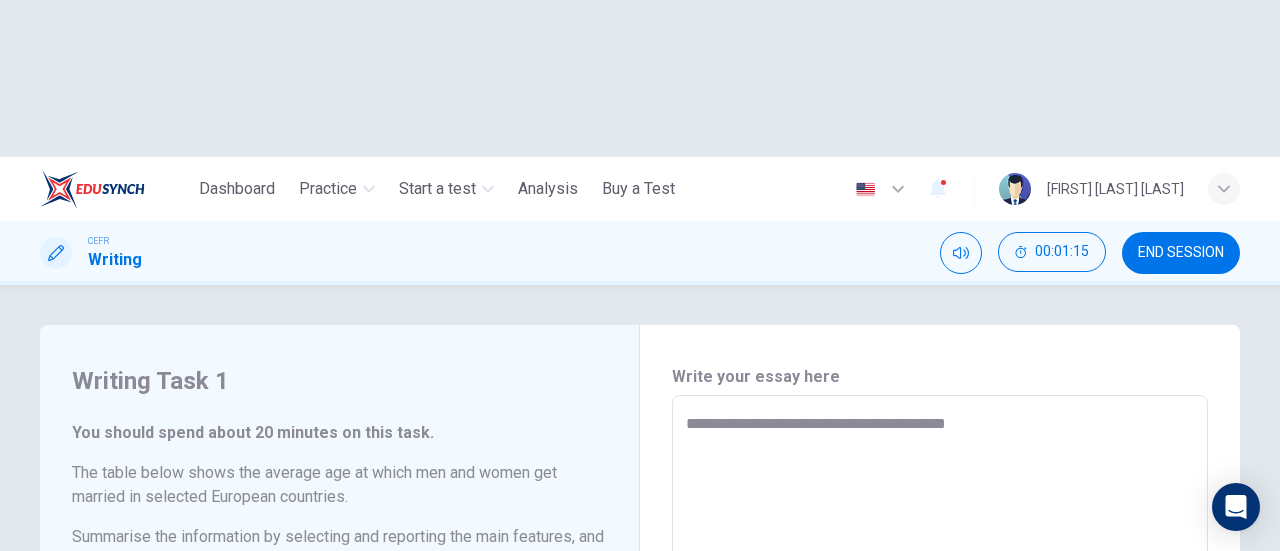 type on "**********" 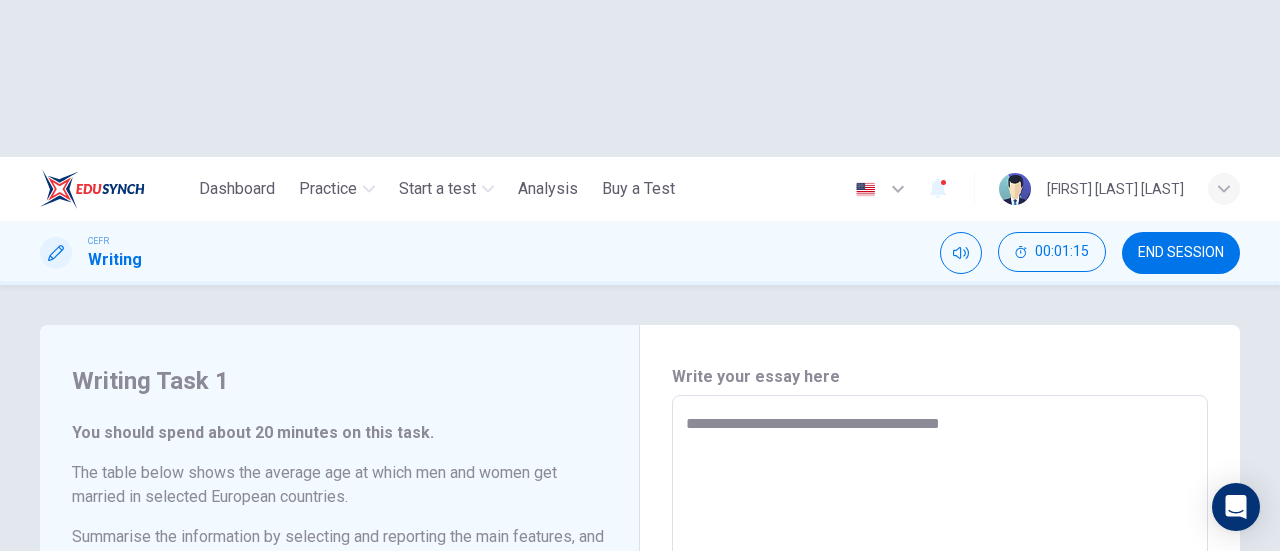 type on "*" 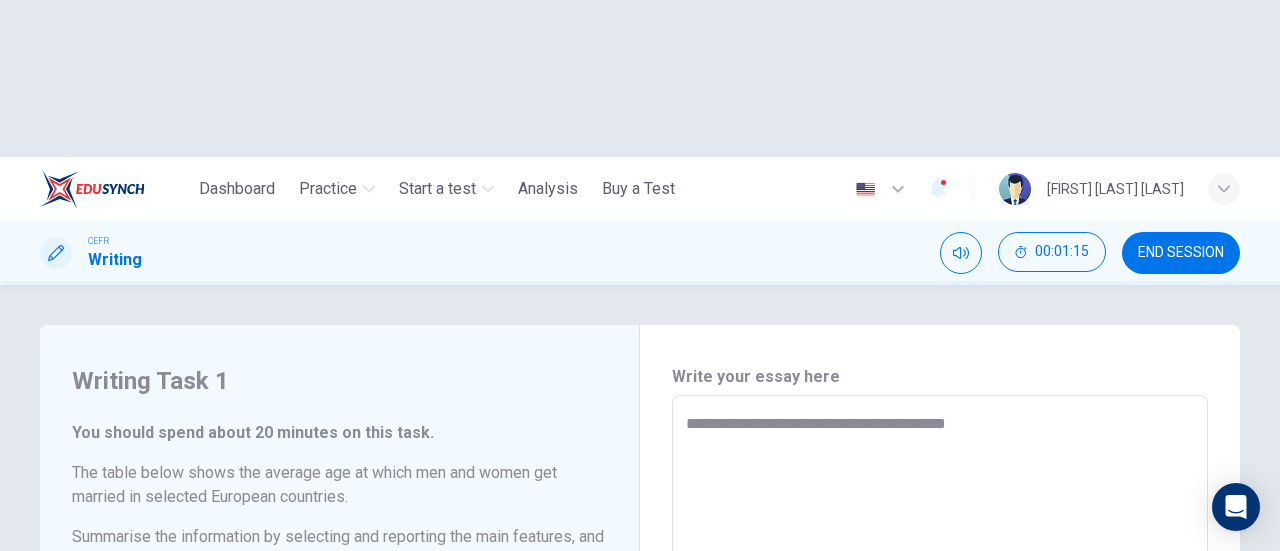 type on "*" 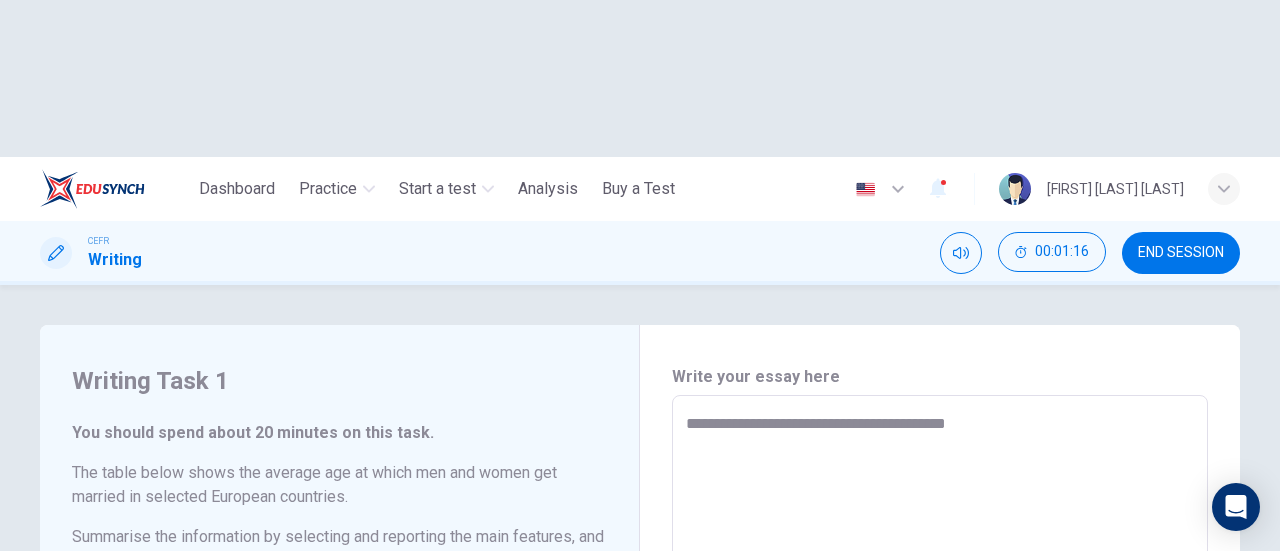 type on "**********" 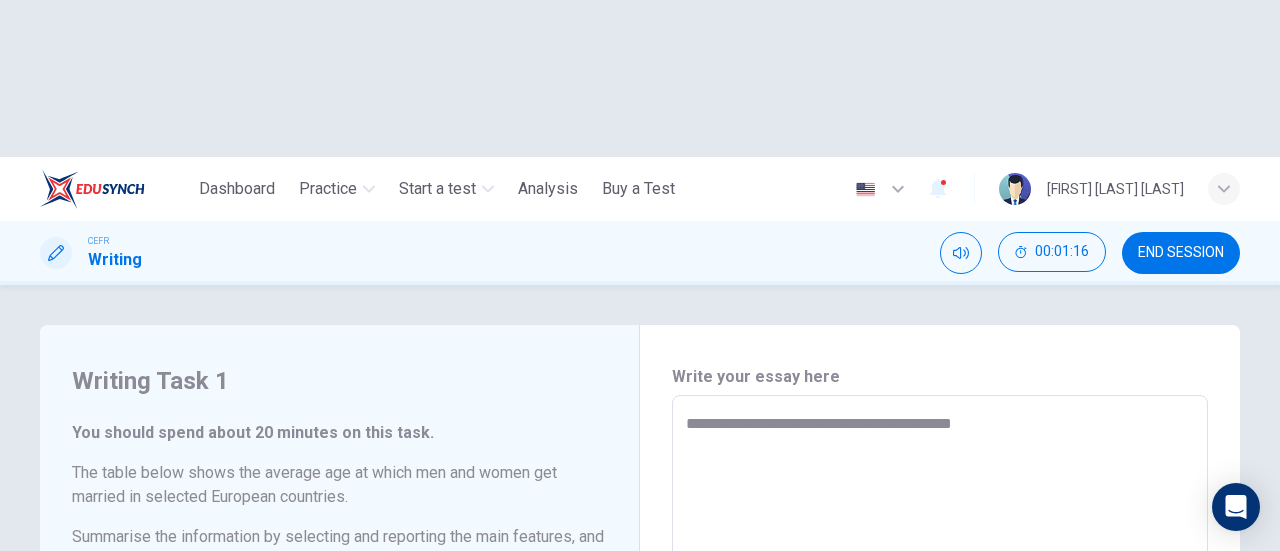 type on "*" 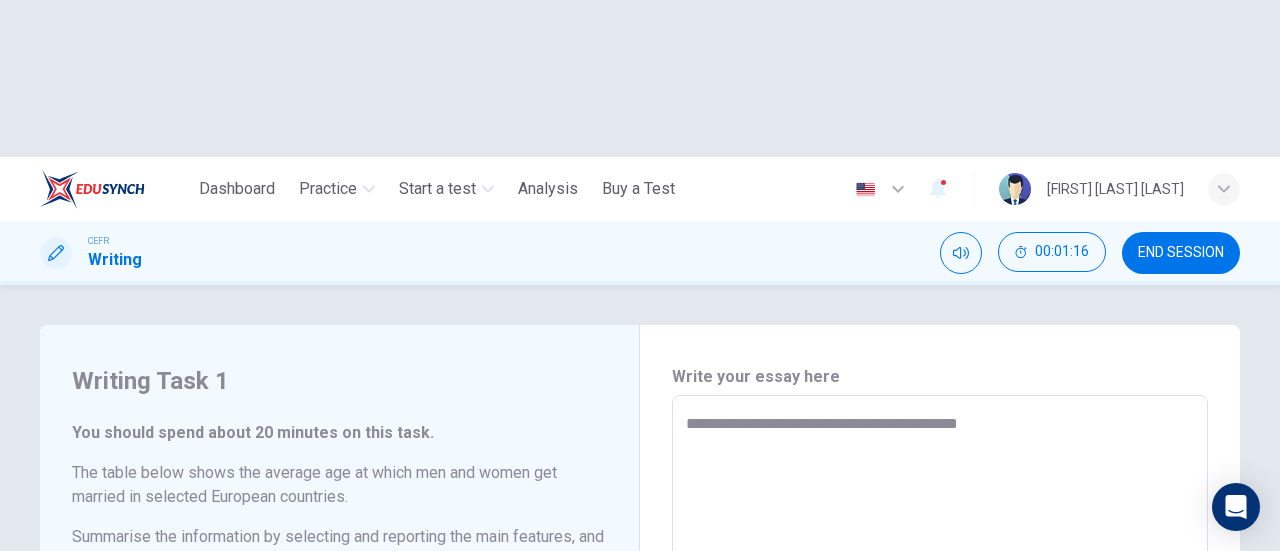 type on "*" 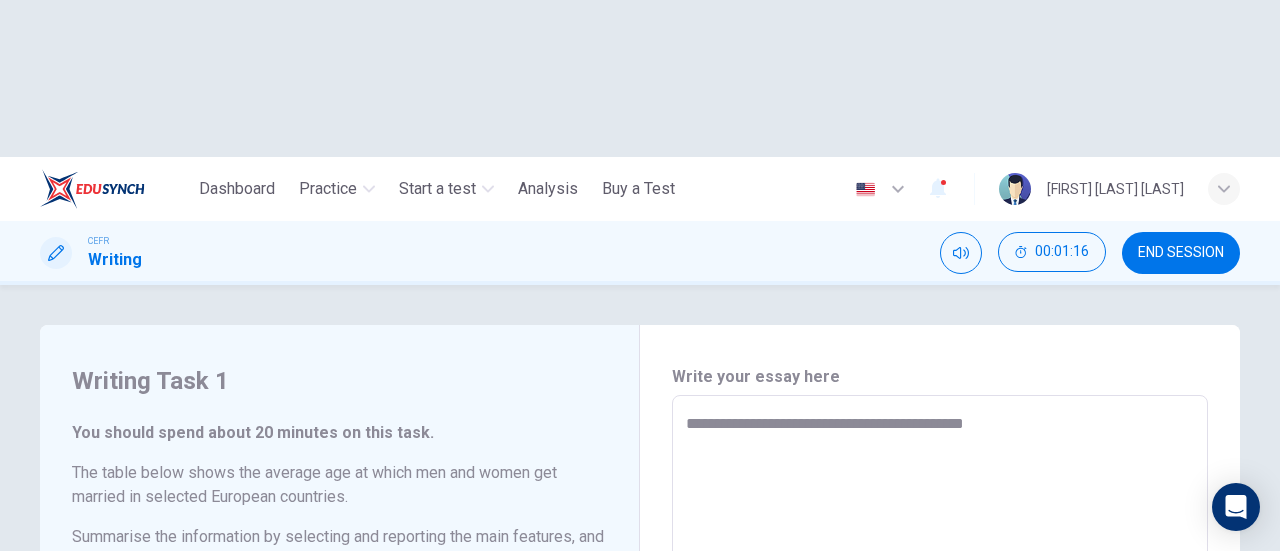 type on "**********" 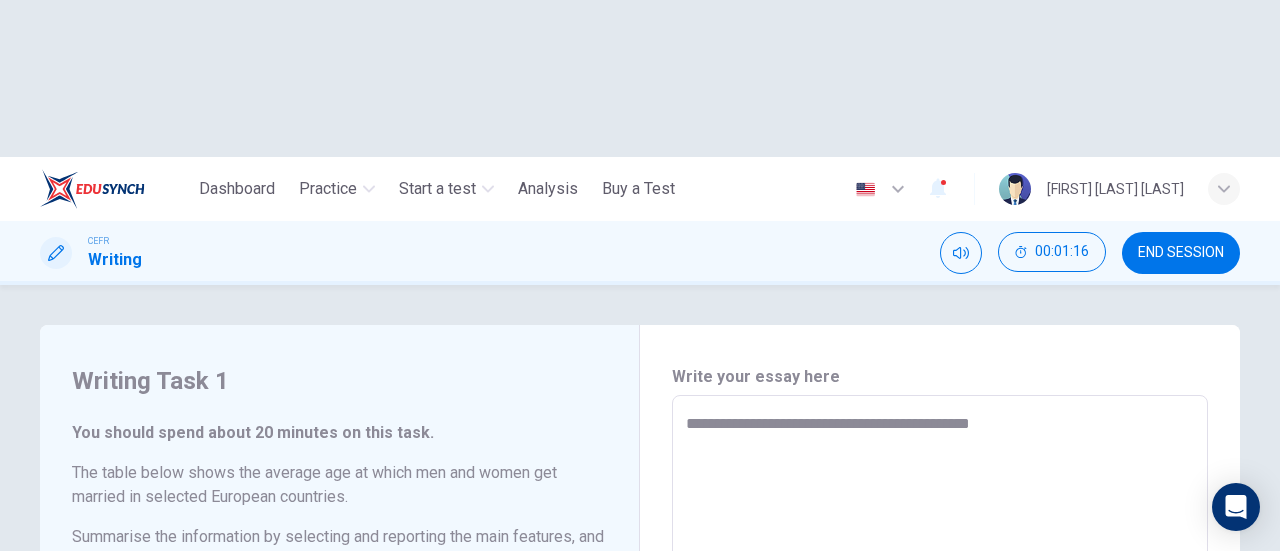 type on "*" 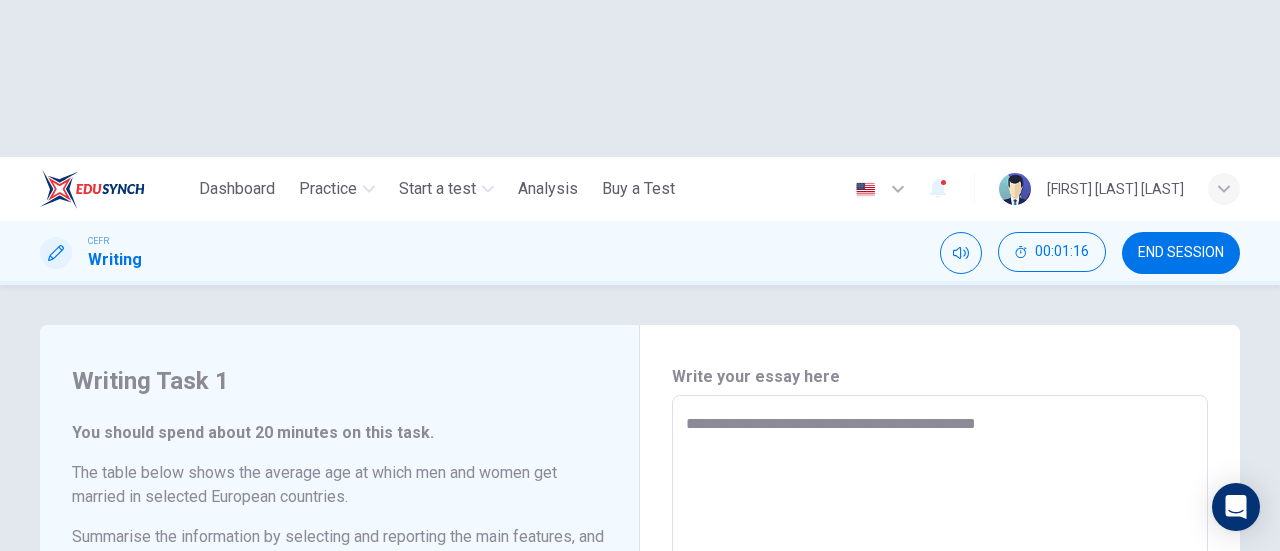 type on "**********" 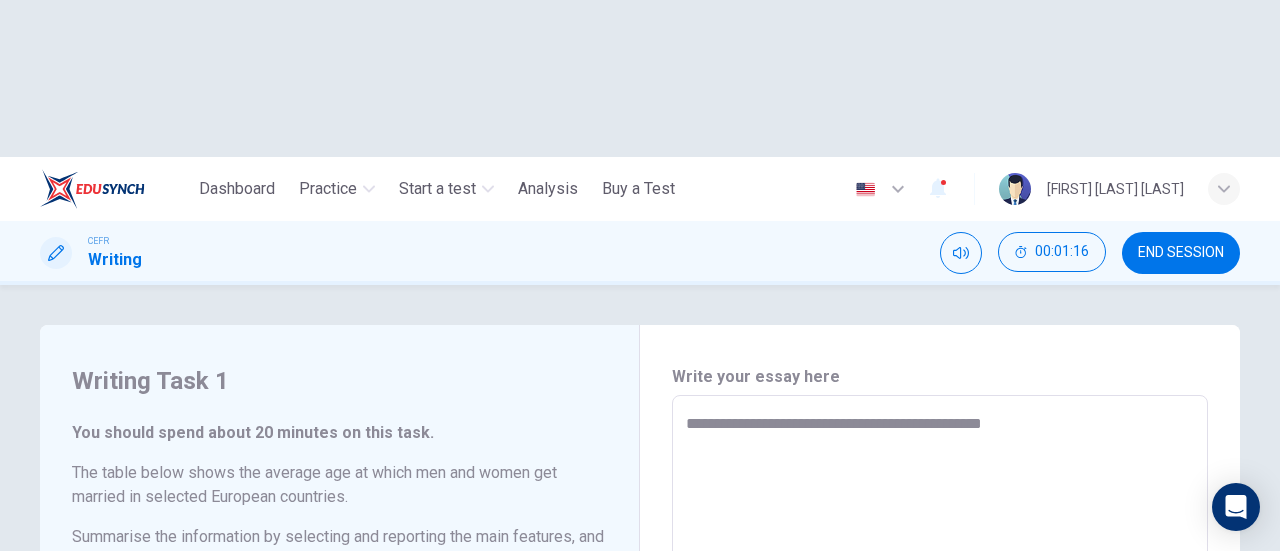 type on "*" 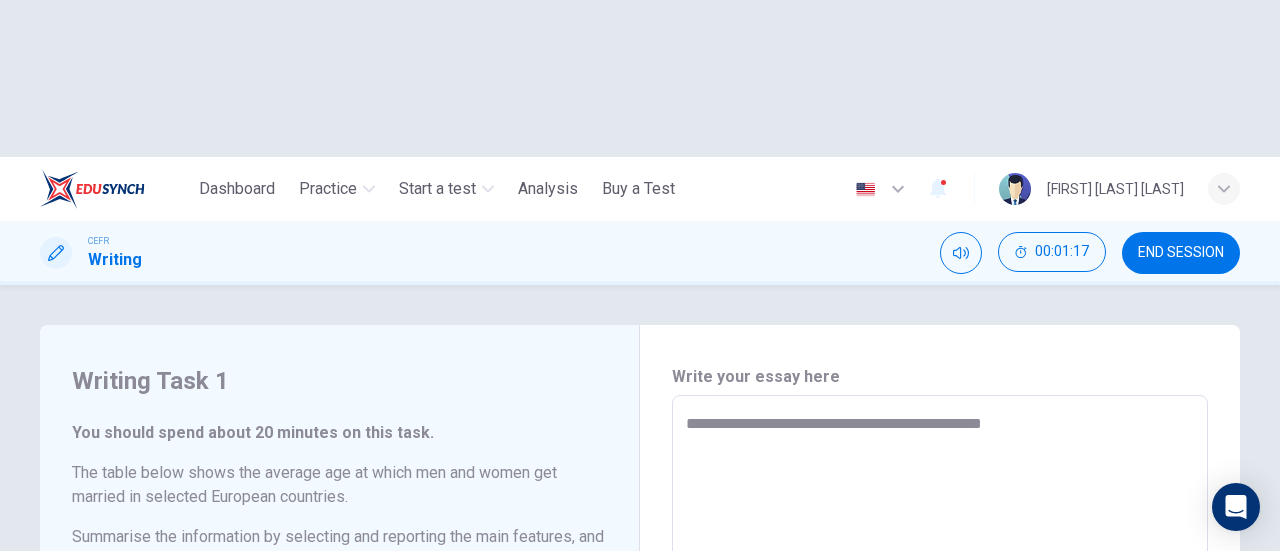 type on "**********" 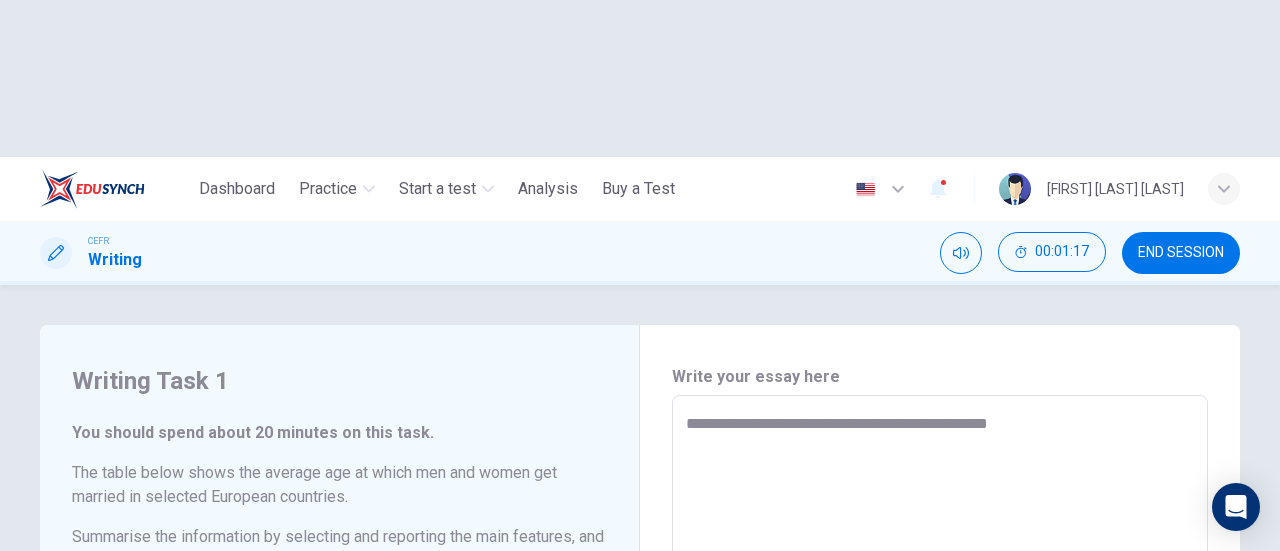 type on "*" 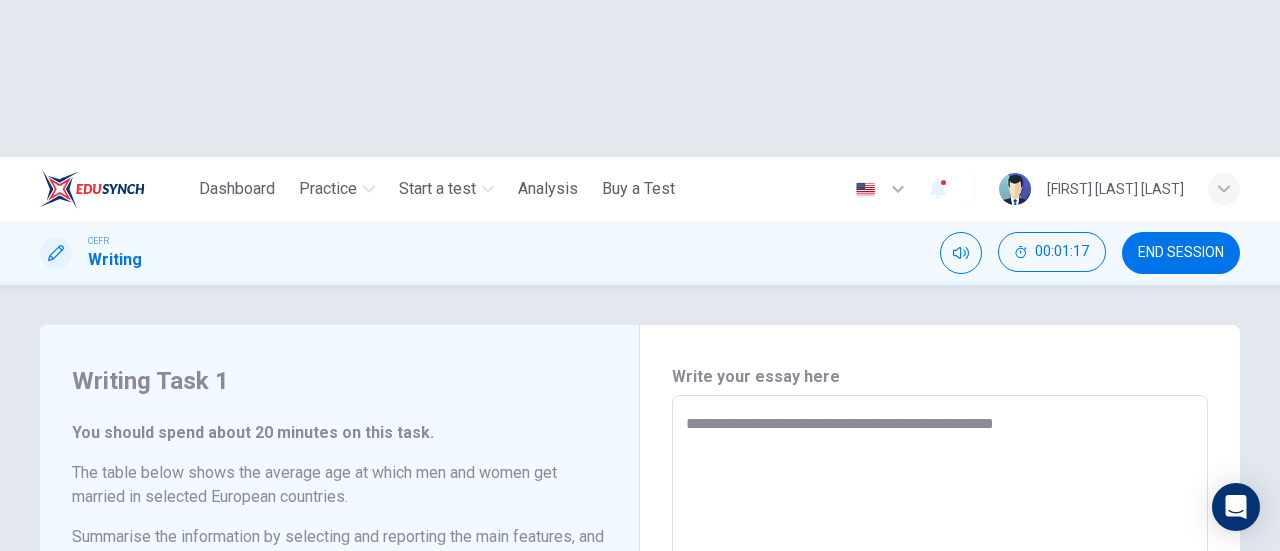 type on "*" 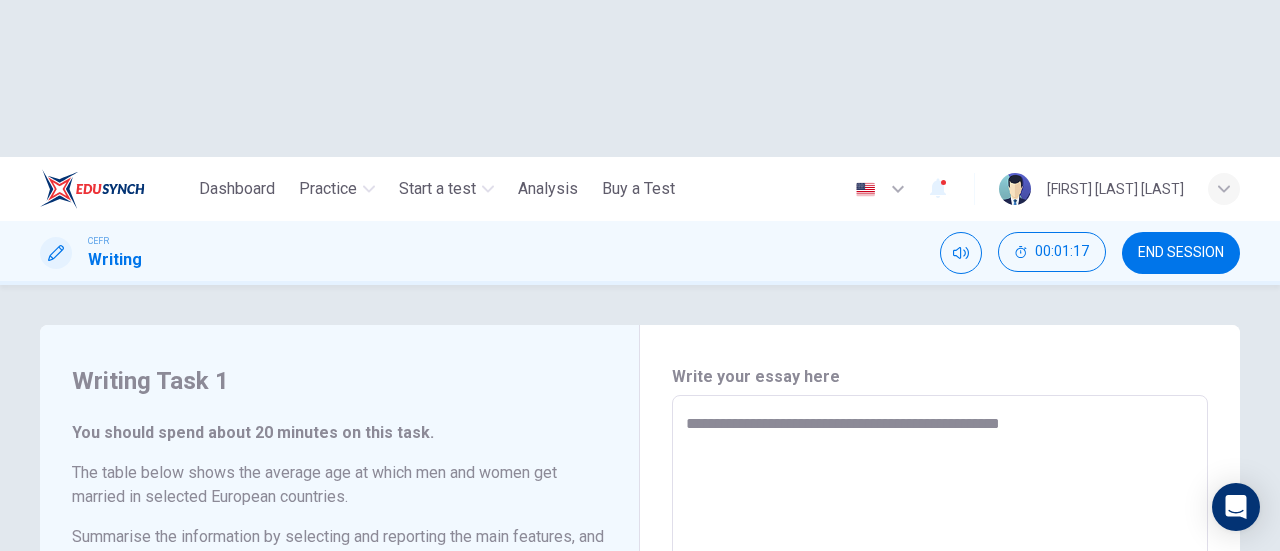 type on "*" 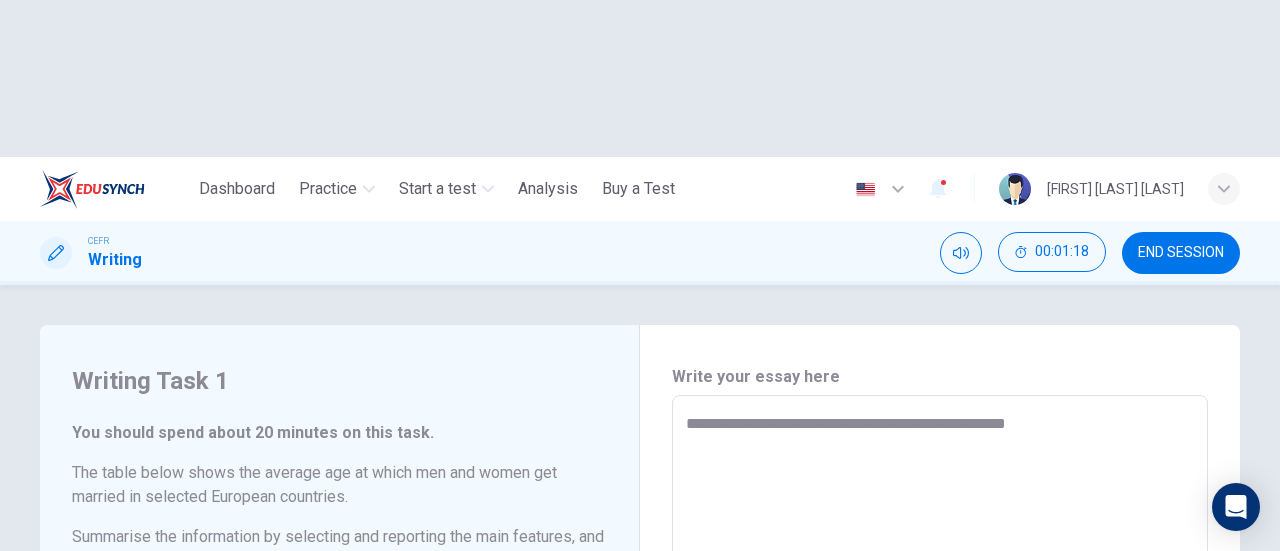 type on "*" 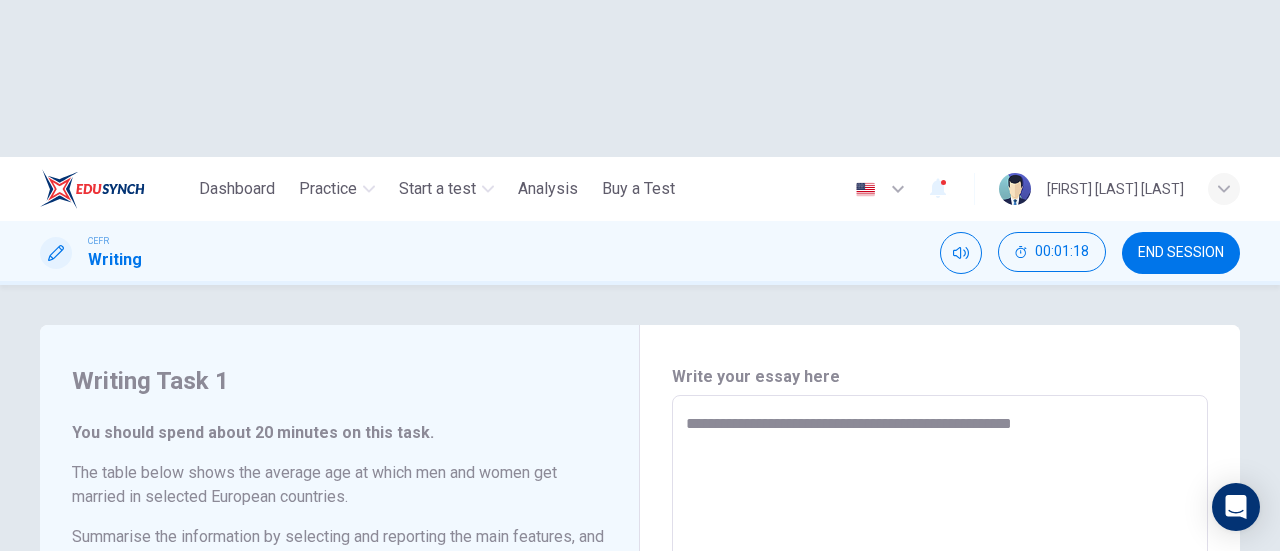 type on "*" 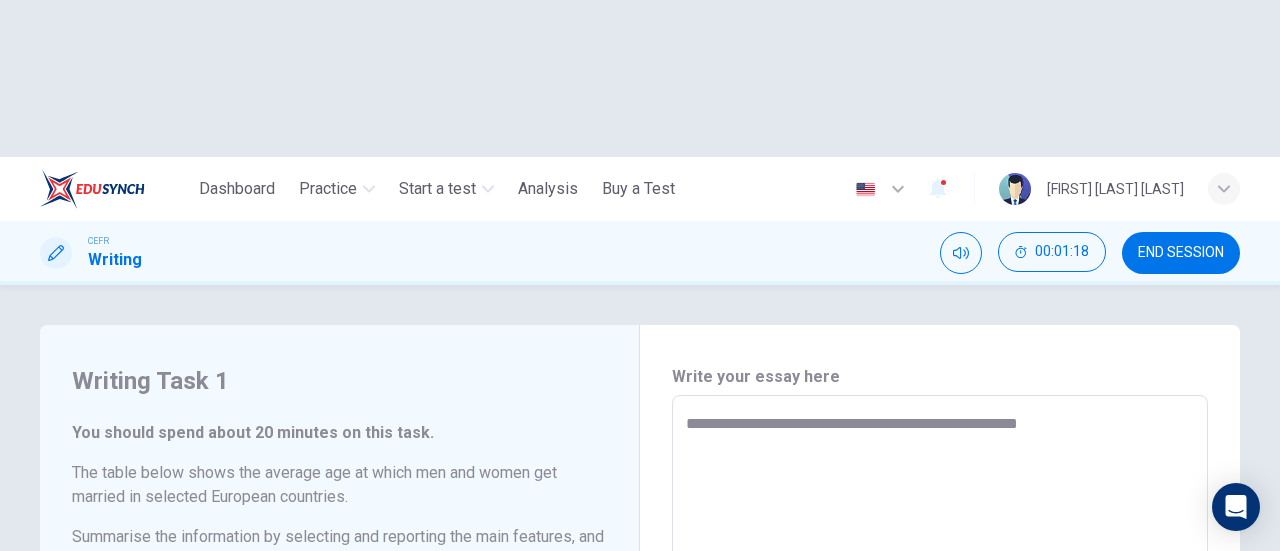 type on "*" 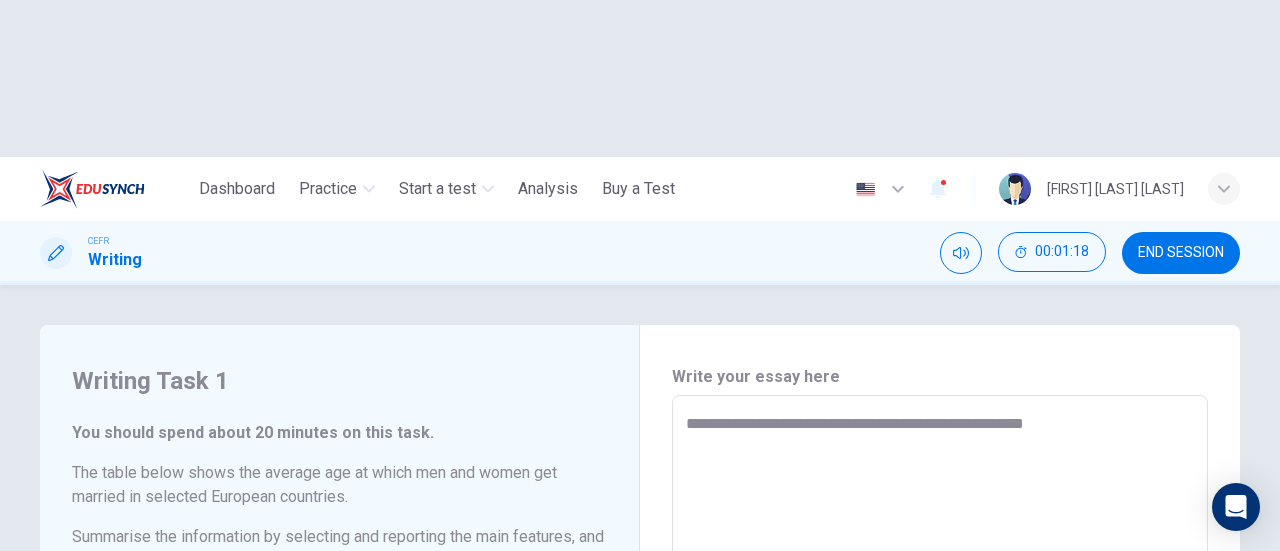 type on "**********" 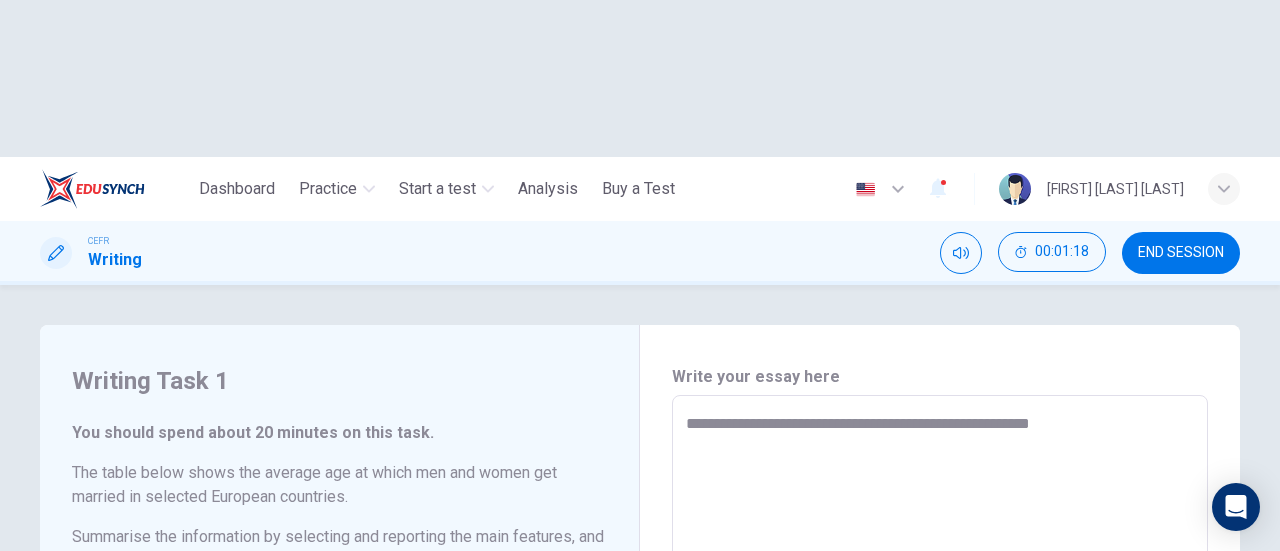 type on "*" 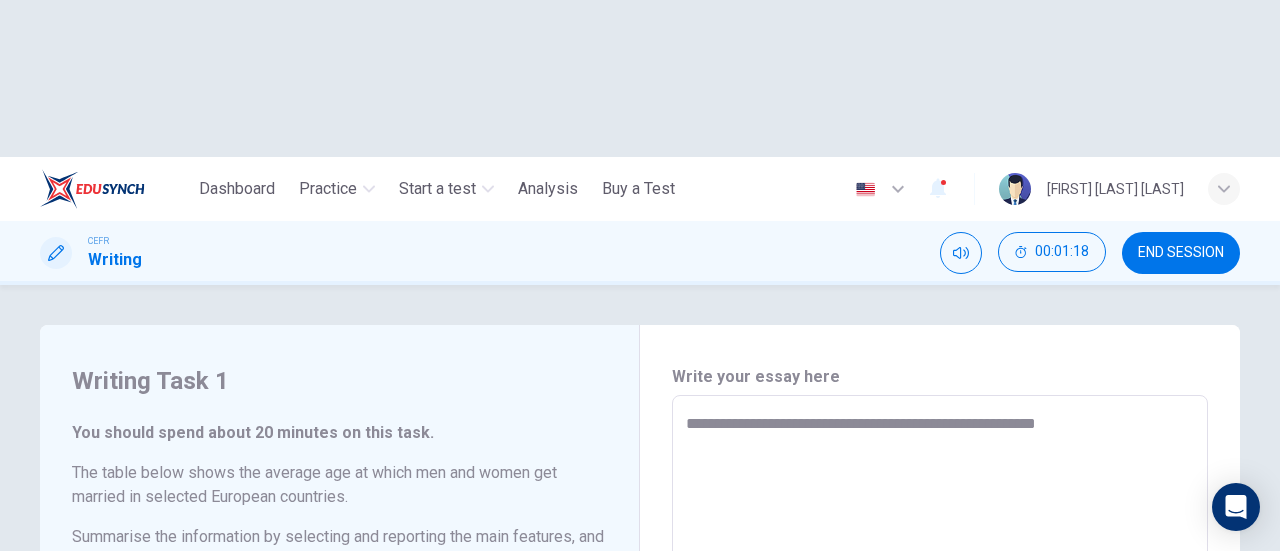 type on "*" 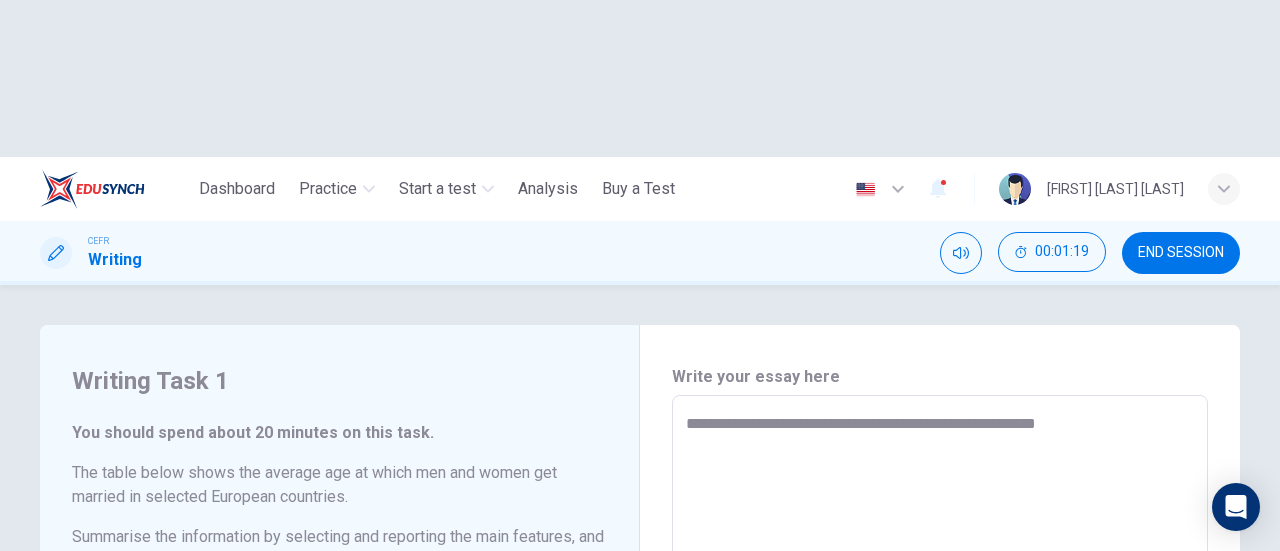 type on "**********" 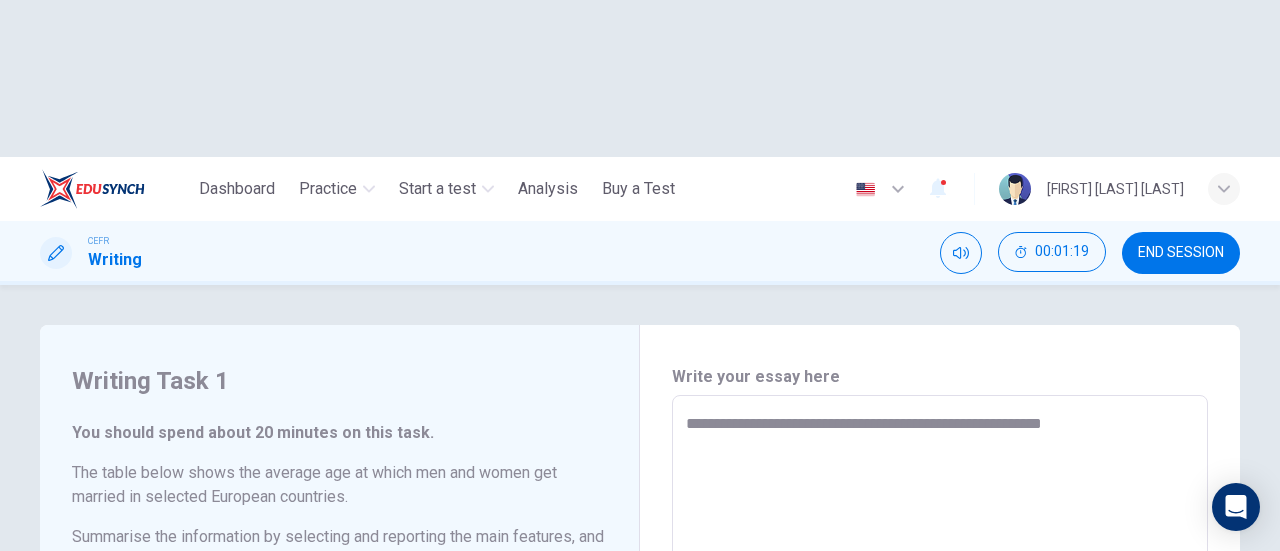 type on "*" 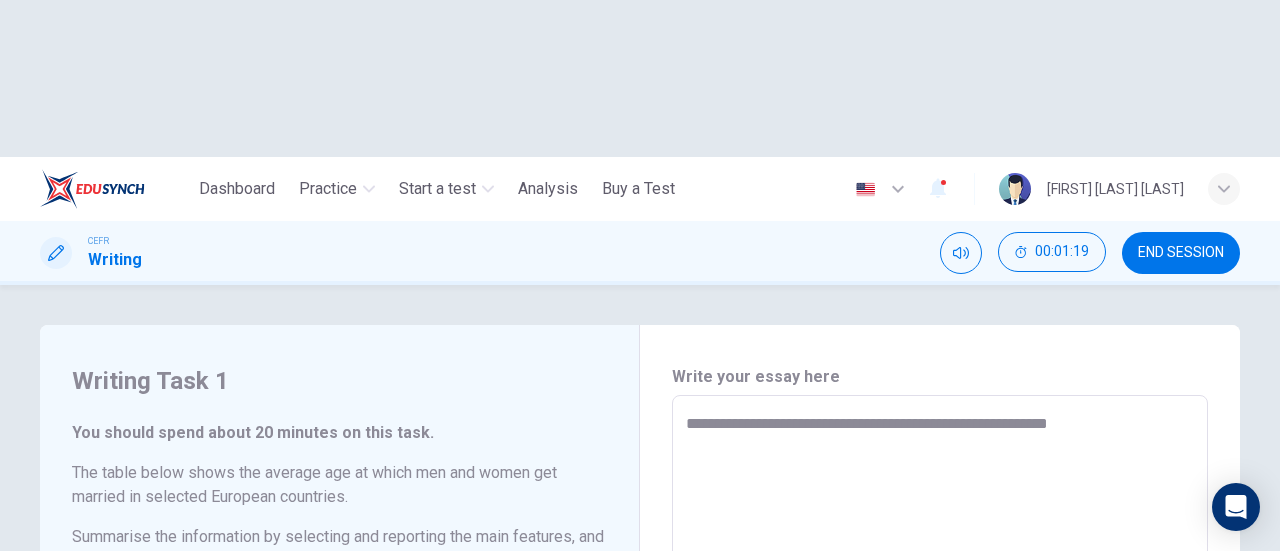 type on "*" 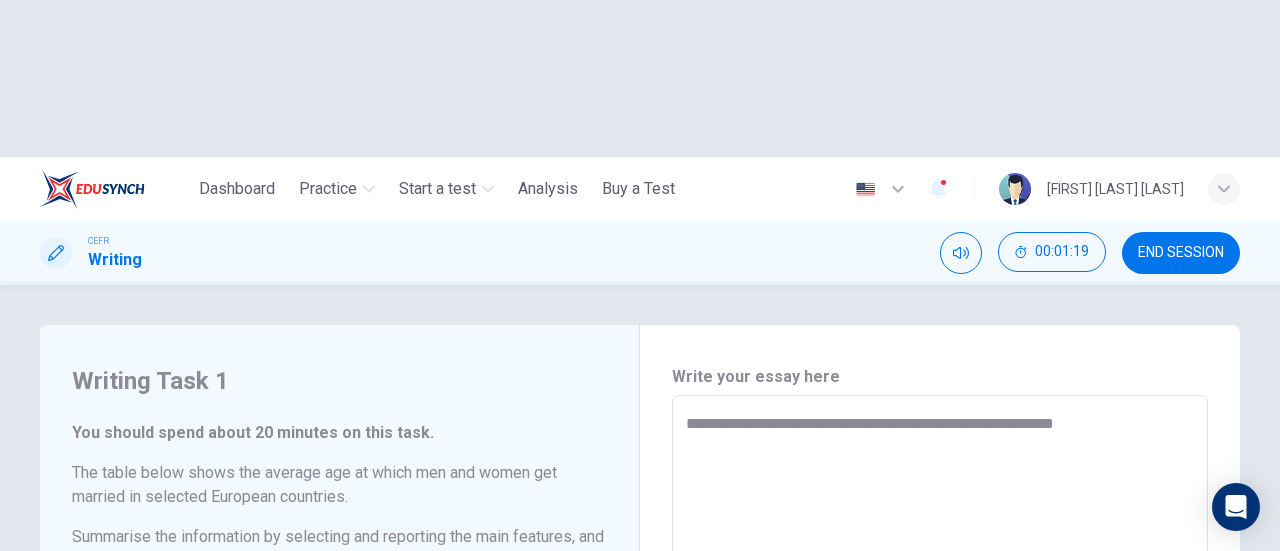 type on "**********" 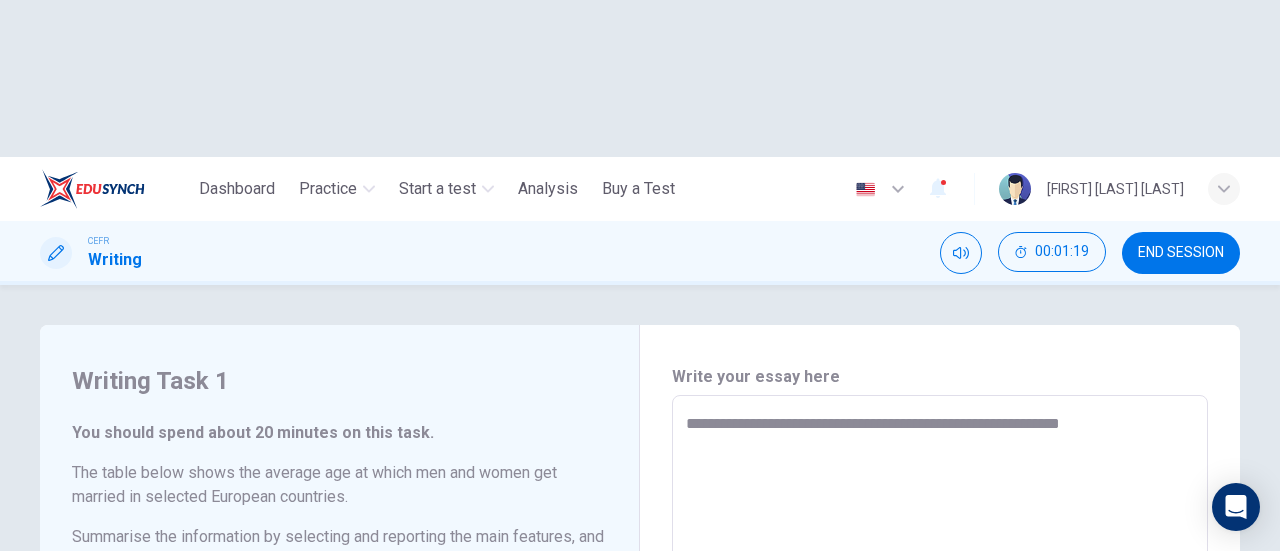 type on "*" 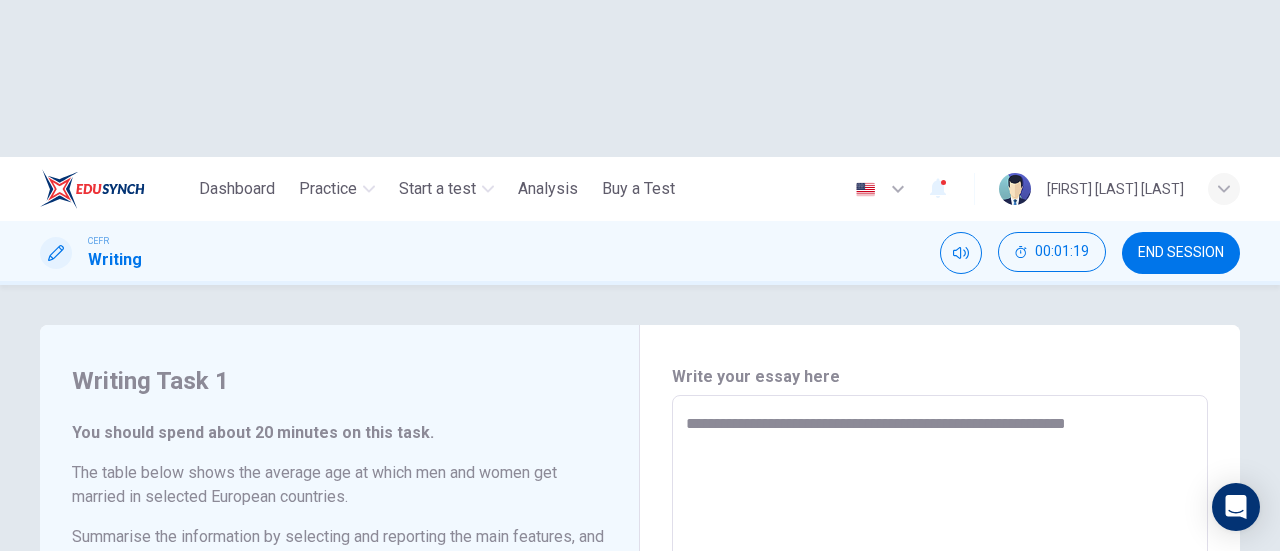 type on "*" 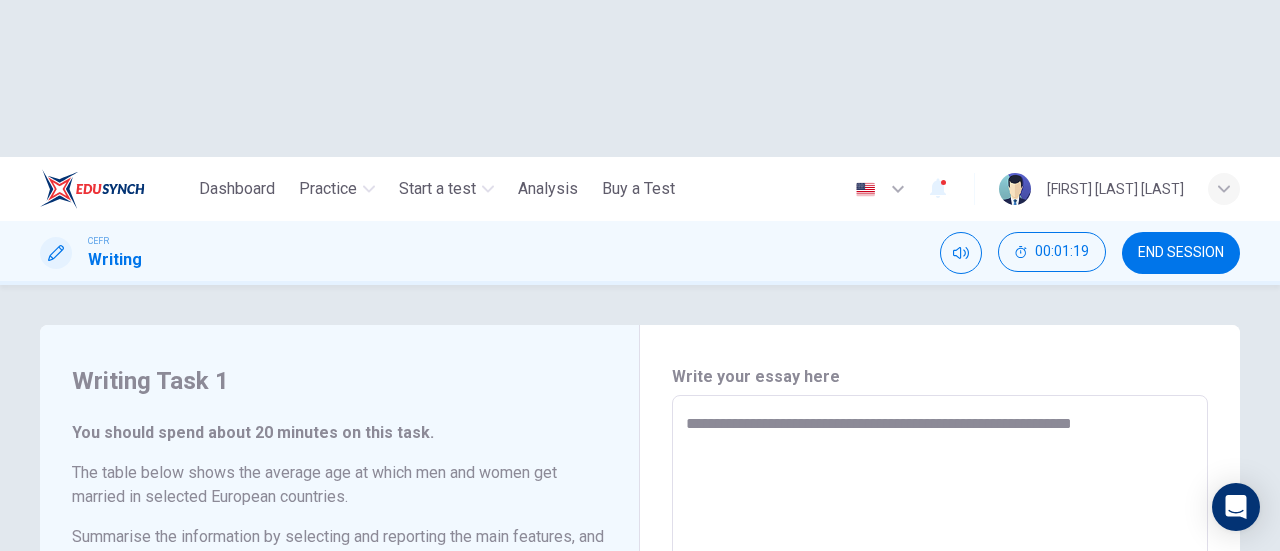 type on "*" 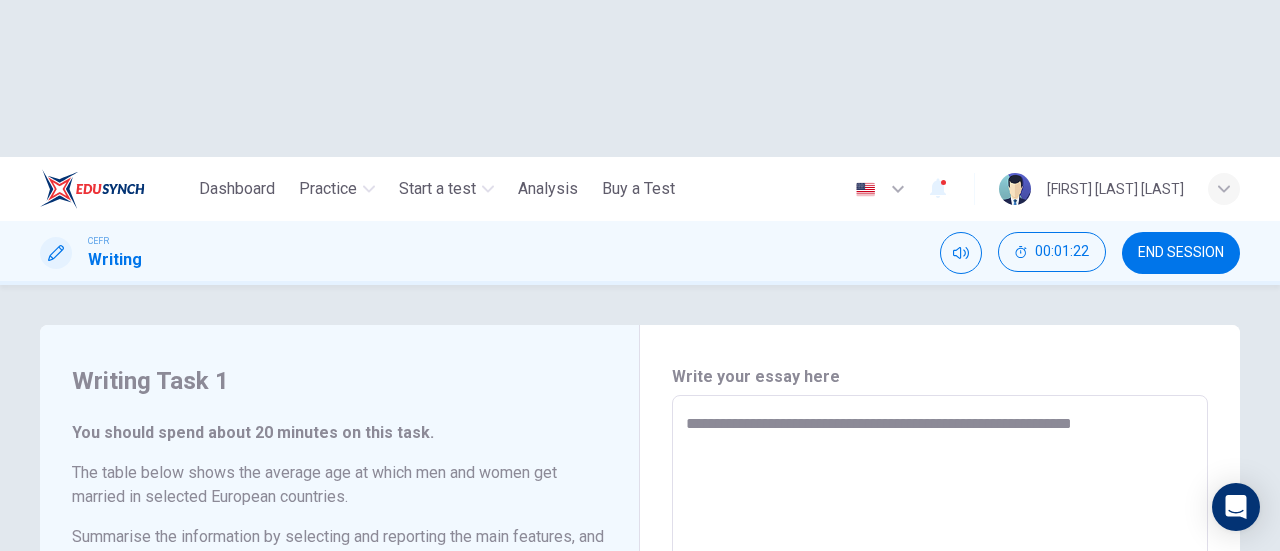 type on "**********" 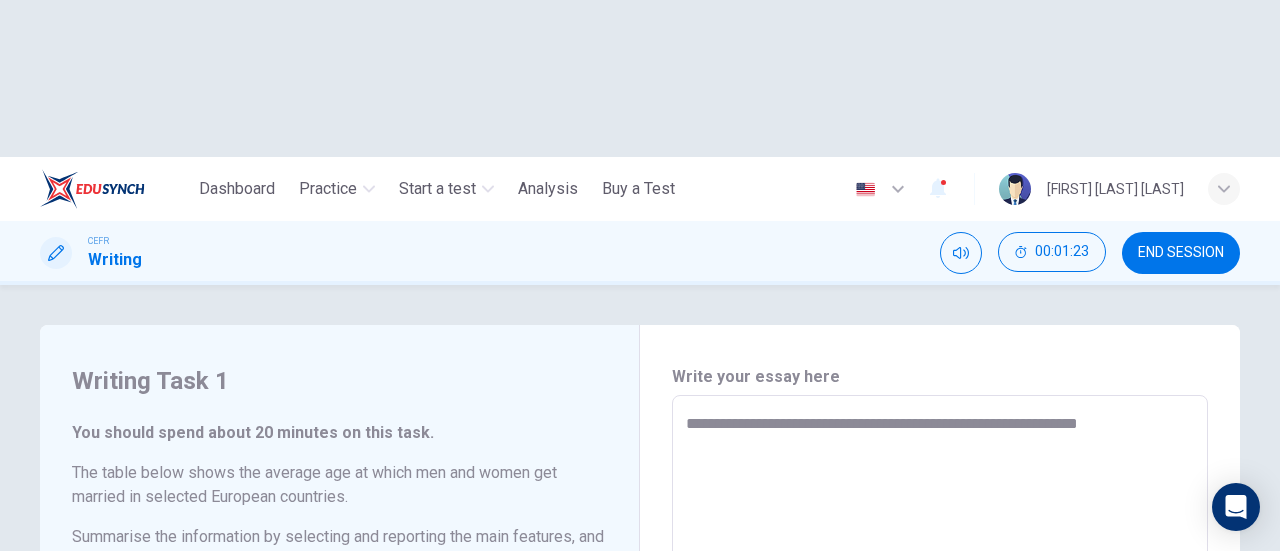 type on "**********" 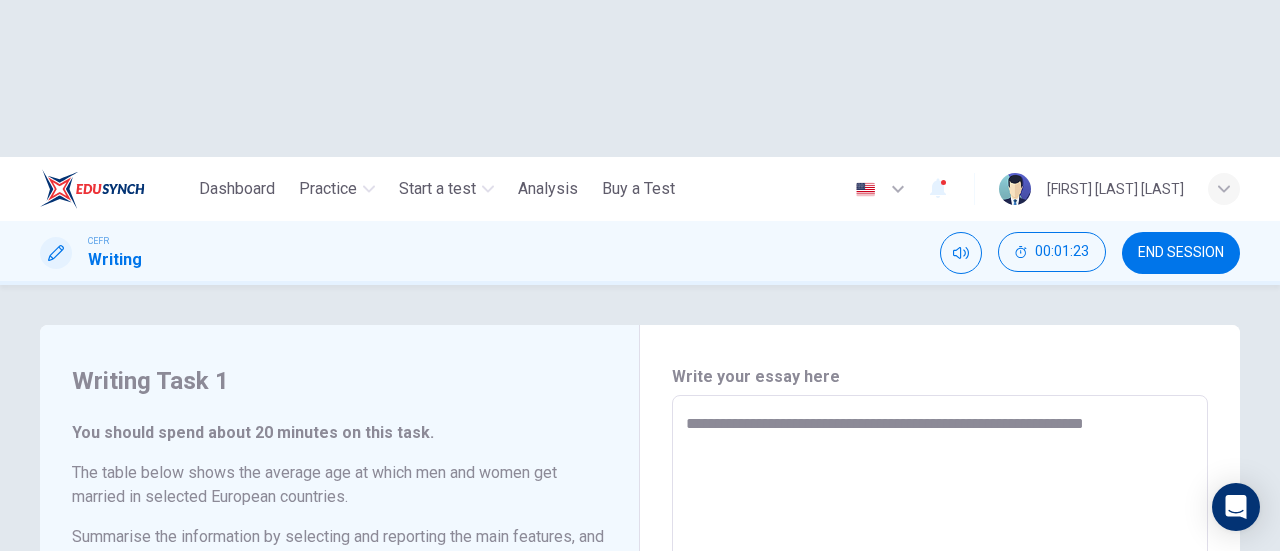 type on "*" 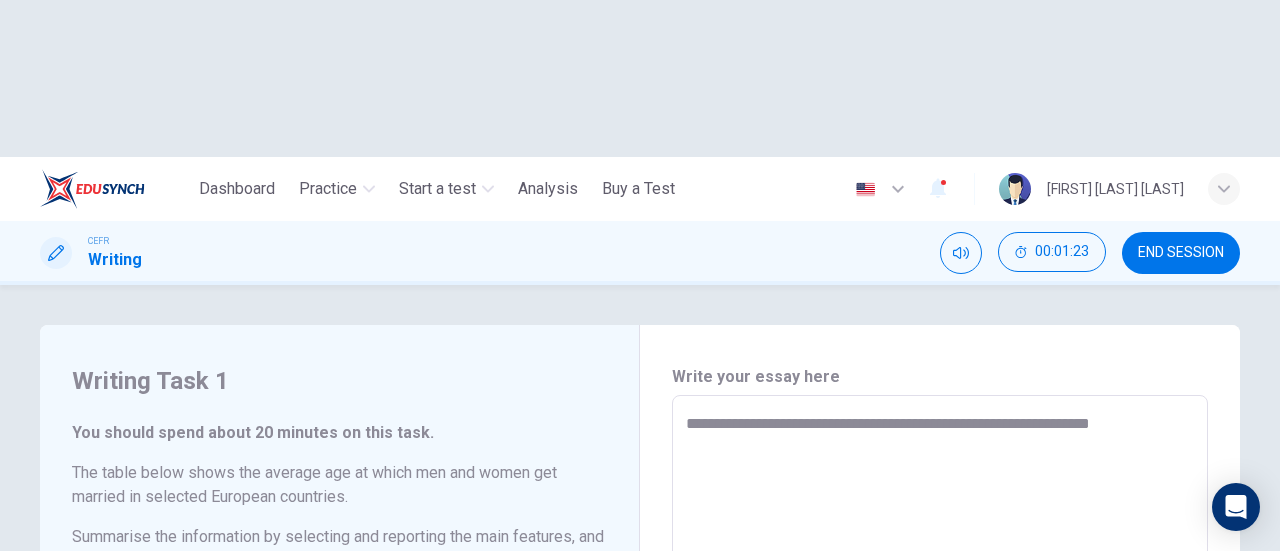 type on "**********" 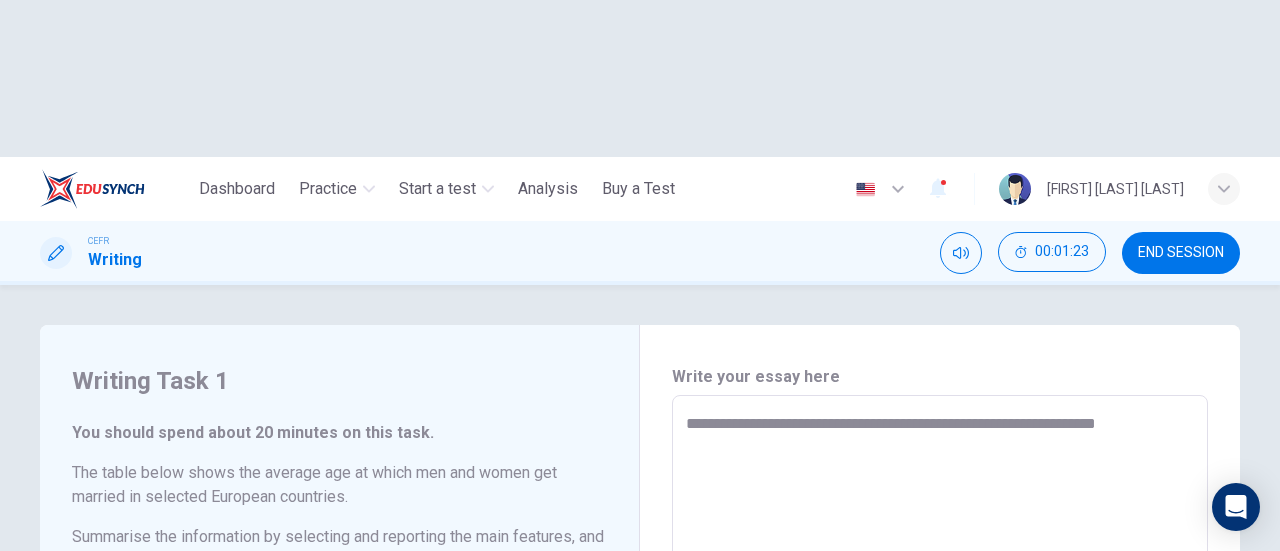 type on "*" 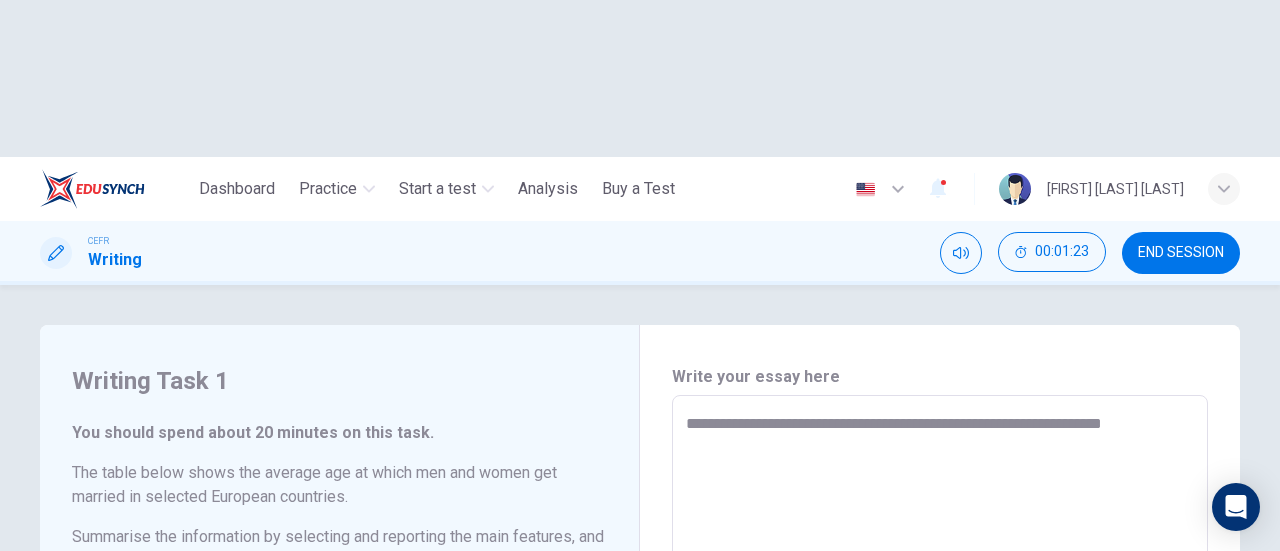 type on "**********" 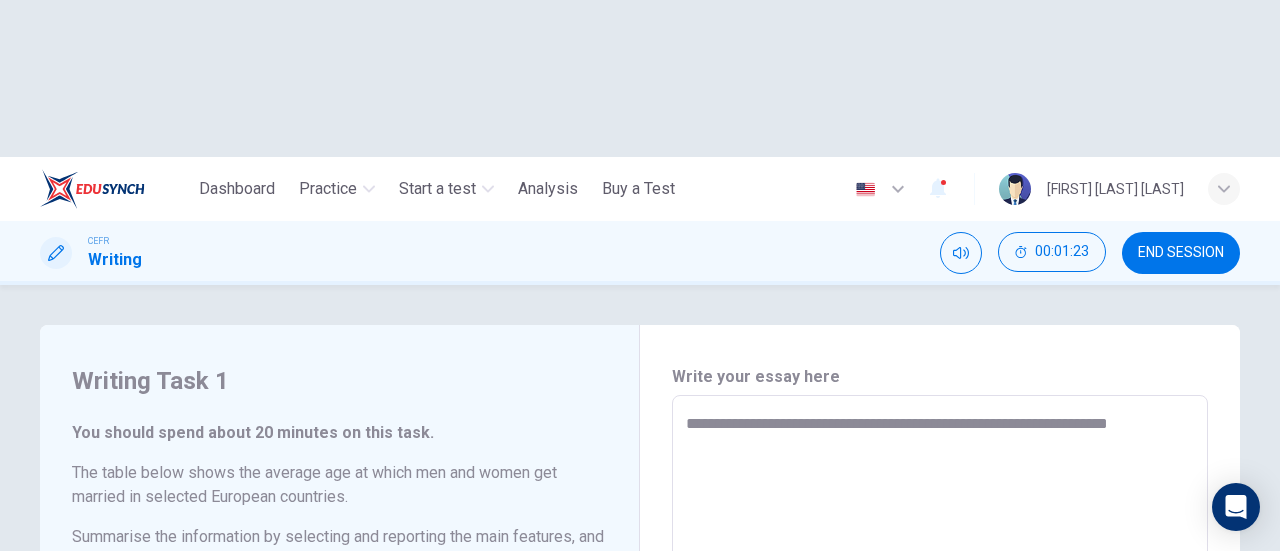 type on "*" 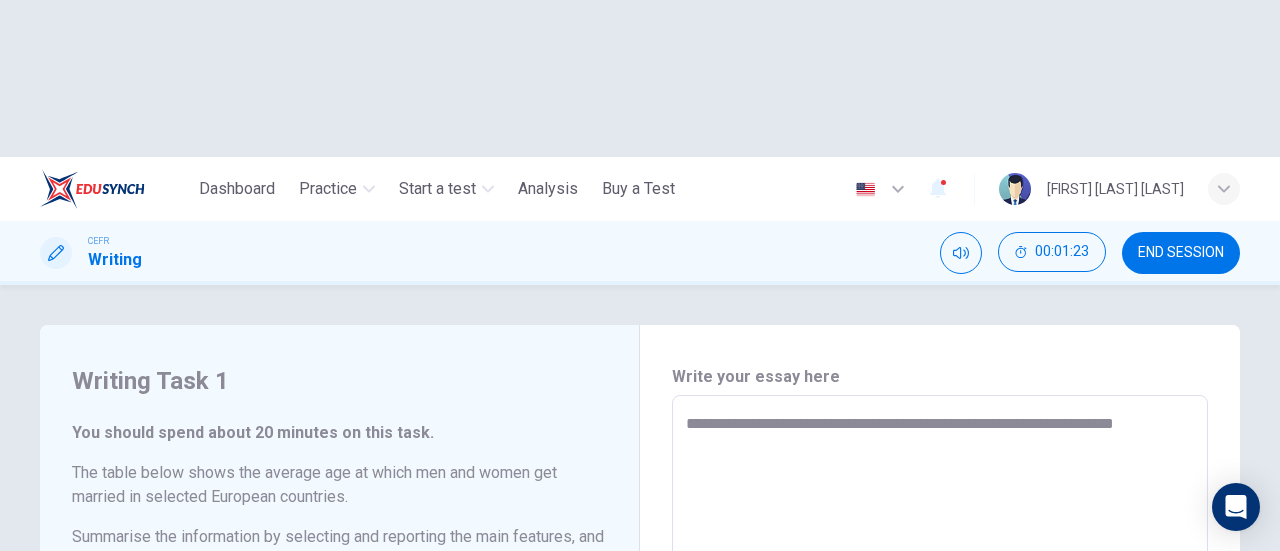 type on "*" 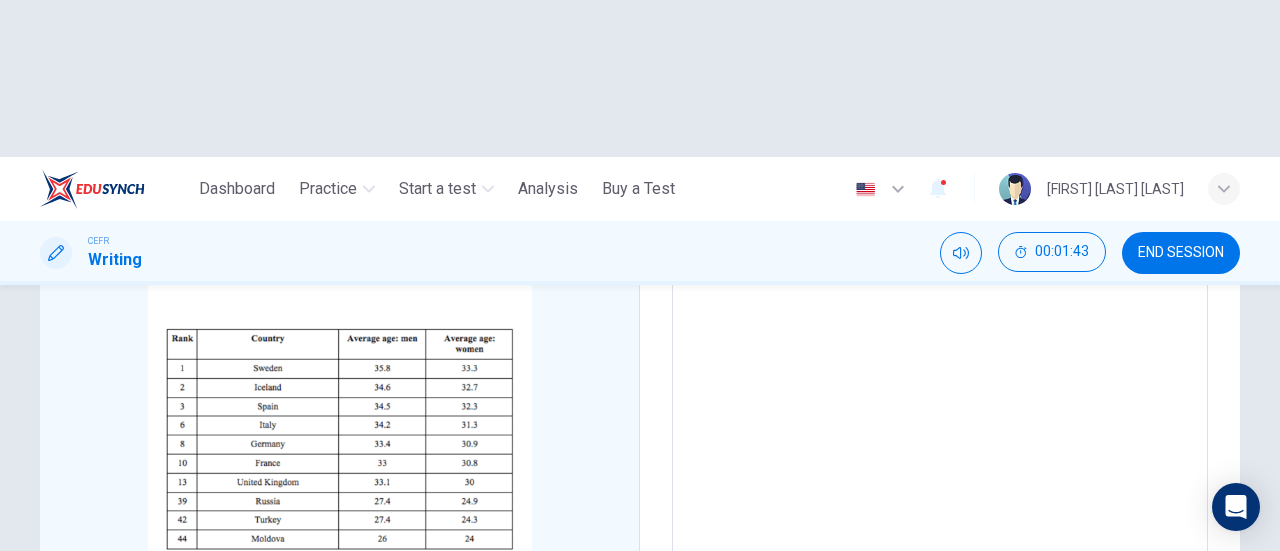 scroll, scrollTop: 170, scrollLeft: 0, axis: vertical 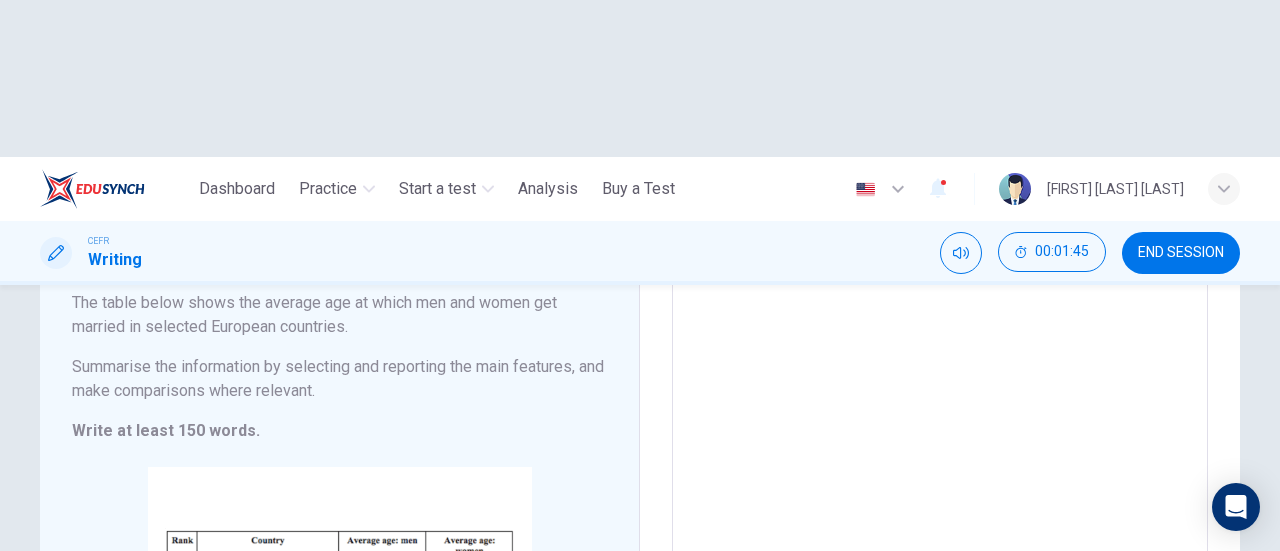 click 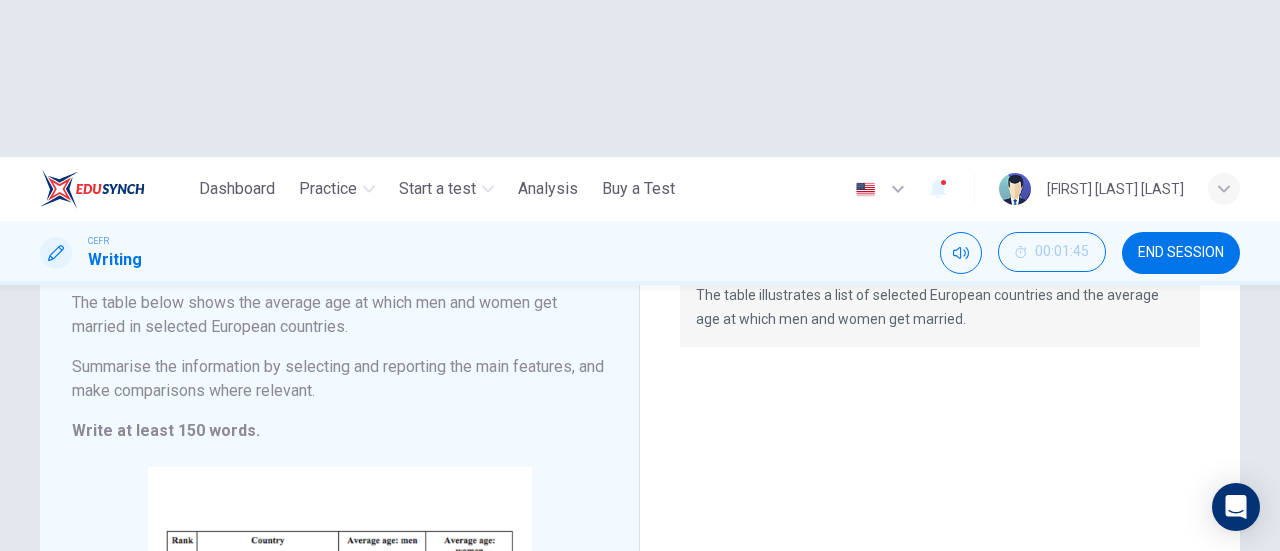 click on "NEXT" at bounding box center [640, 668] 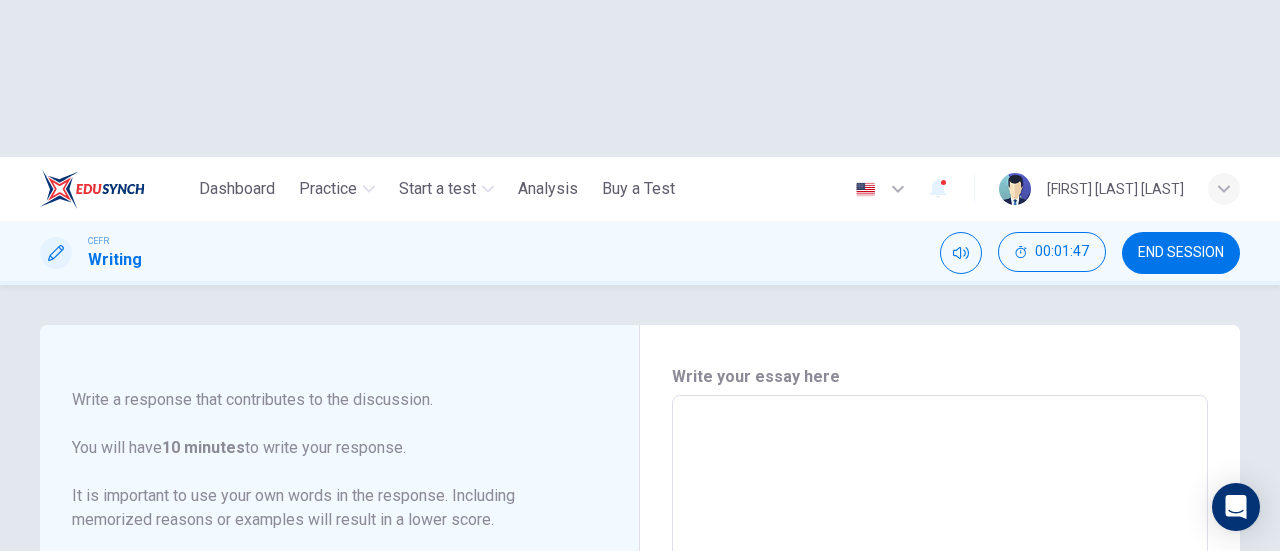 scroll, scrollTop: 222, scrollLeft: 0, axis: vertical 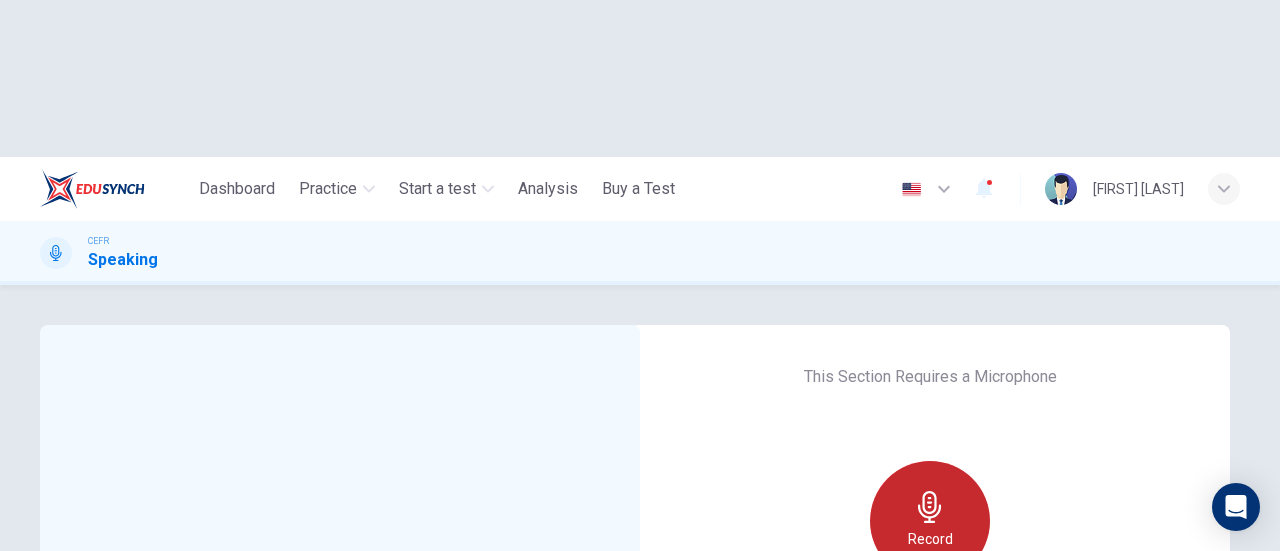 click on "Record" at bounding box center (930, 521) 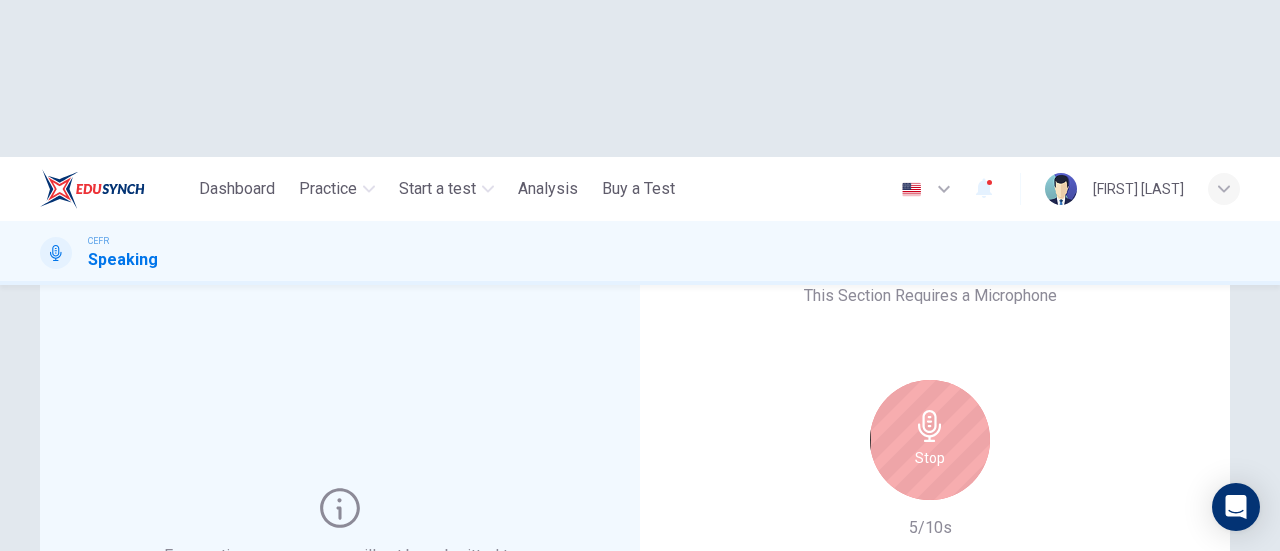 scroll, scrollTop: 100, scrollLeft: 0, axis: vertical 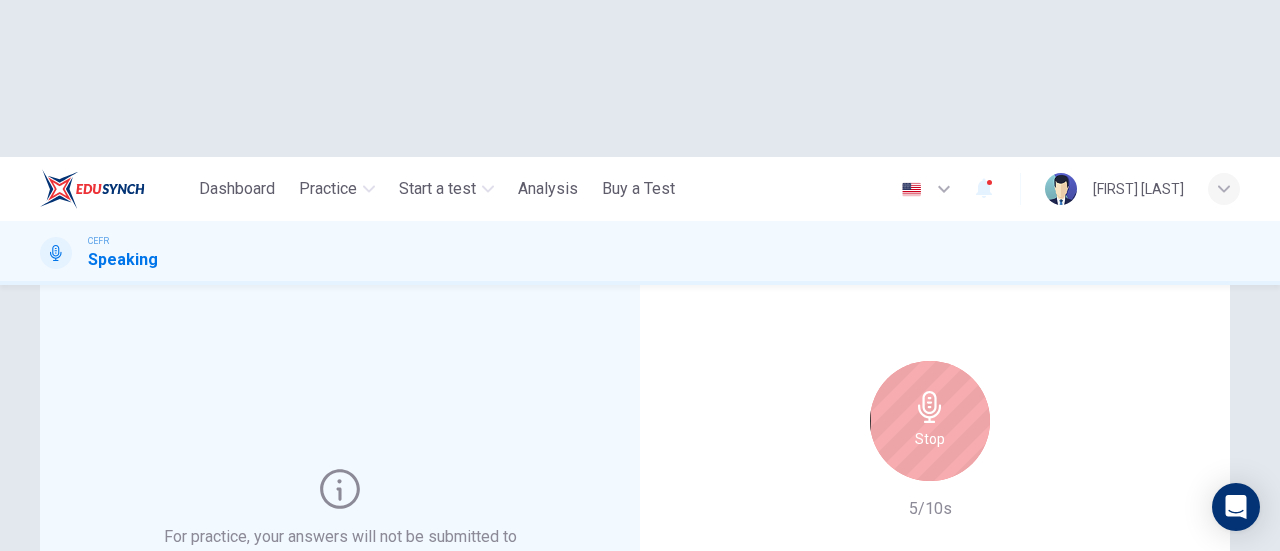 click on "Stop" at bounding box center [930, 439] 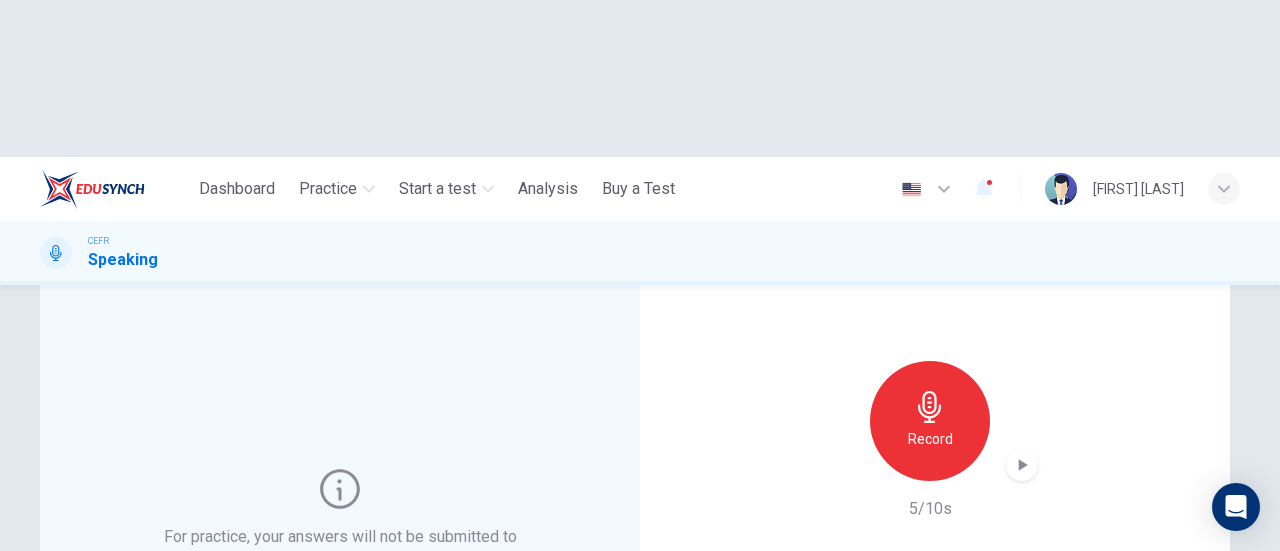 click at bounding box center [1022, 465] 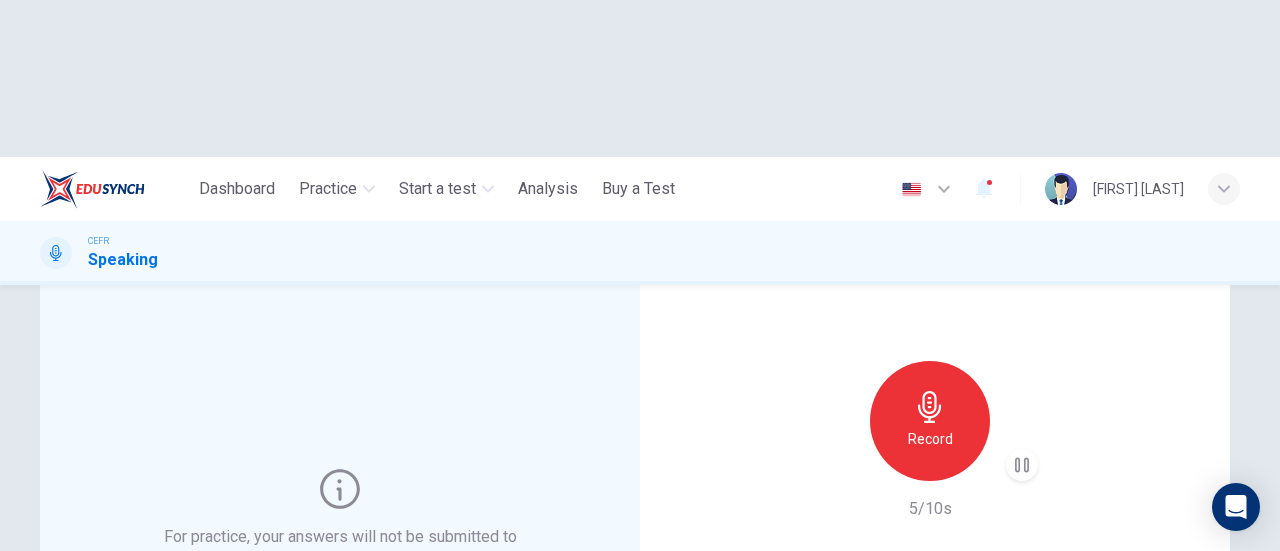 drag, startPoint x: 821, startPoint y: 395, endPoint x: 831, endPoint y: 391, distance: 10.770329 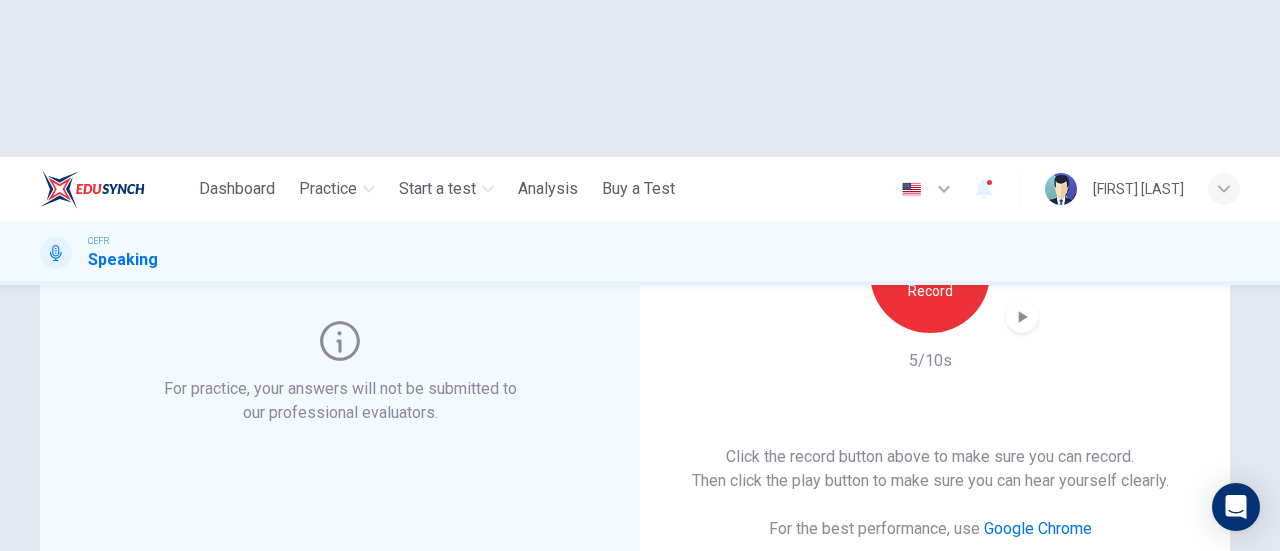 scroll, scrollTop: 416, scrollLeft: 0, axis: vertical 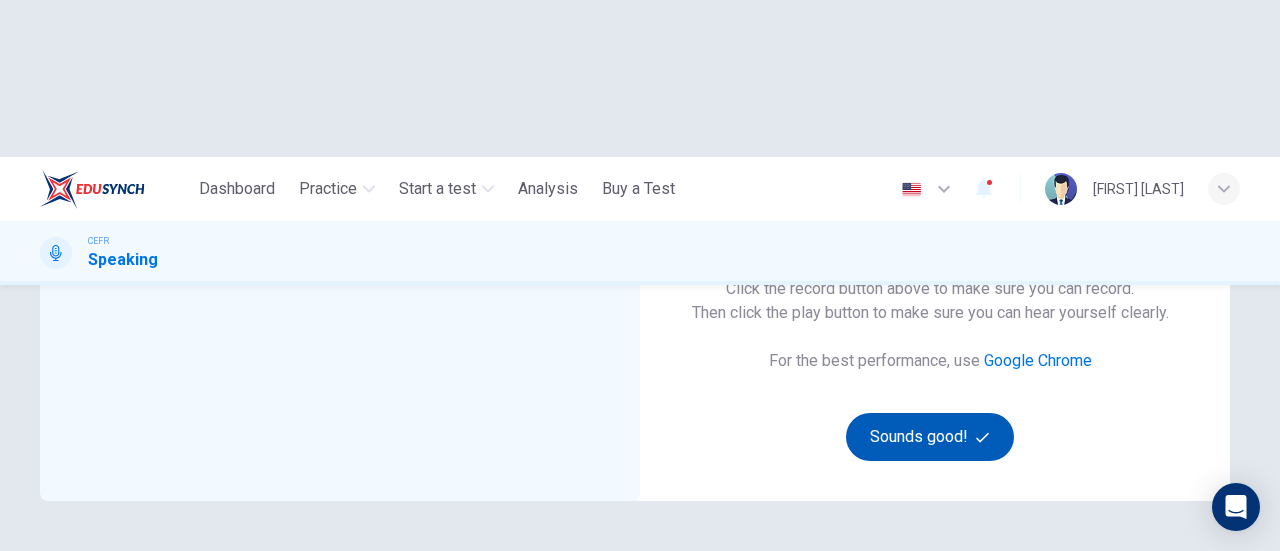 click on "Sounds good!" at bounding box center (930, 437) 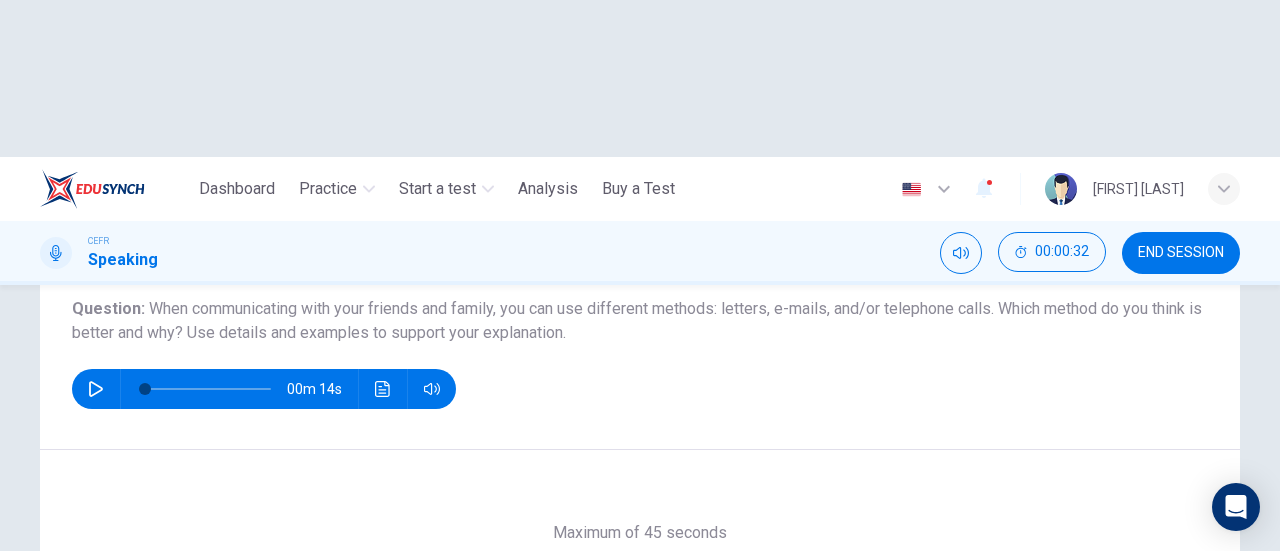scroll, scrollTop: 200, scrollLeft: 0, axis: vertical 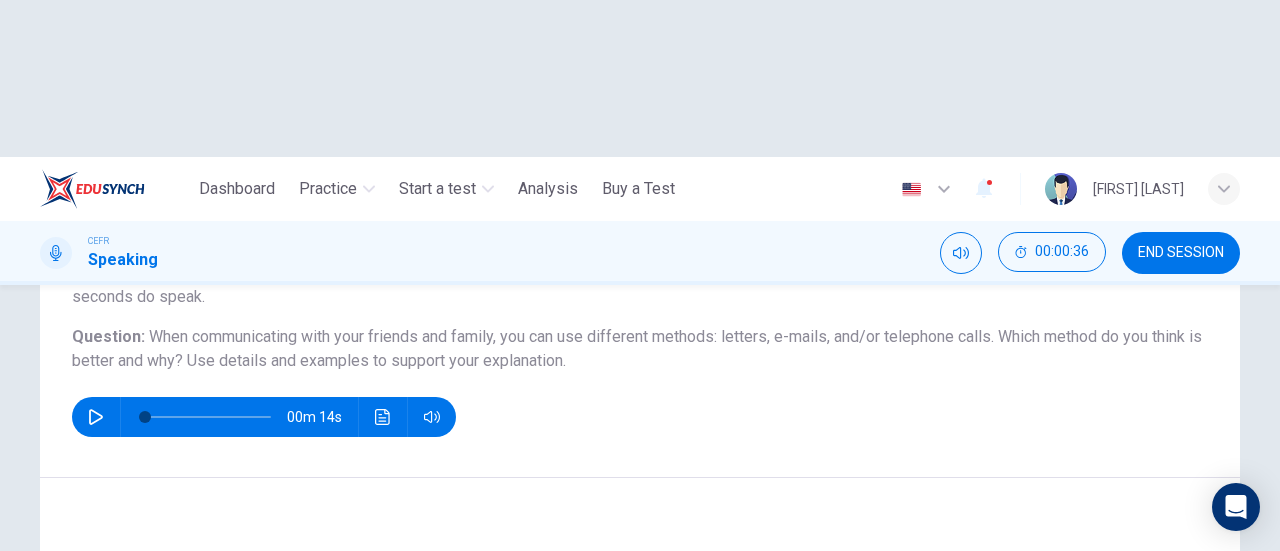 click on "Record" at bounding box center (640, 649) 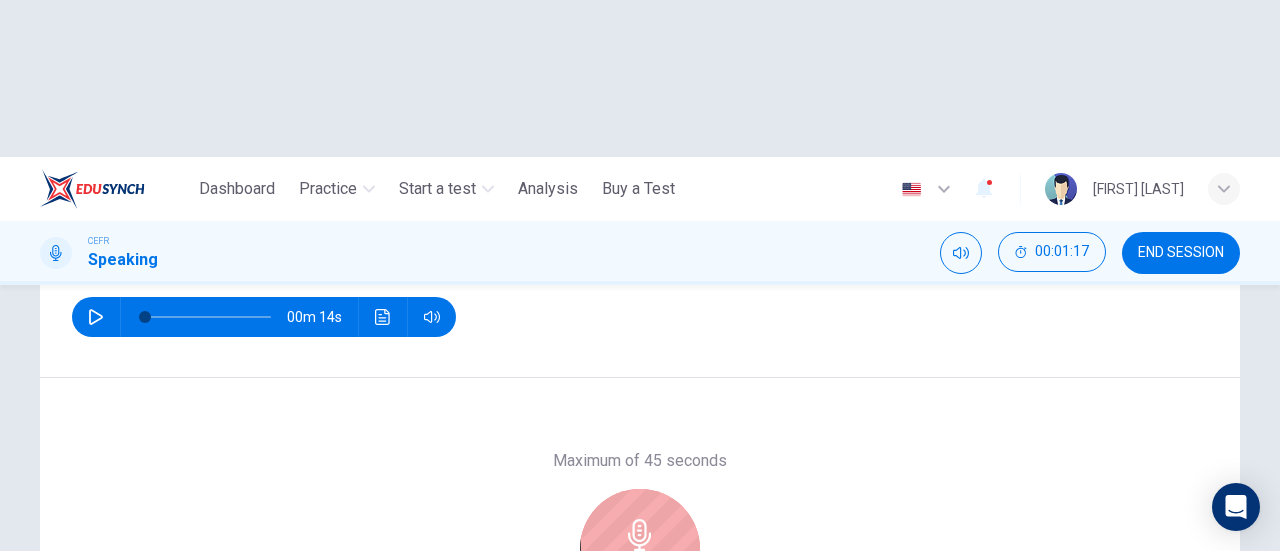 scroll, scrollTop: 400, scrollLeft: 0, axis: vertical 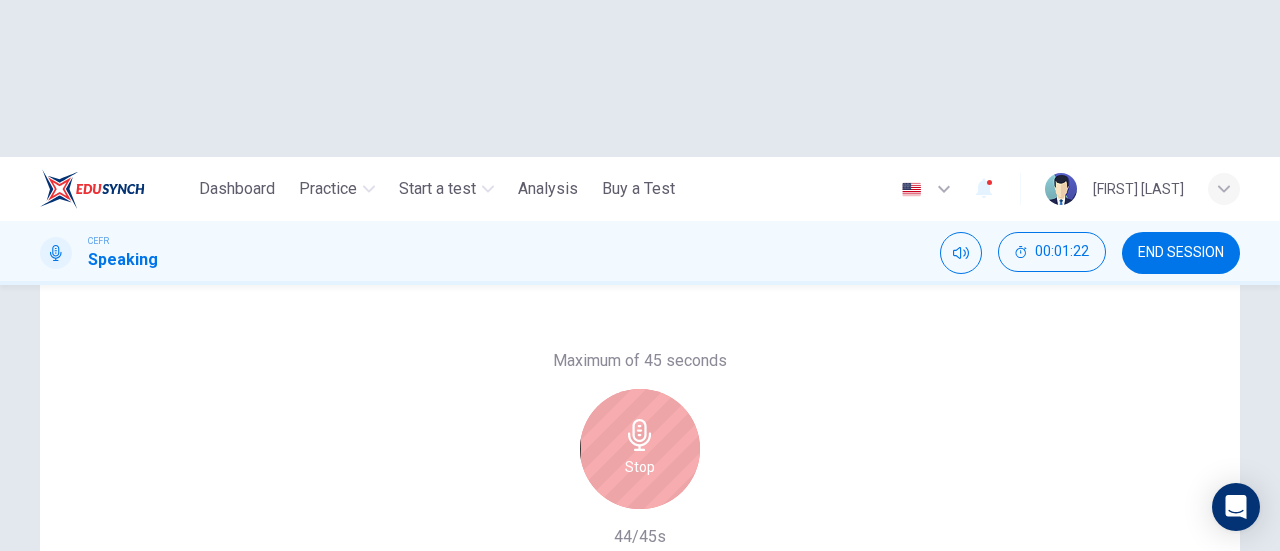 click on "Stop" at bounding box center [640, 449] 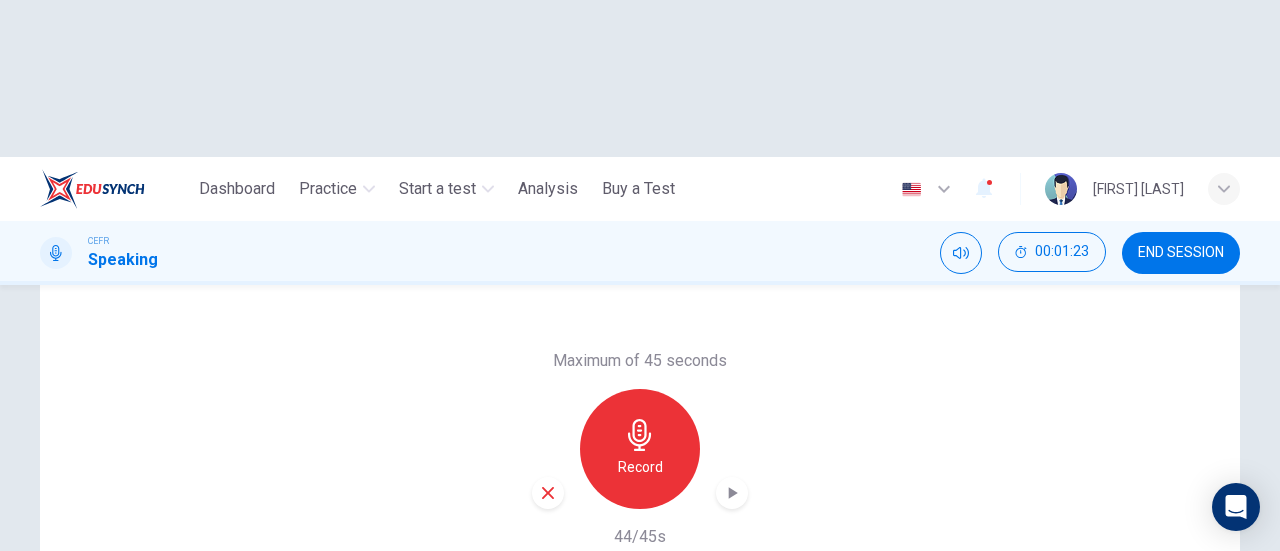 click 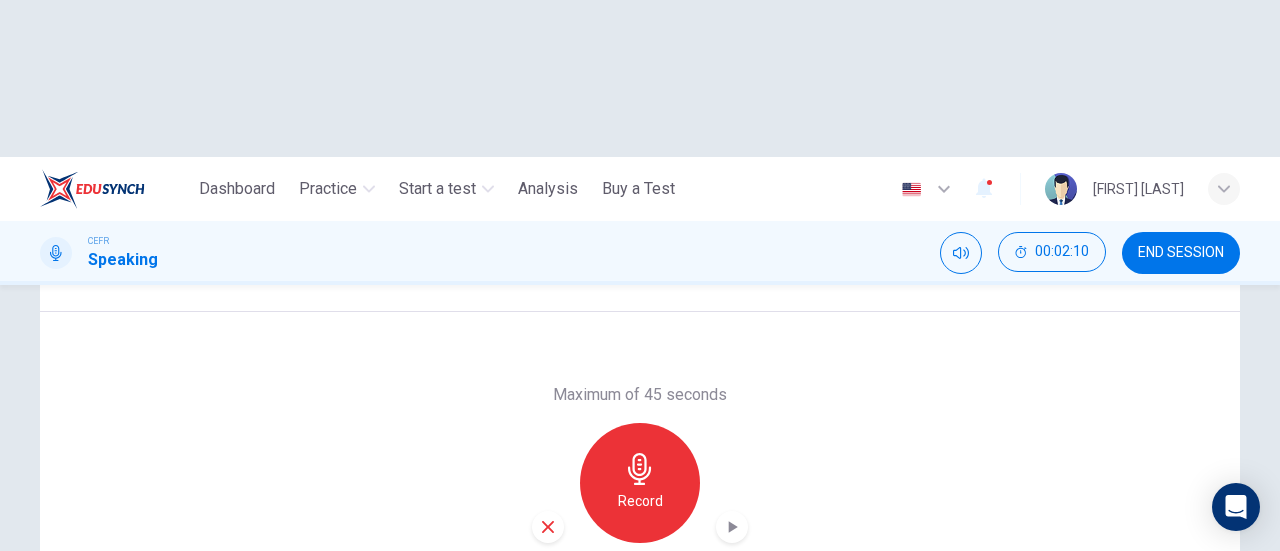 scroll, scrollTop: 432, scrollLeft: 0, axis: vertical 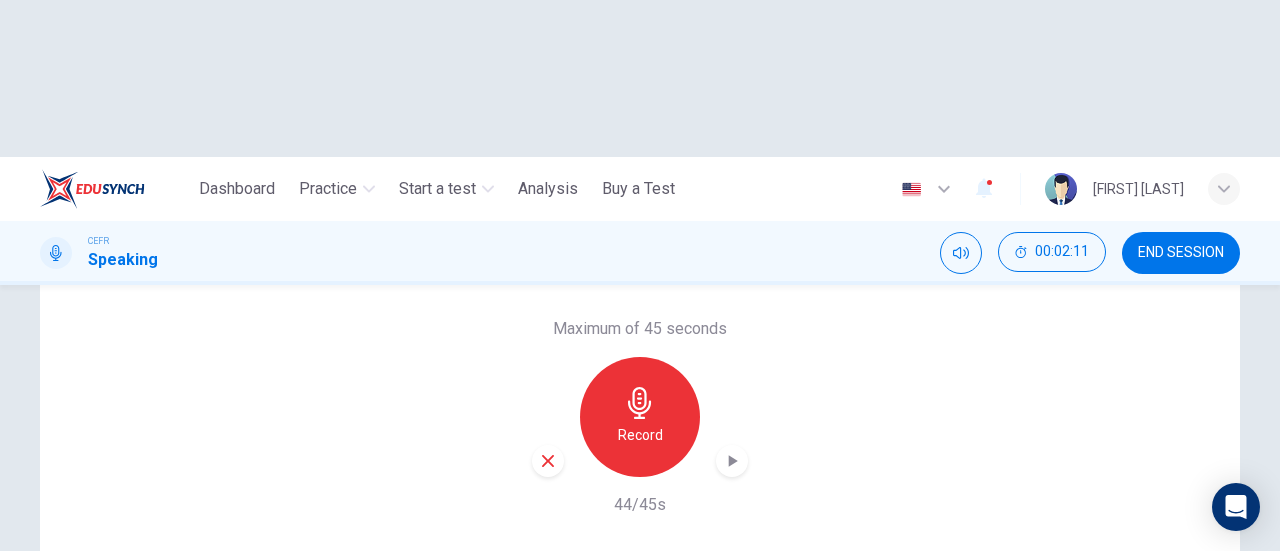 click on "SUBMIT" at bounding box center [709, 668] 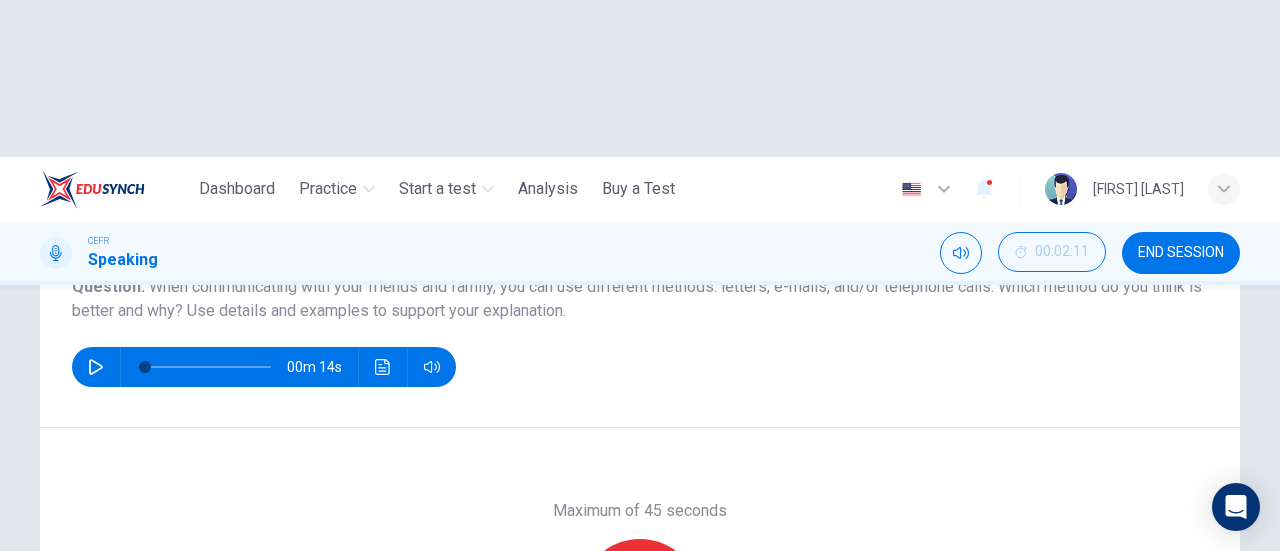 scroll, scrollTop: 132, scrollLeft: 0, axis: vertical 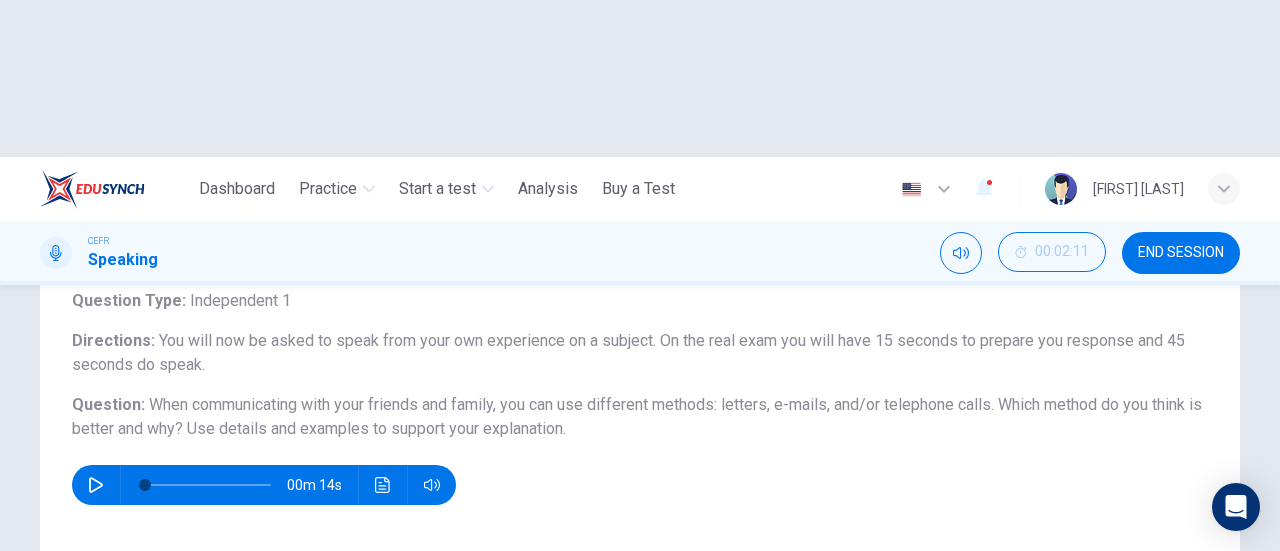 click on "NEXT" at bounding box center (630, 668) 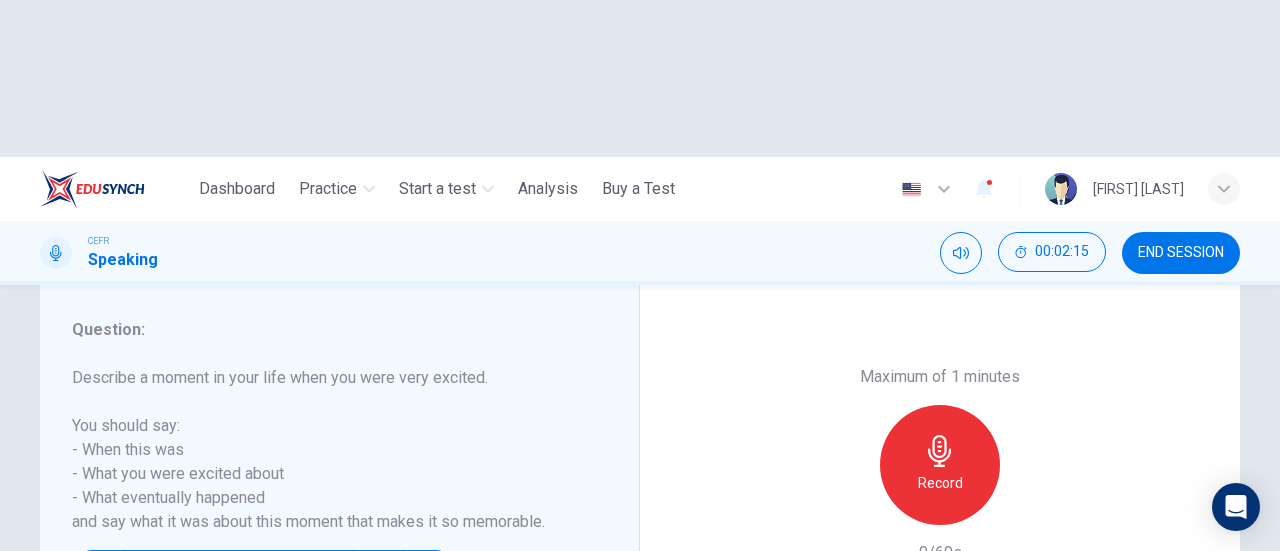 scroll, scrollTop: 400, scrollLeft: 0, axis: vertical 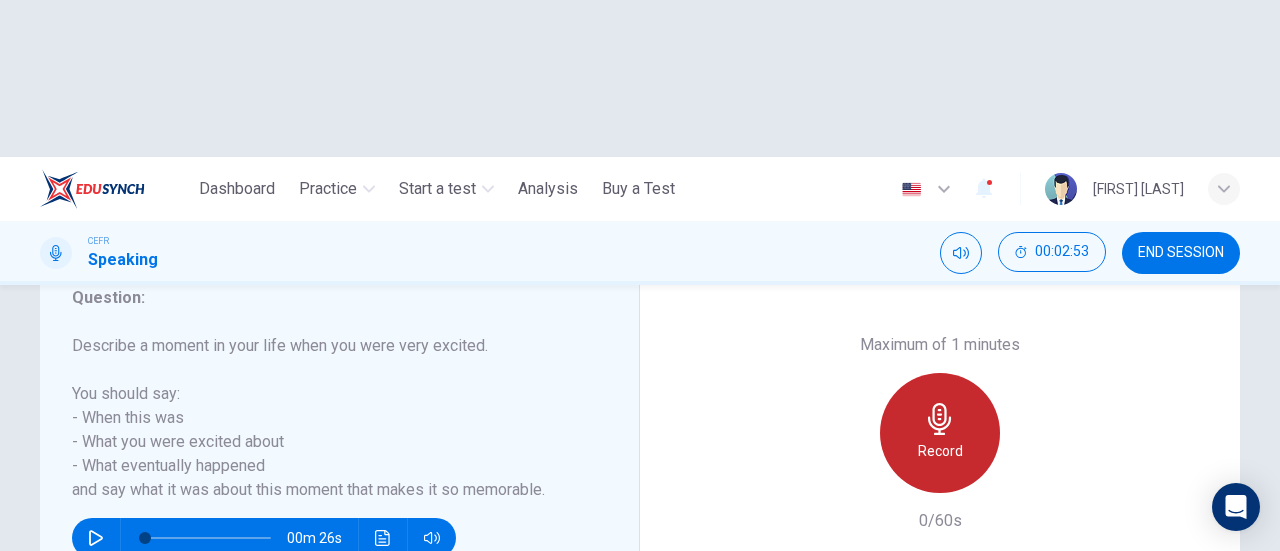click 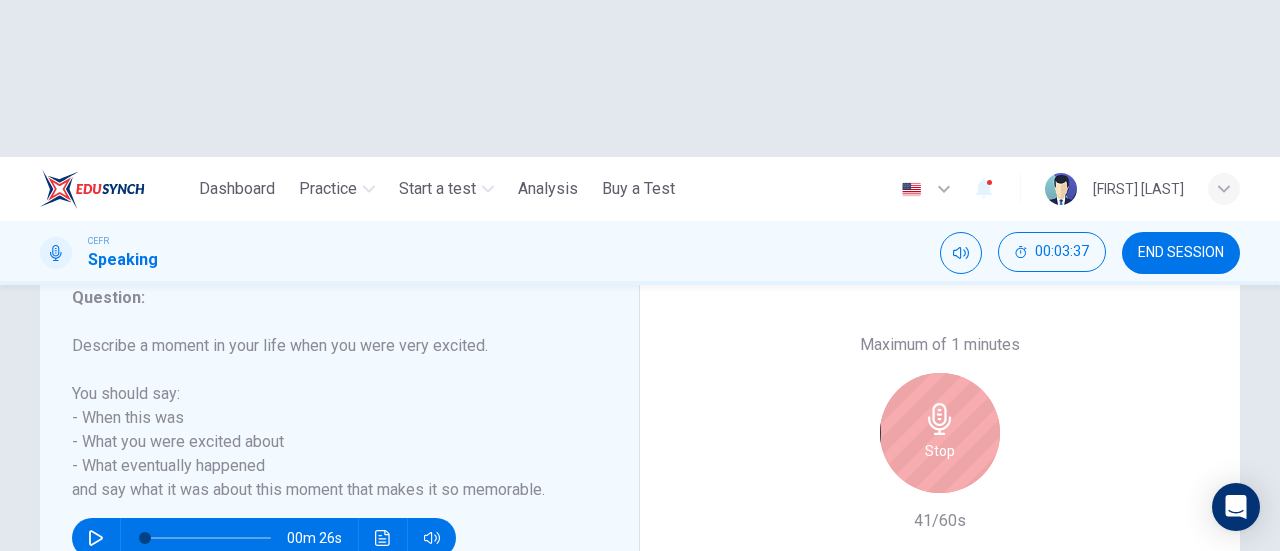 click 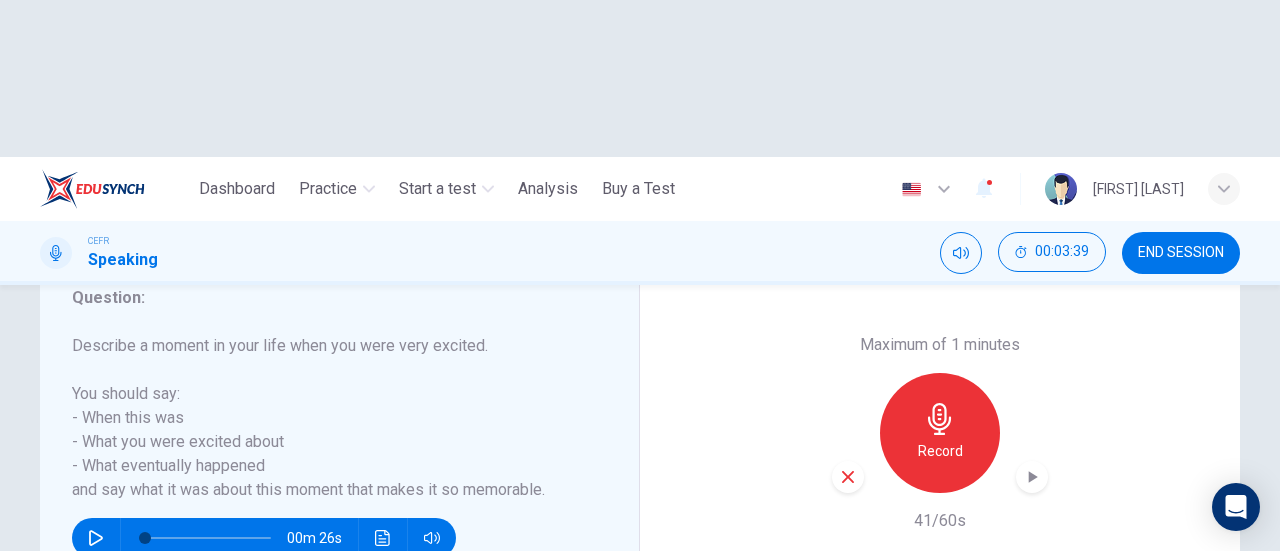 click on "SUBMIT" at bounding box center [709, 668] 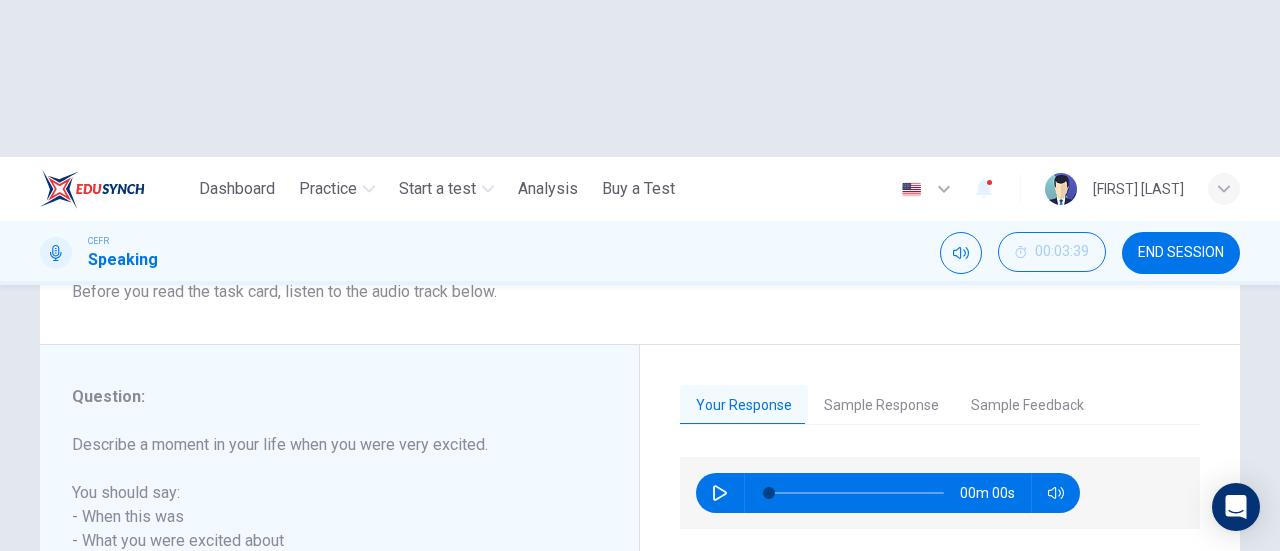 scroll, scrollTop: 300, scrollLeft: 0, axis: vertical 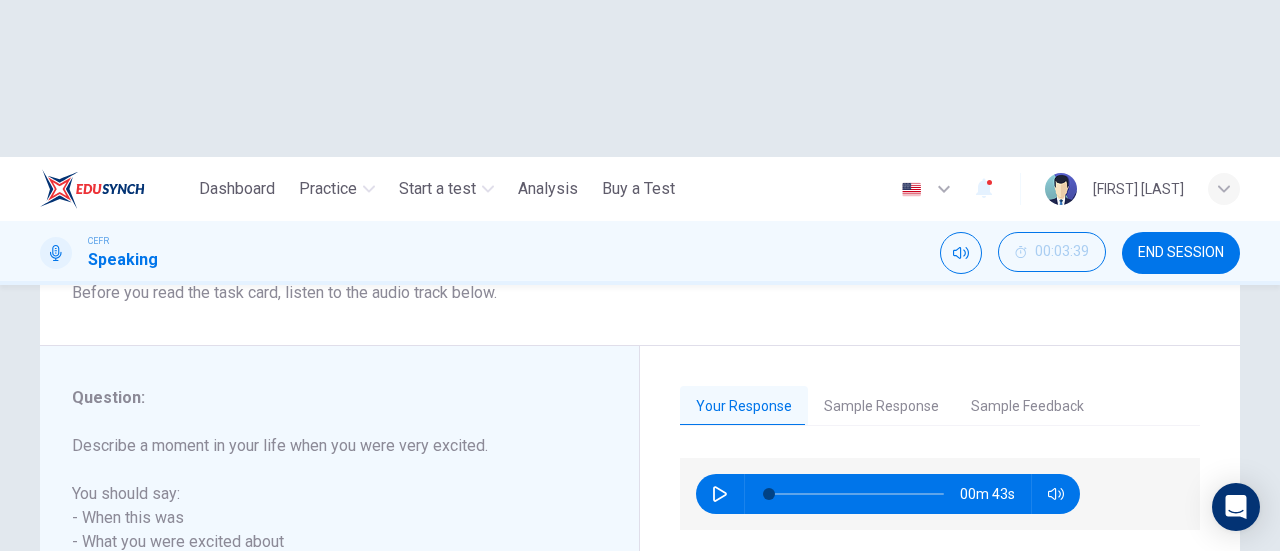 click on "NEXT" at bounding box center [640, 668] 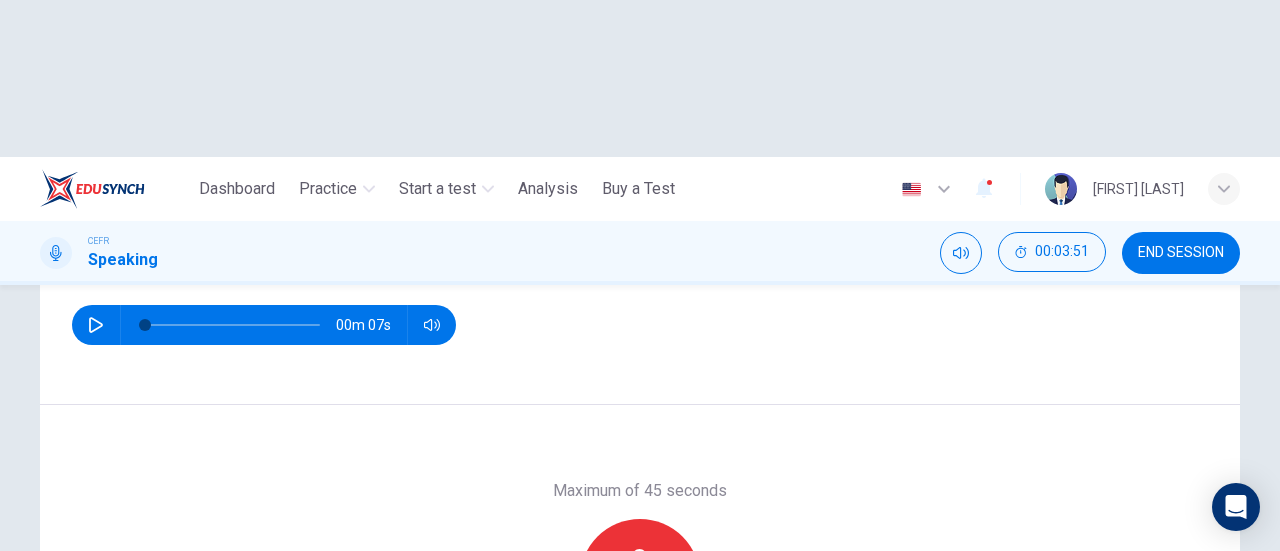 scroll, scrollTop: 300, scrollLeft: 0, axis: vertical 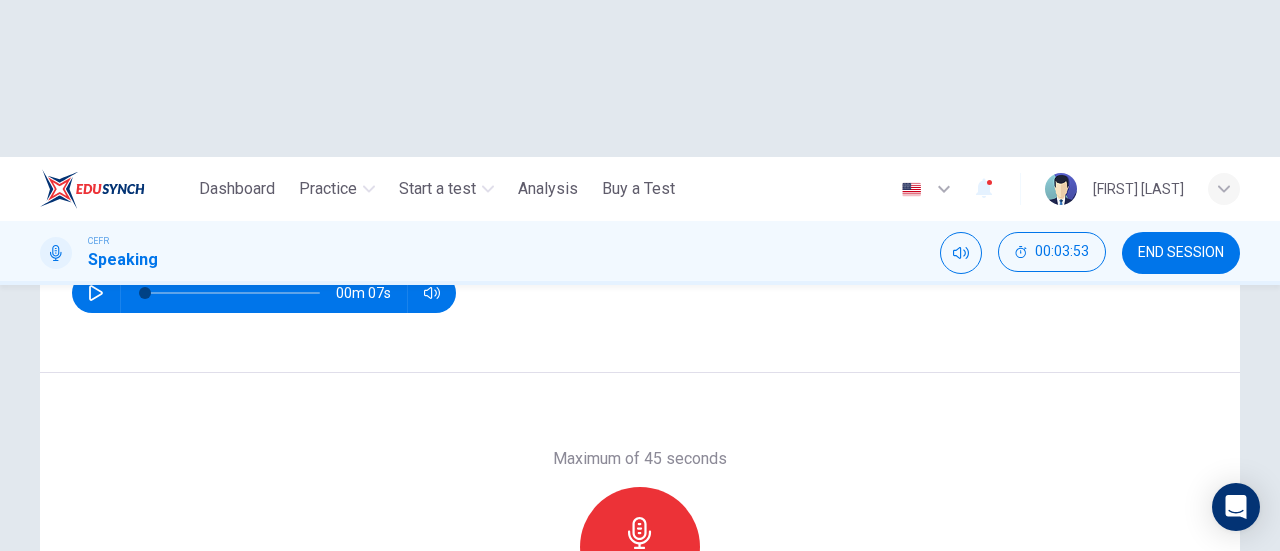 click 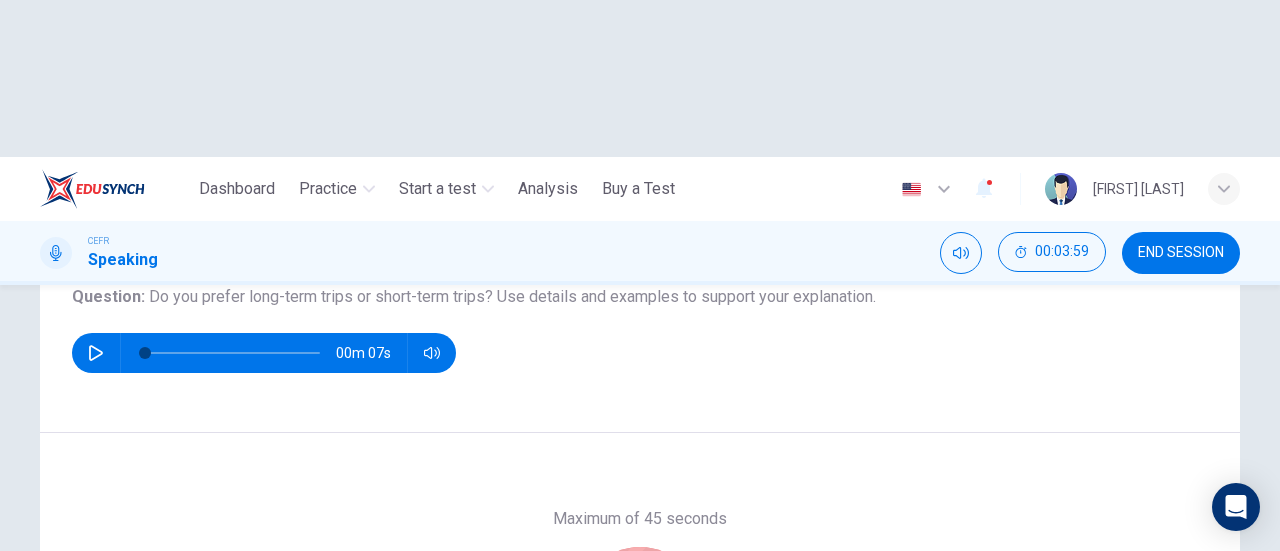 scroll, scrollTop: 300, scrollLeft: 0, axis: vertical 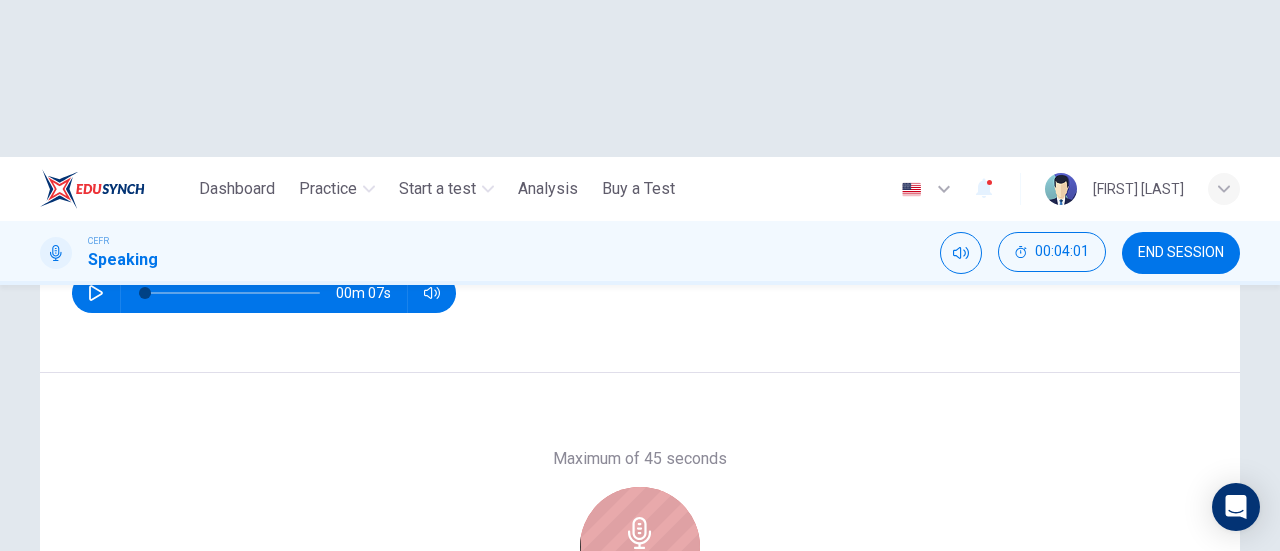 click 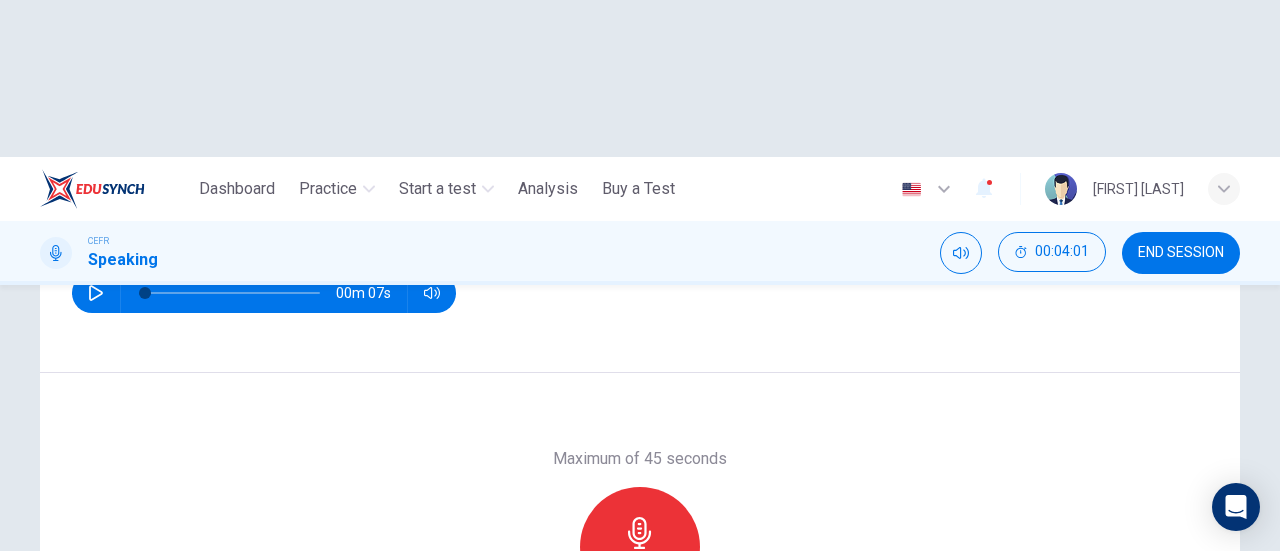 click 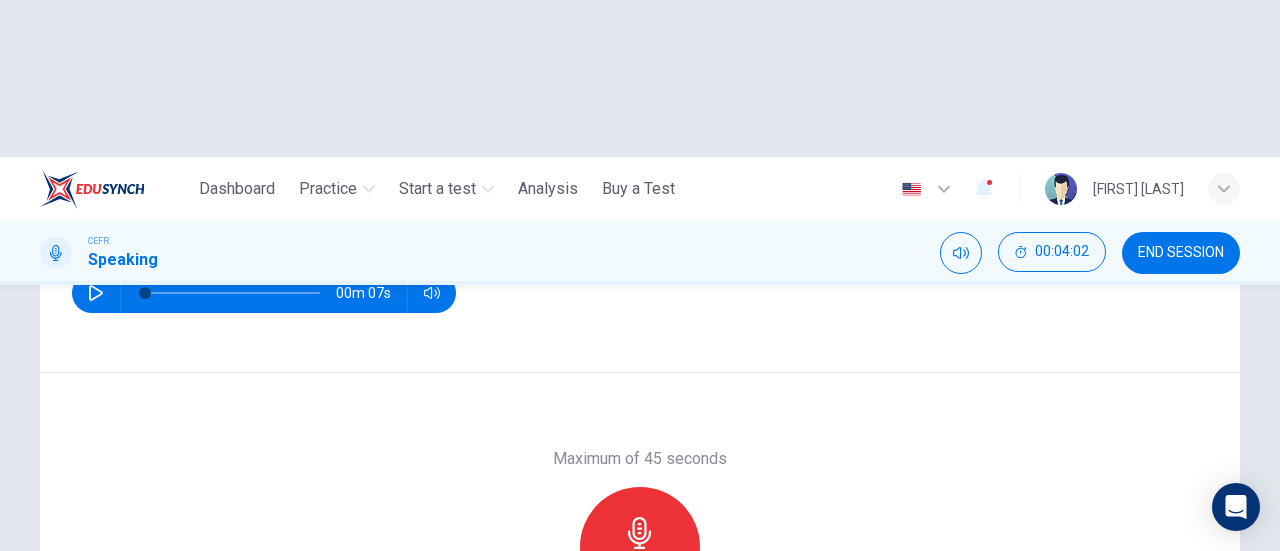 click 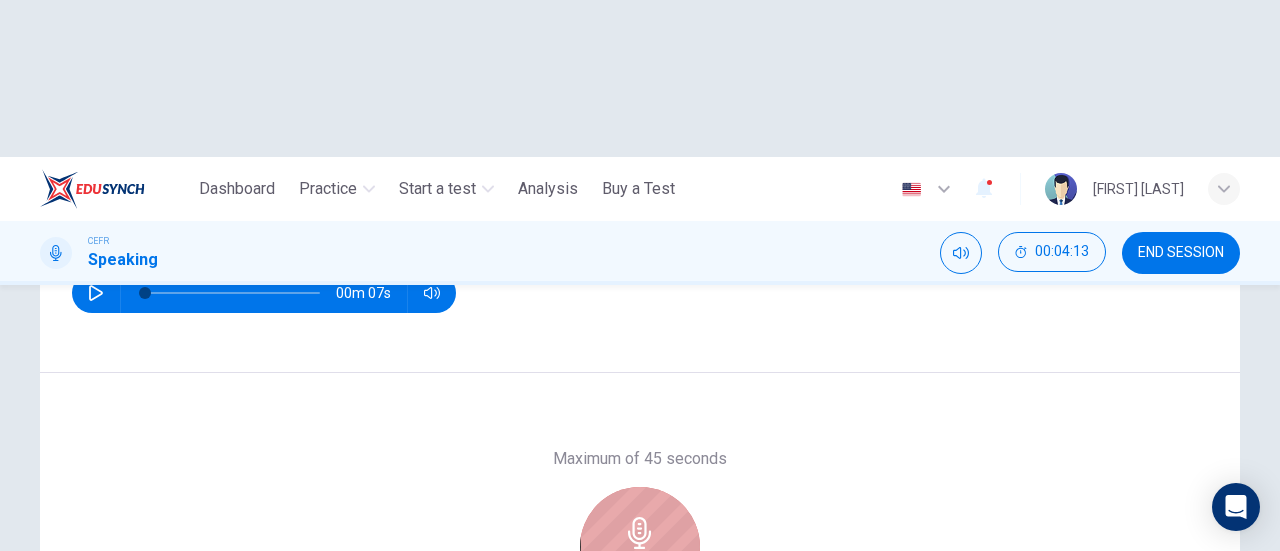 click on "Stop" at bounding box center (640, 547) 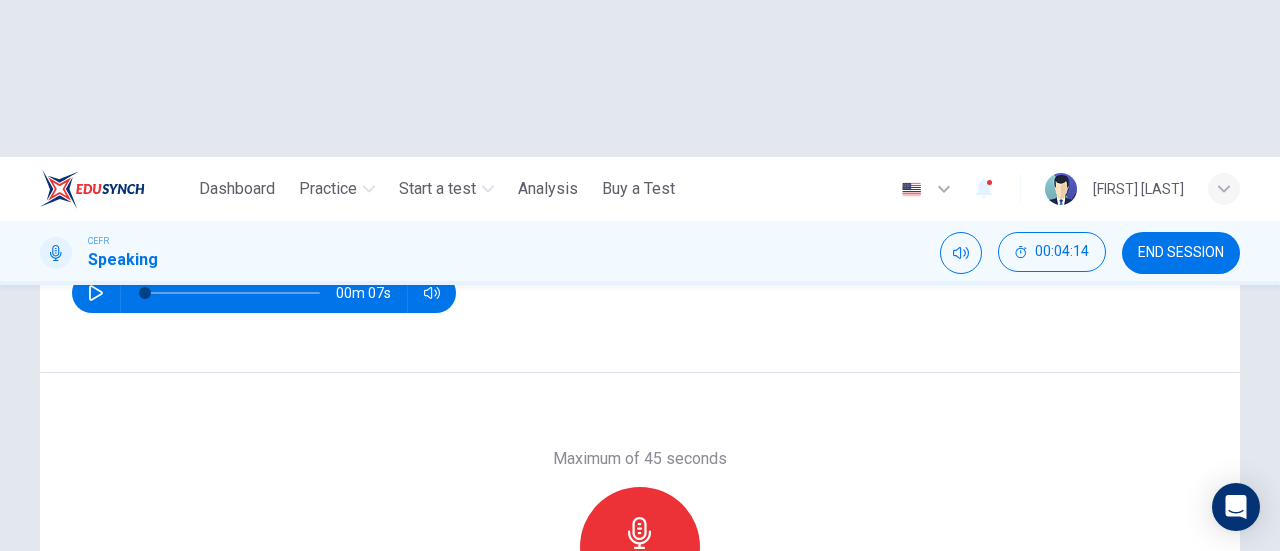 click 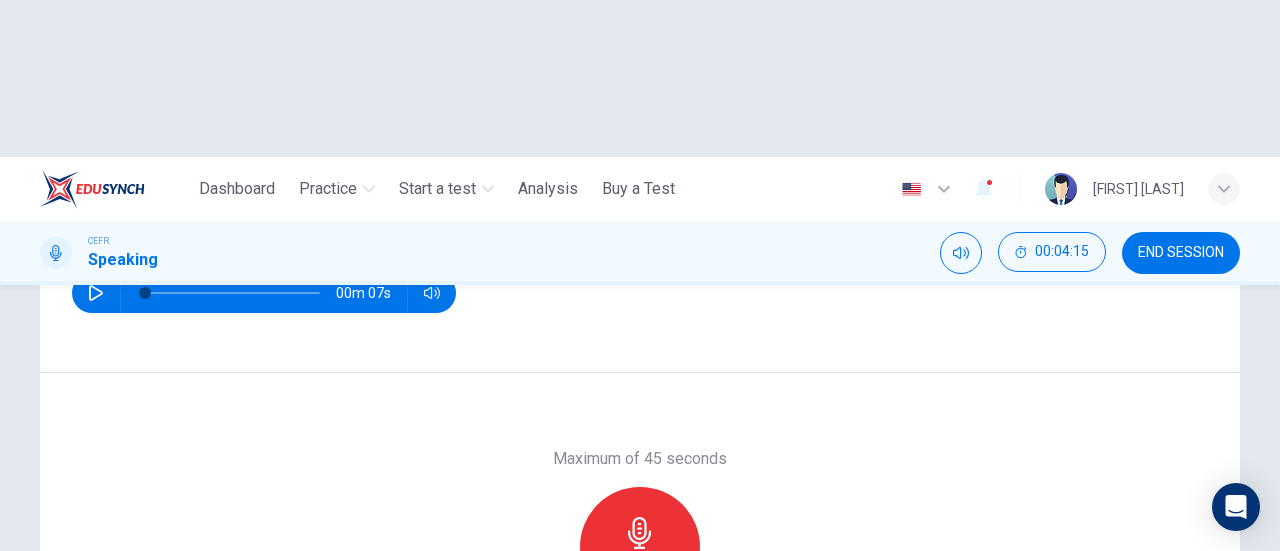 click 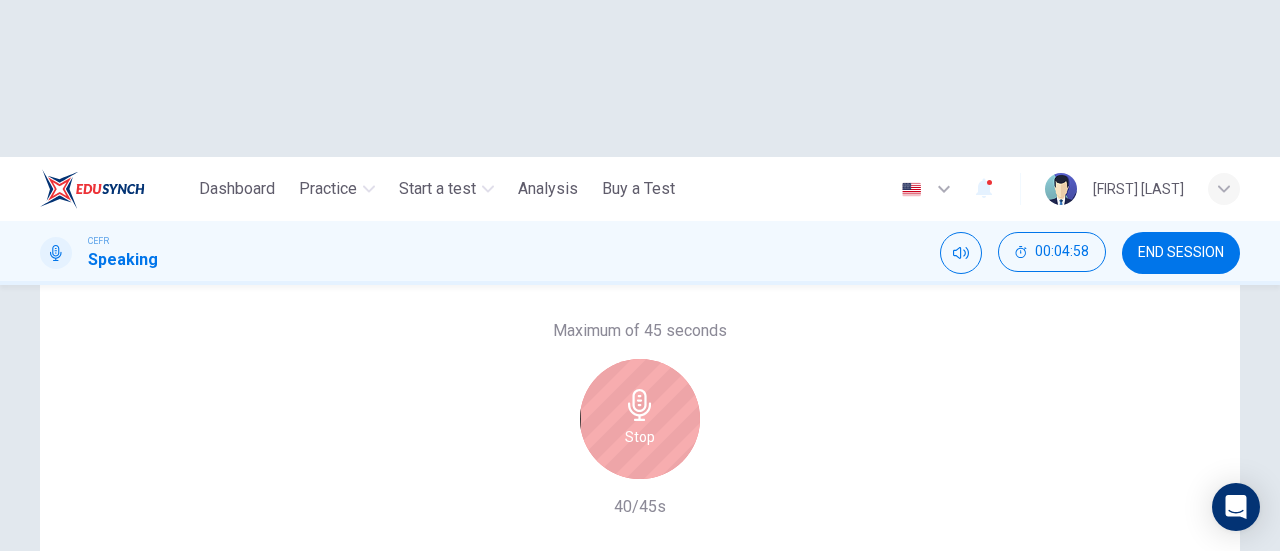 scroll, scrollTop: 432, scrollLeft: 0, axis: vertical 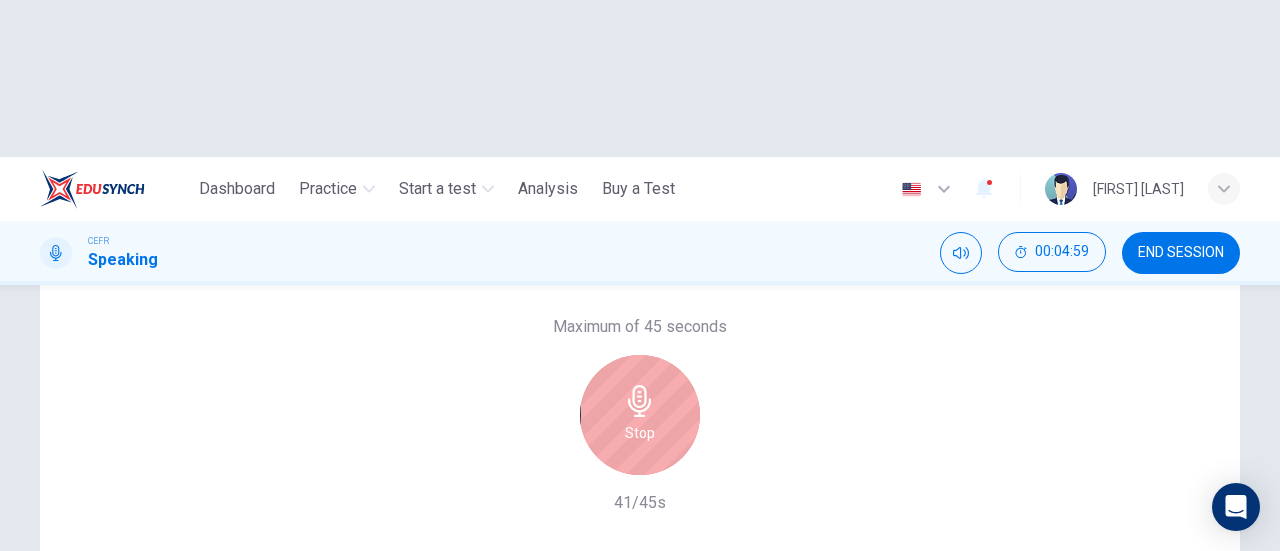 drag, startPoint x: 616, startPoint y: 284, endPoint x: 642, endPoint y: 294, distance: 27.856777 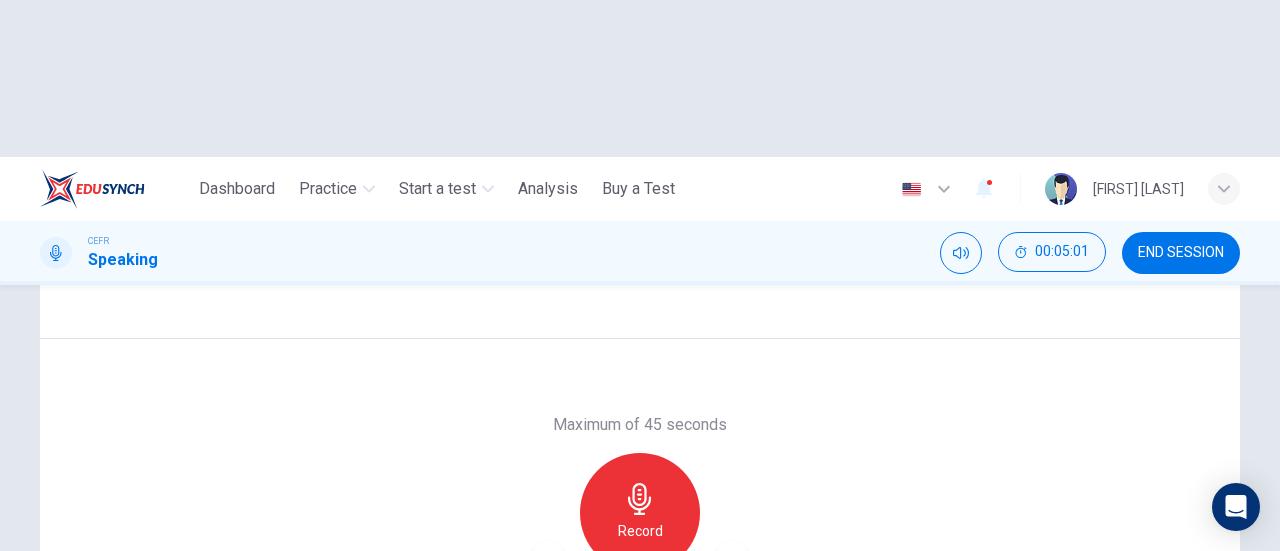 scroll, scrollTop: 432, scrollLeft: 0, axis: vertical 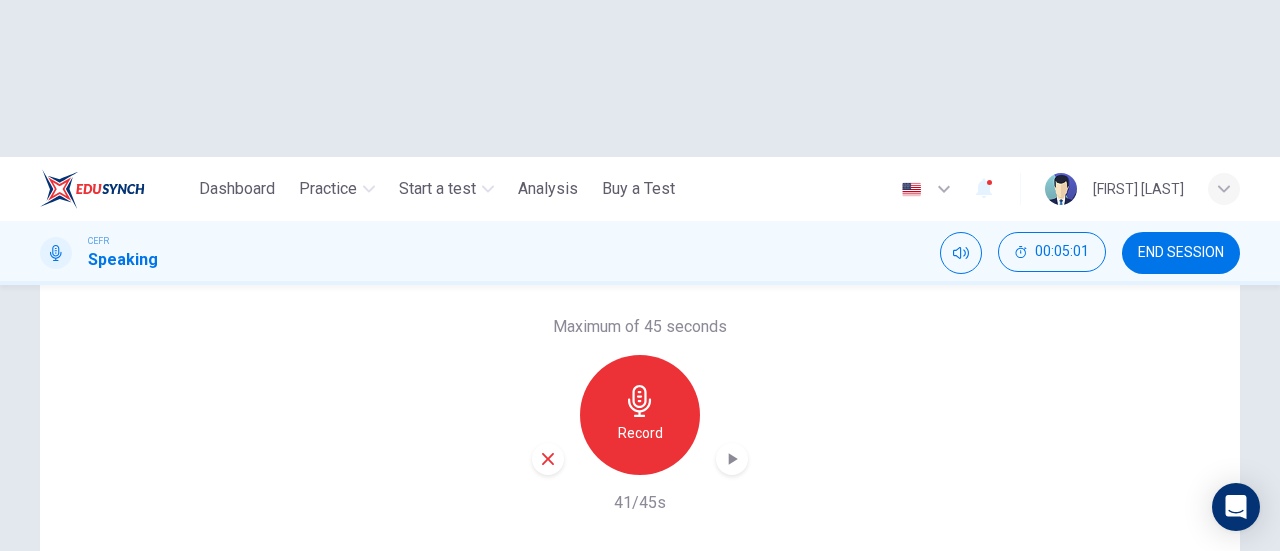 click at bounding box center [732, 459] 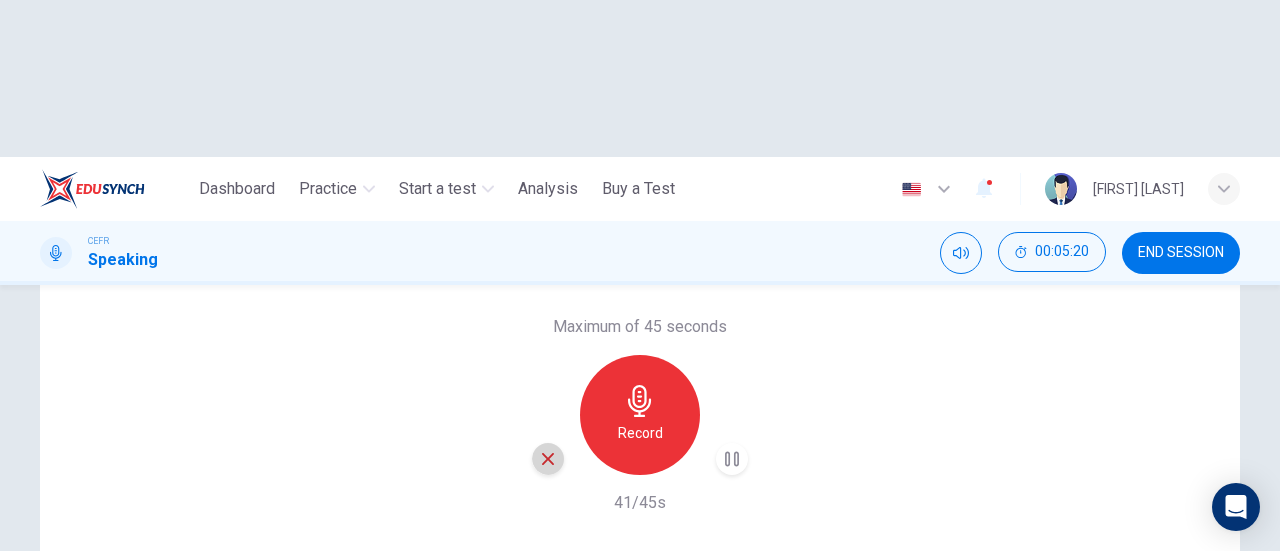 click at bounding box center [548, 459] 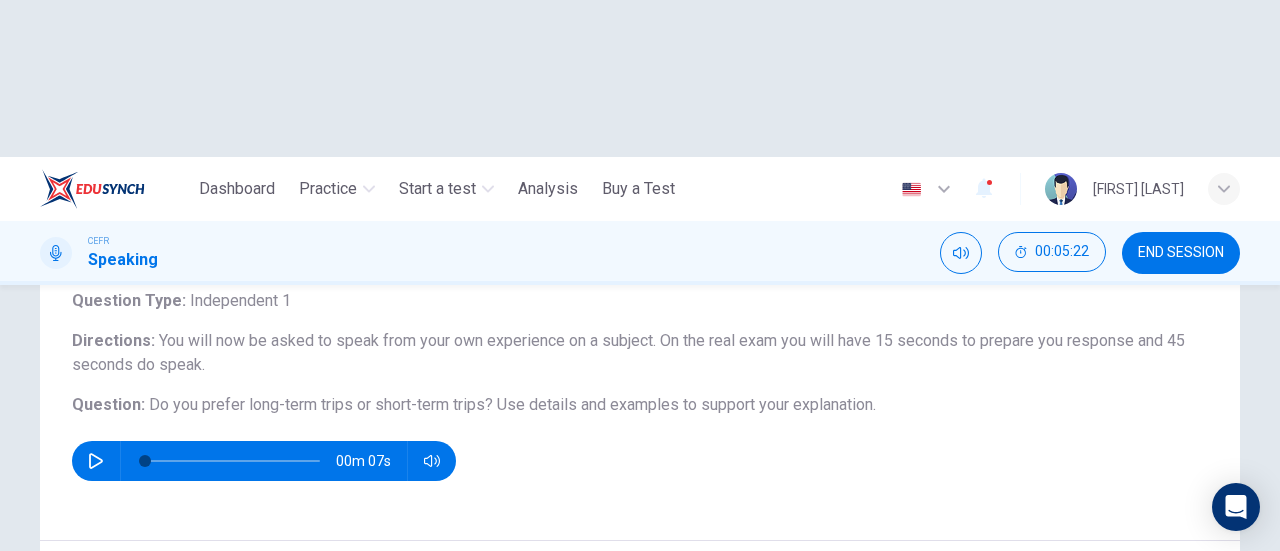 scroll, scrollTop: 332, scrollLeft: 0, axis: vertical 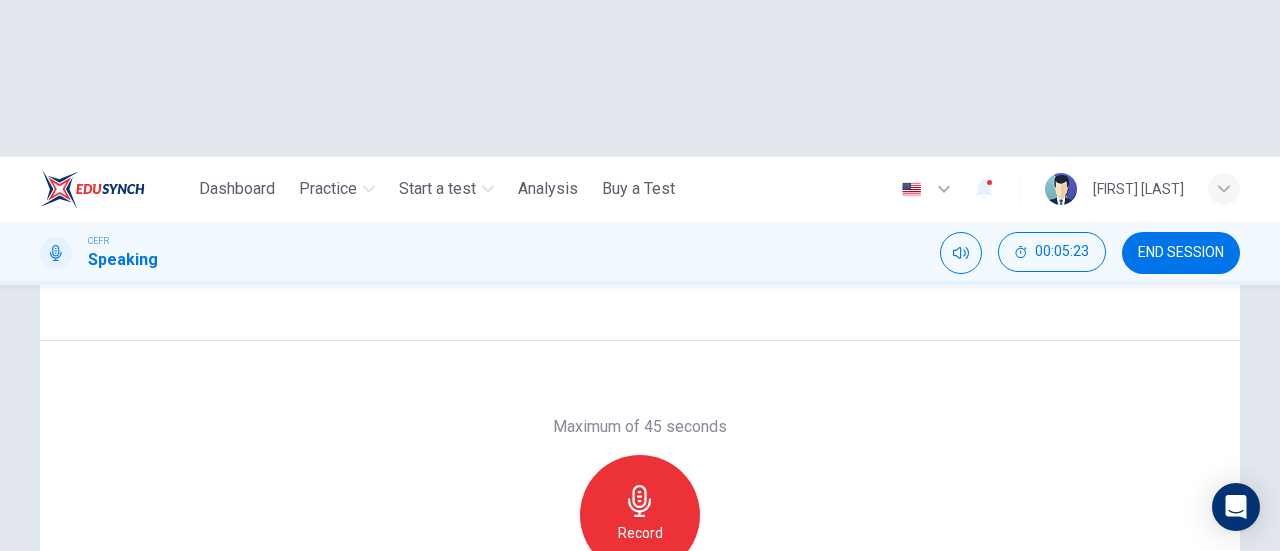 click on "SKIP" at bounding box center [561, 668] 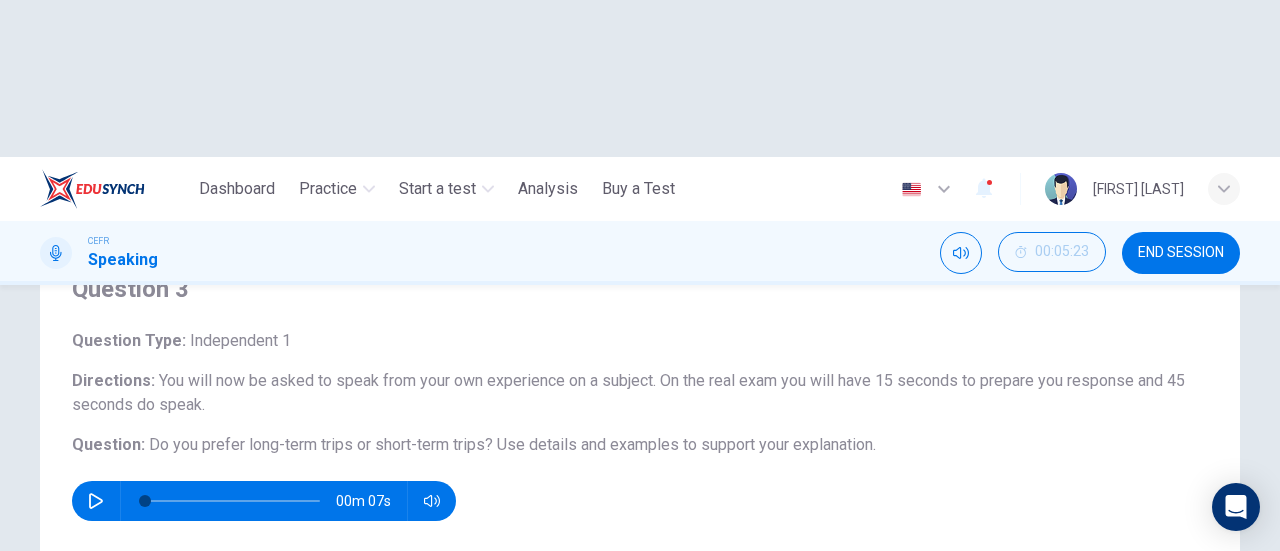 scroll, scrollTop: 32, scrollLeft: 0, axis: vertical 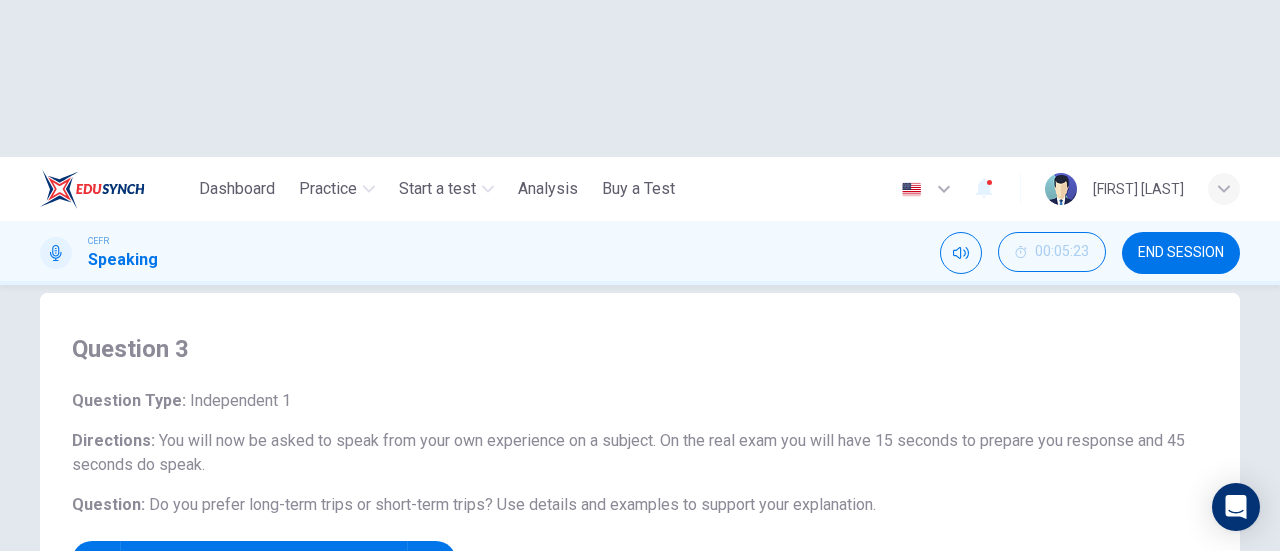 click on "NEXT" at bounding box center [762, 668] 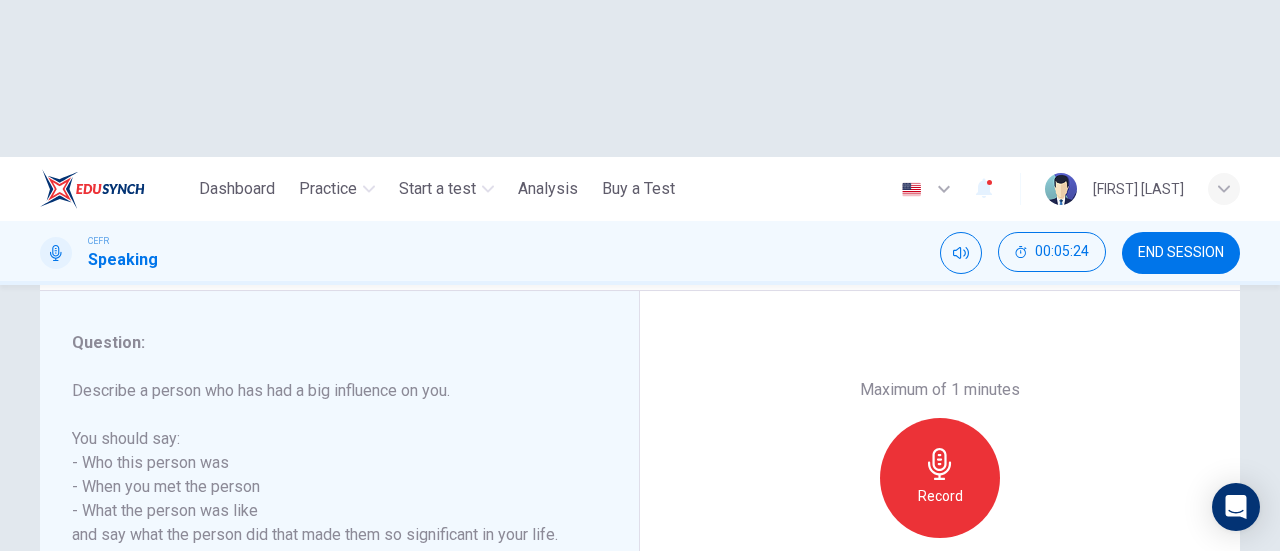 scroll, scrollTop: 400, scrollLeft: 0, axis: vertical 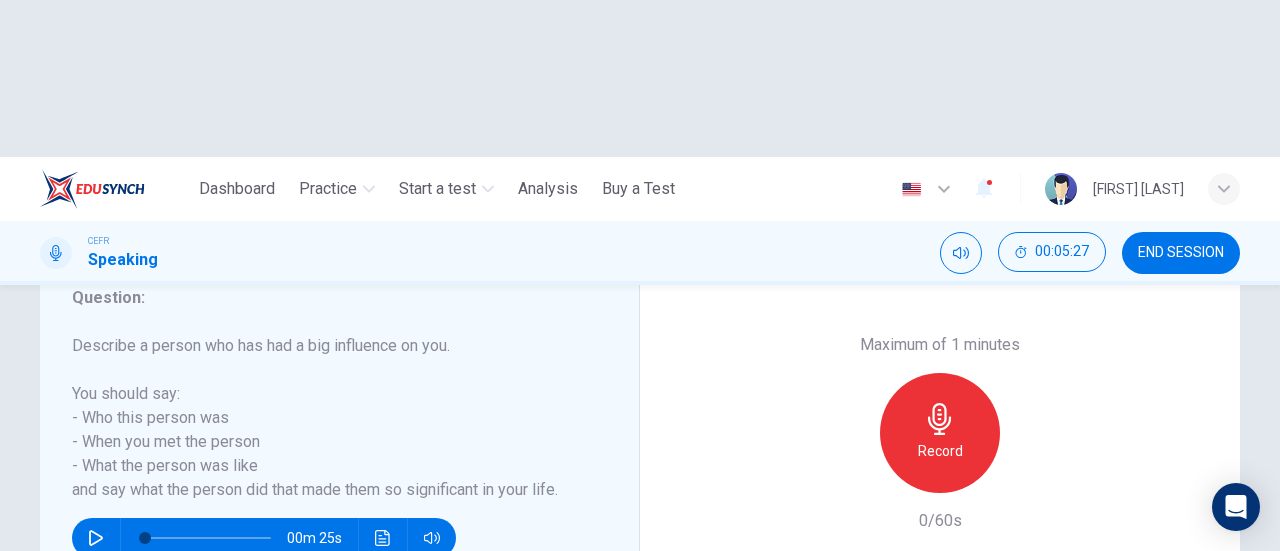click on "Record" at bounding box center [940, 433] 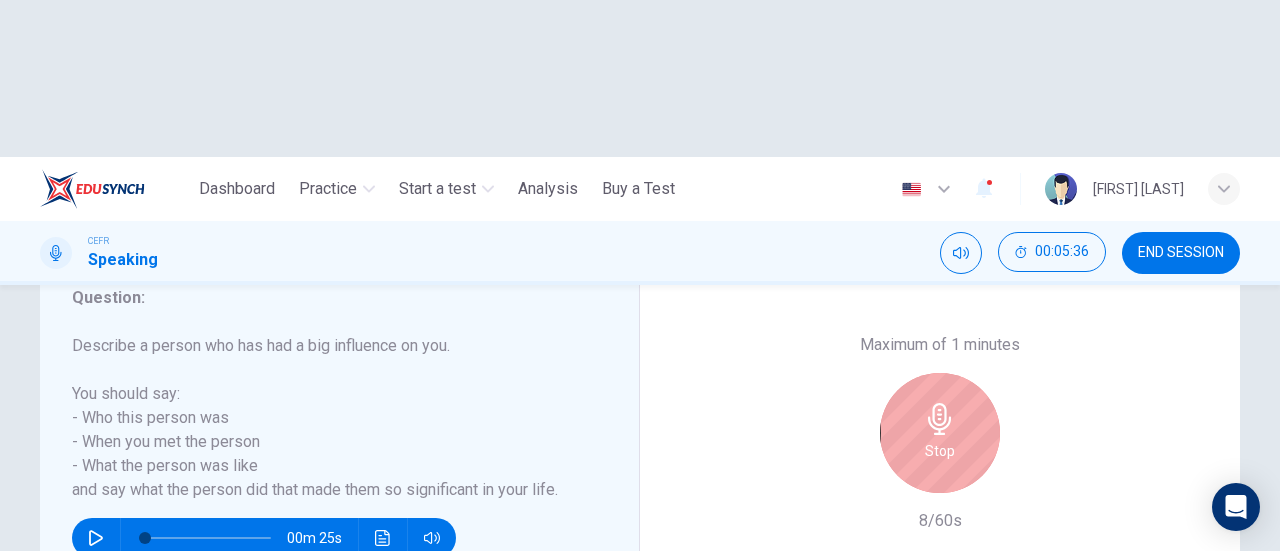 click 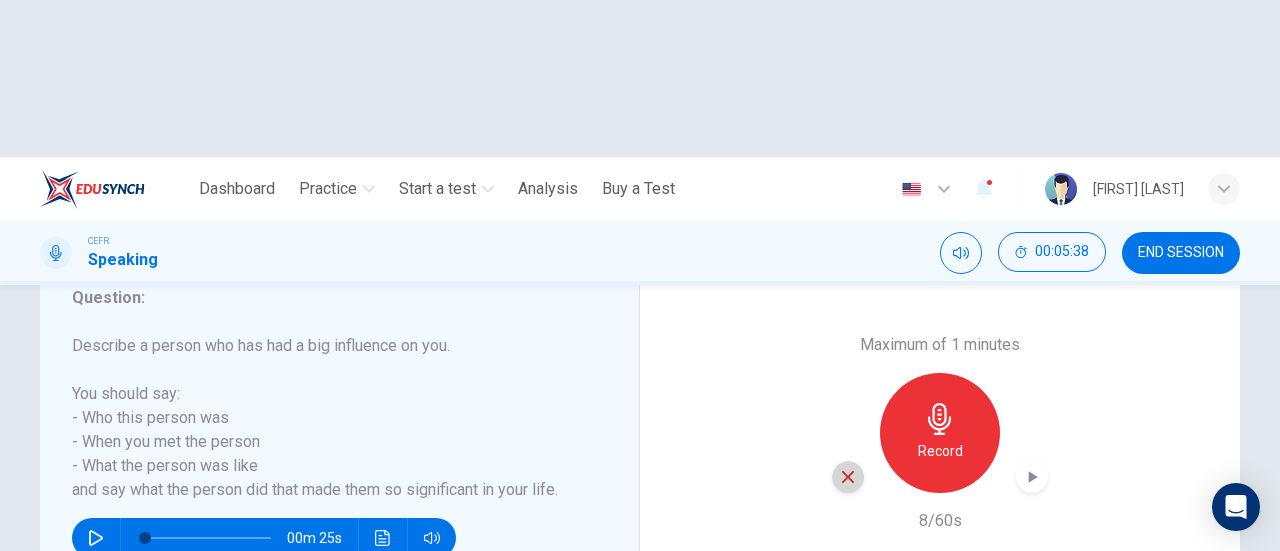 click 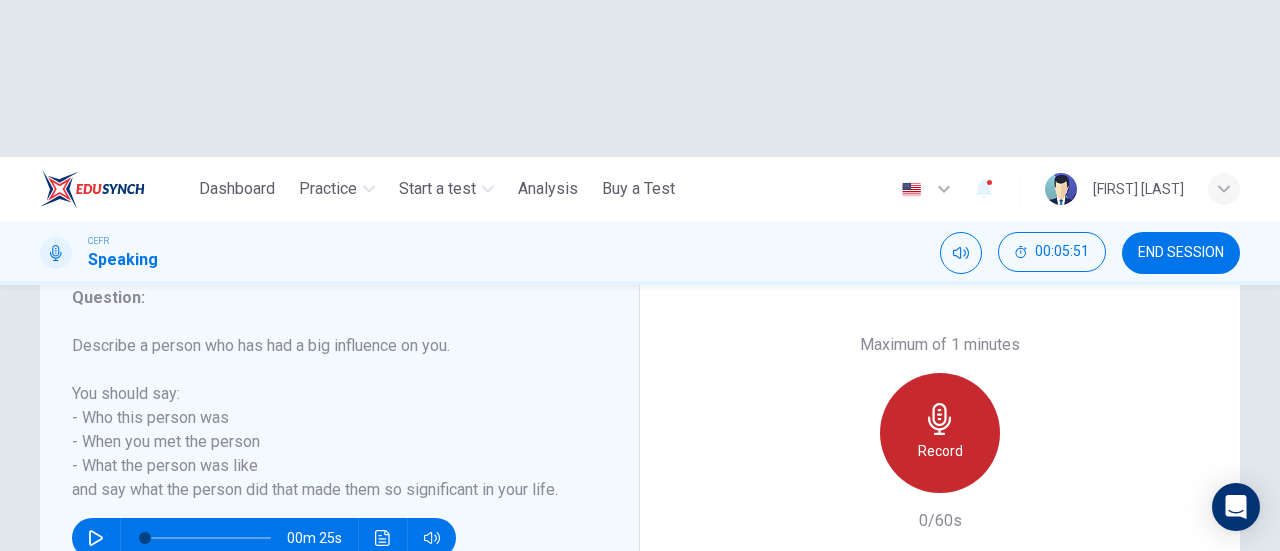click 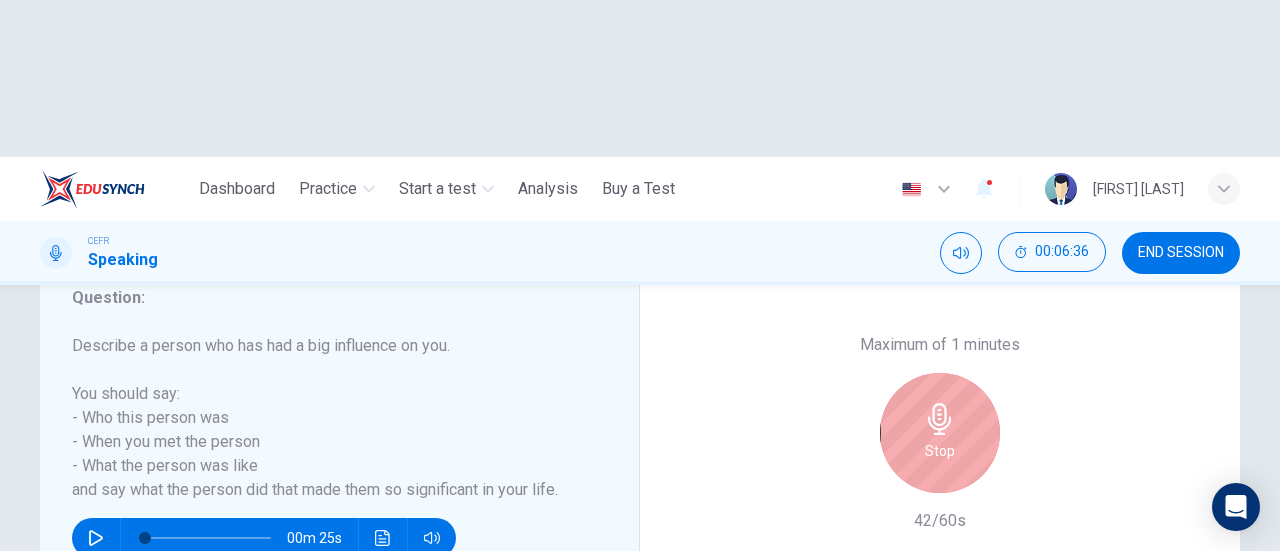 click on "Stop" at bounding box center (940, 451) 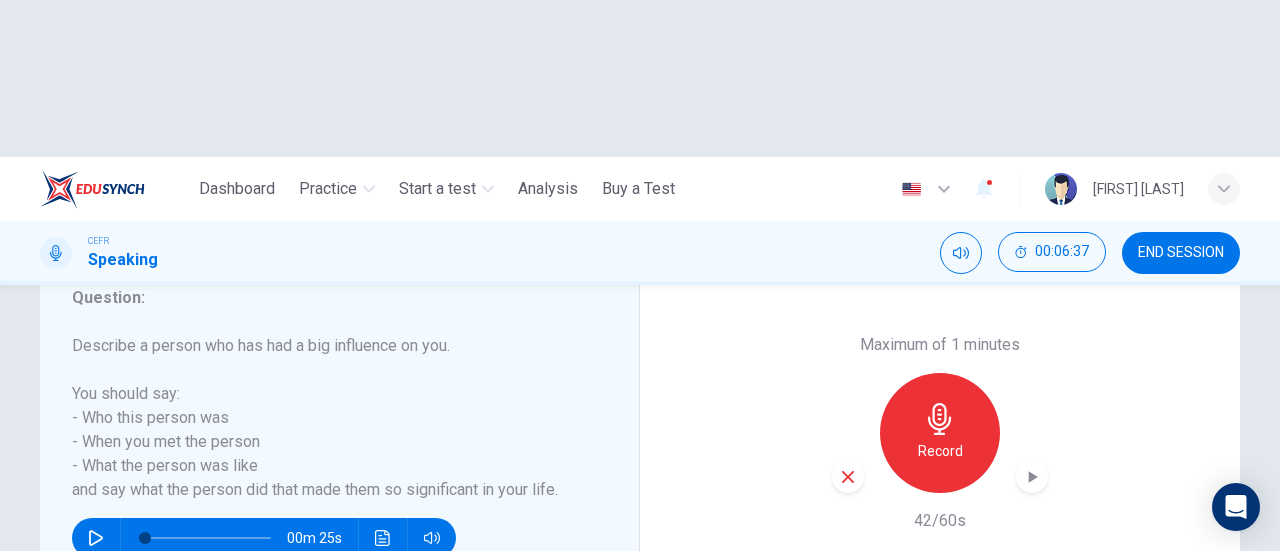 click at bounding box center (848, 477) 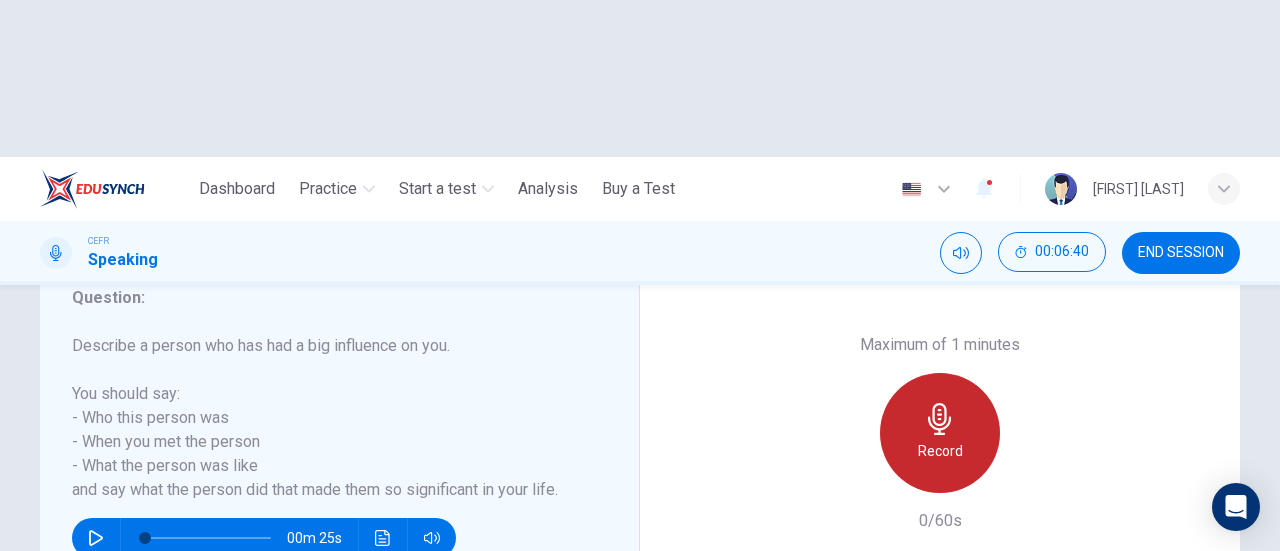 click on "Record" at bounding box center (940, 433) 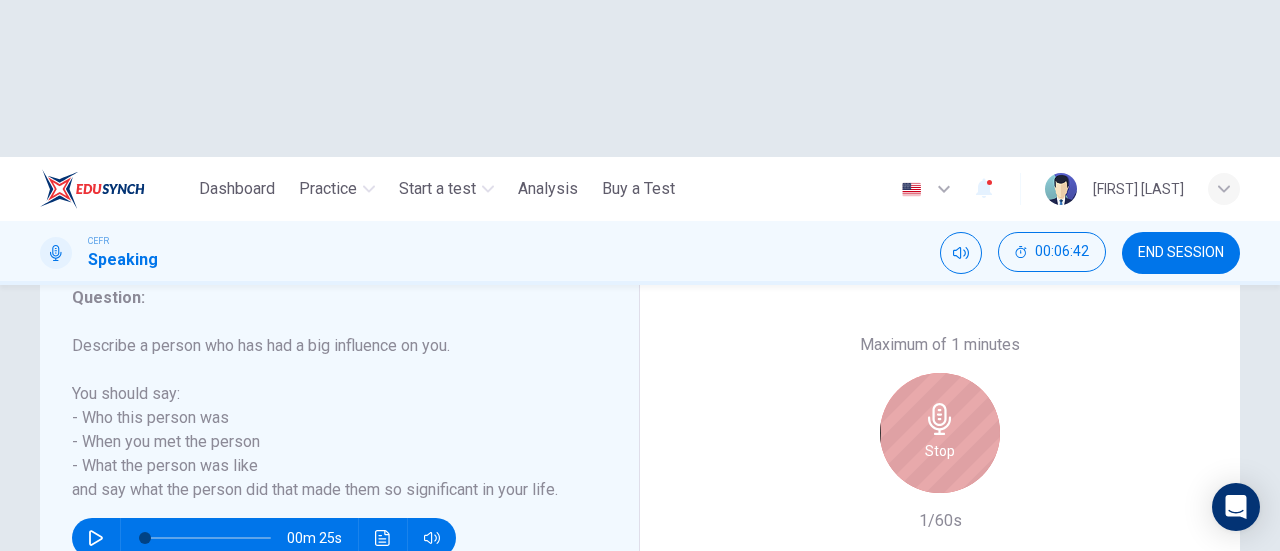click on "Stop" at bounding box center [940, 433] 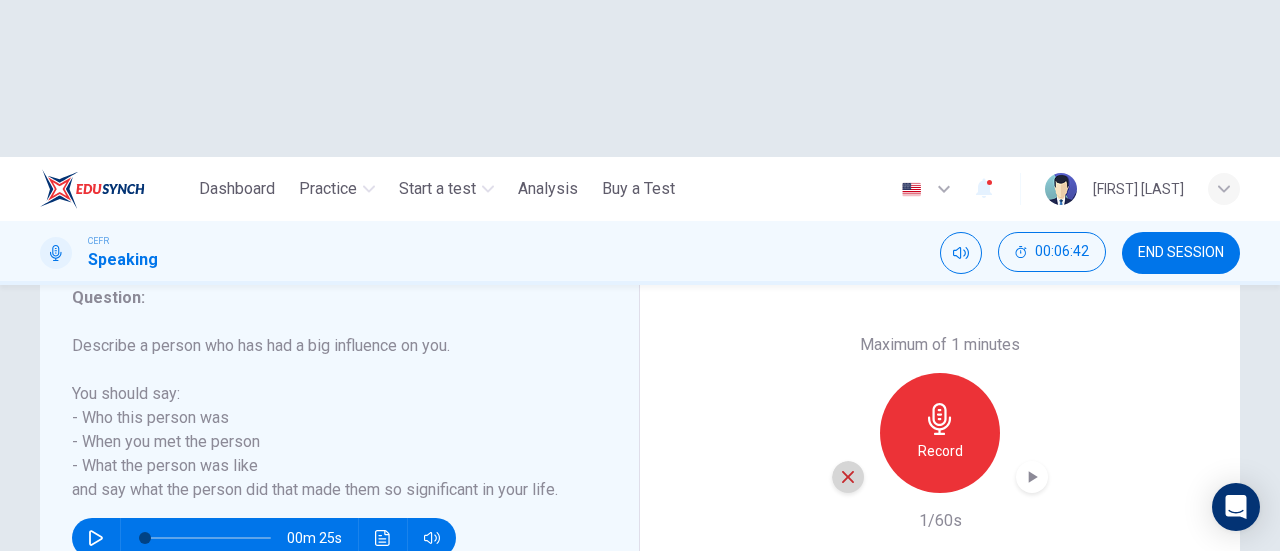 click 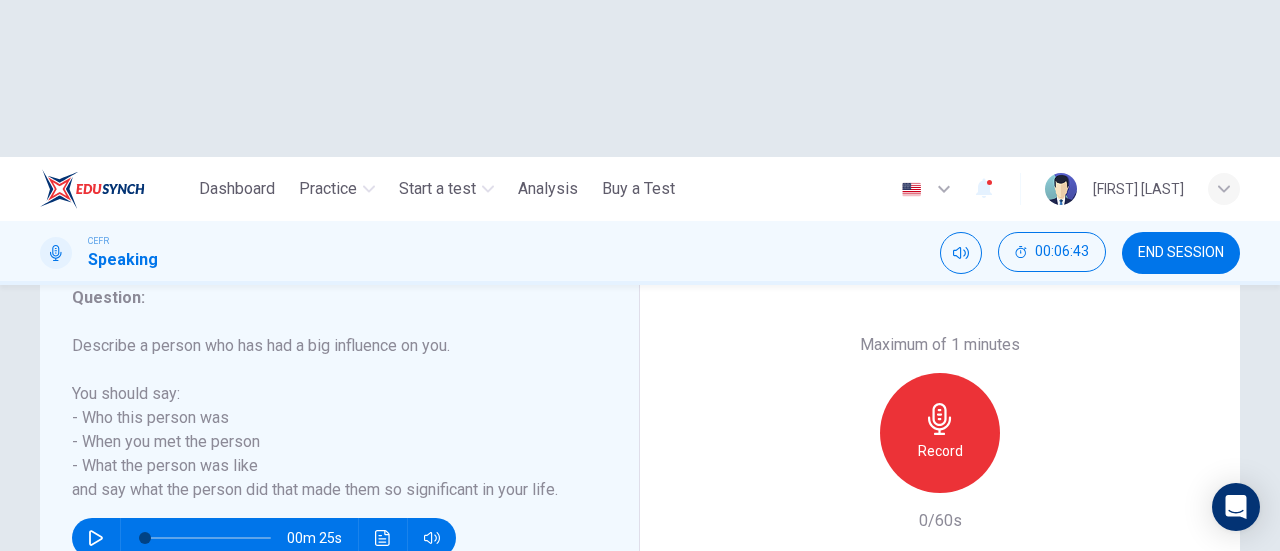 click on "Record" at bounding box center (940, 433) 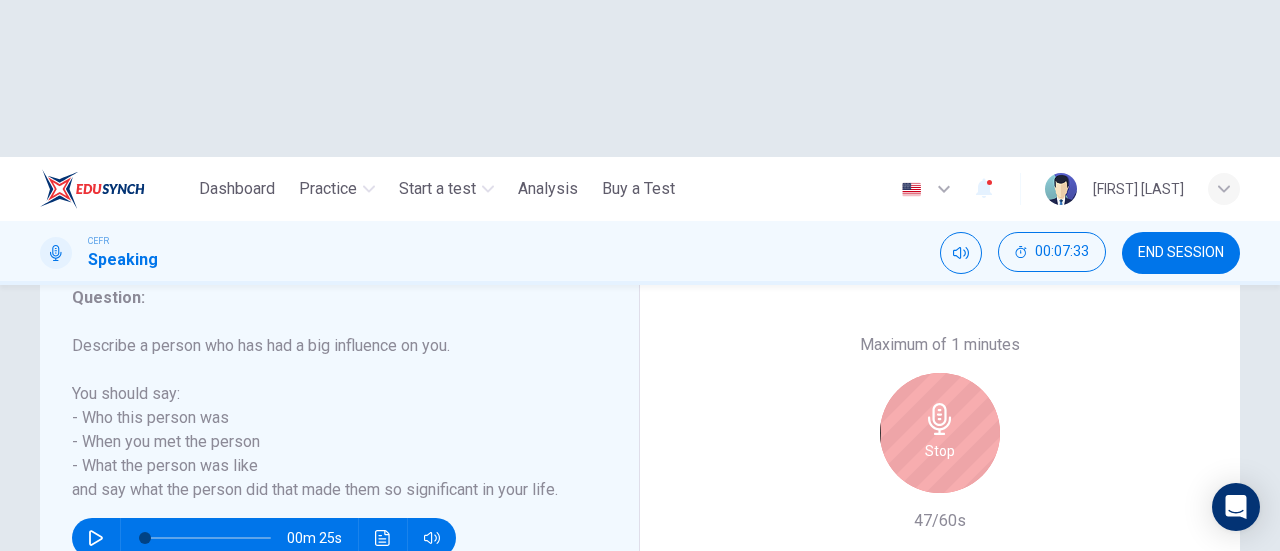 click on "Stop" at bounding box center [940, 433] 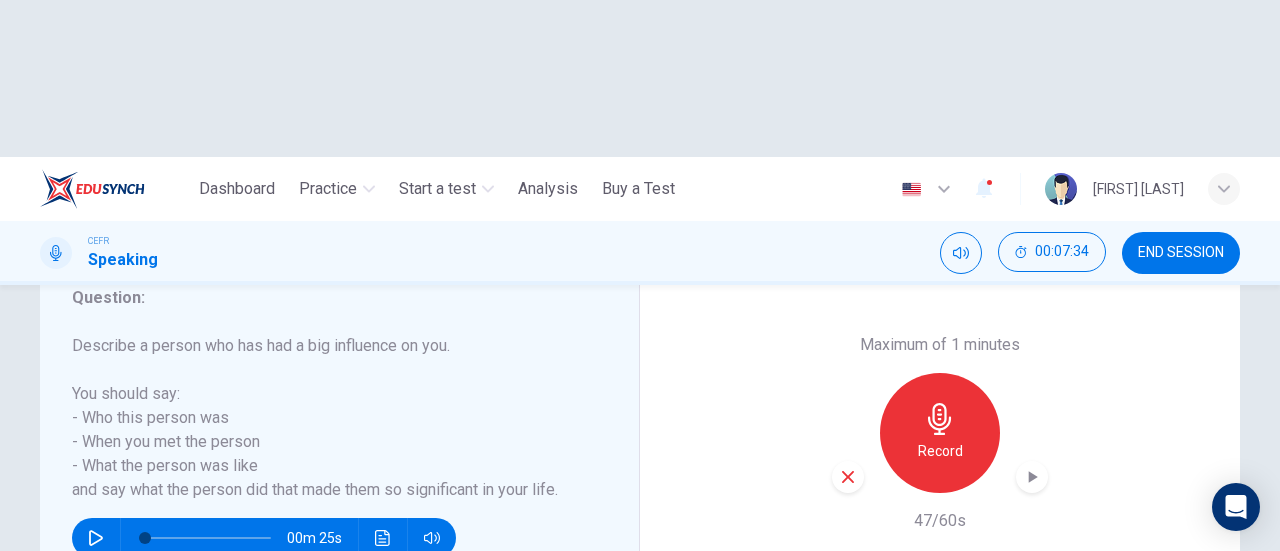 click 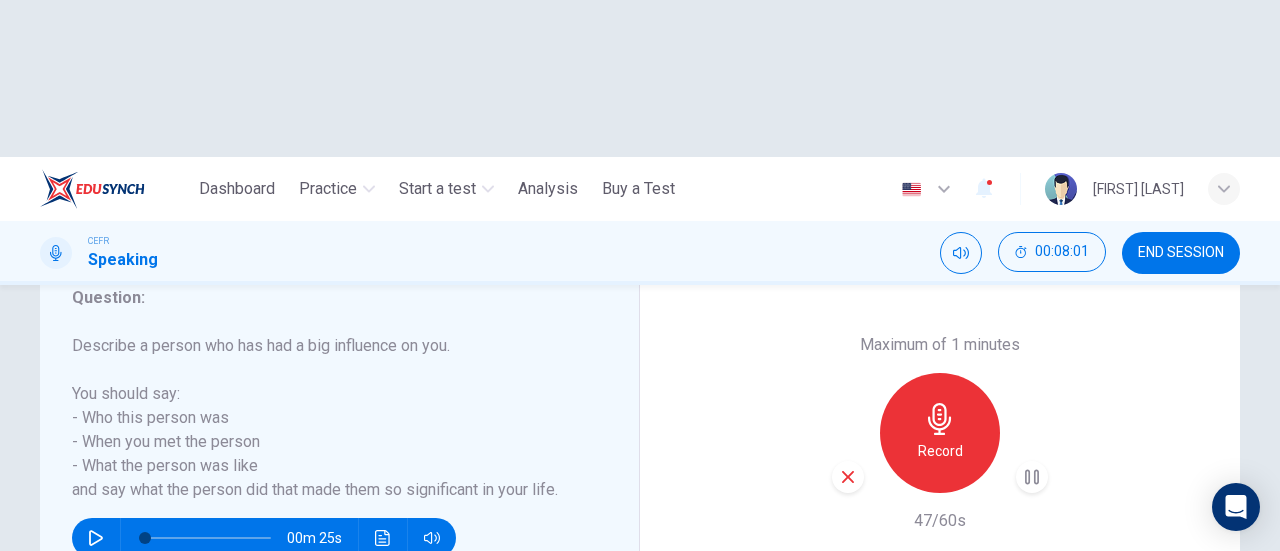 click on "SUBMIT" at bounding box center (709, 668) 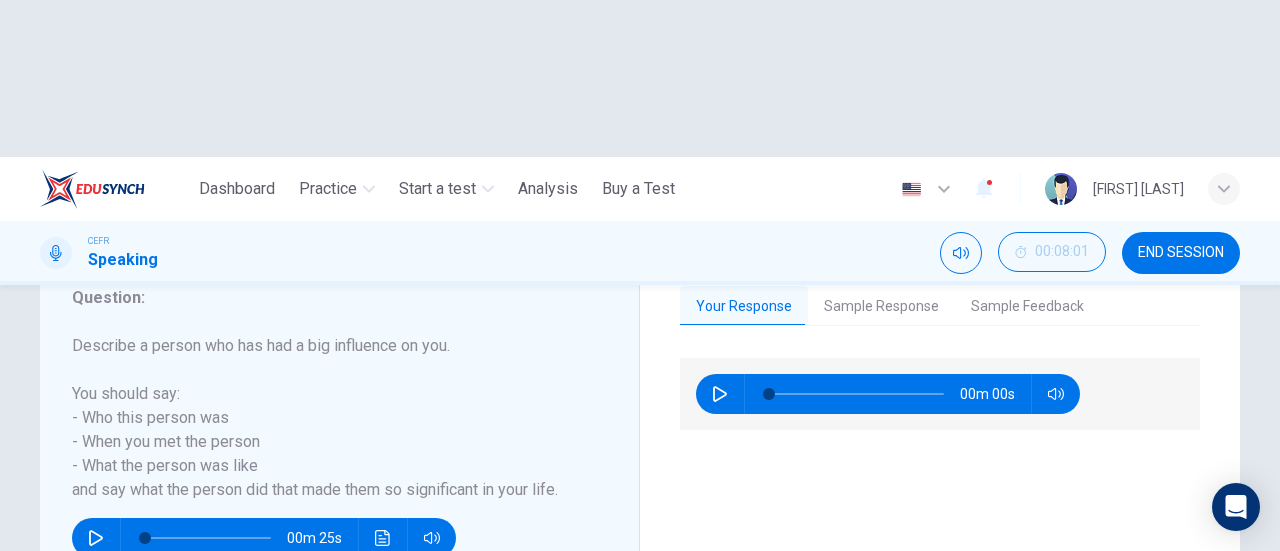 click on "NEXT" at bounding box center [640, 668] 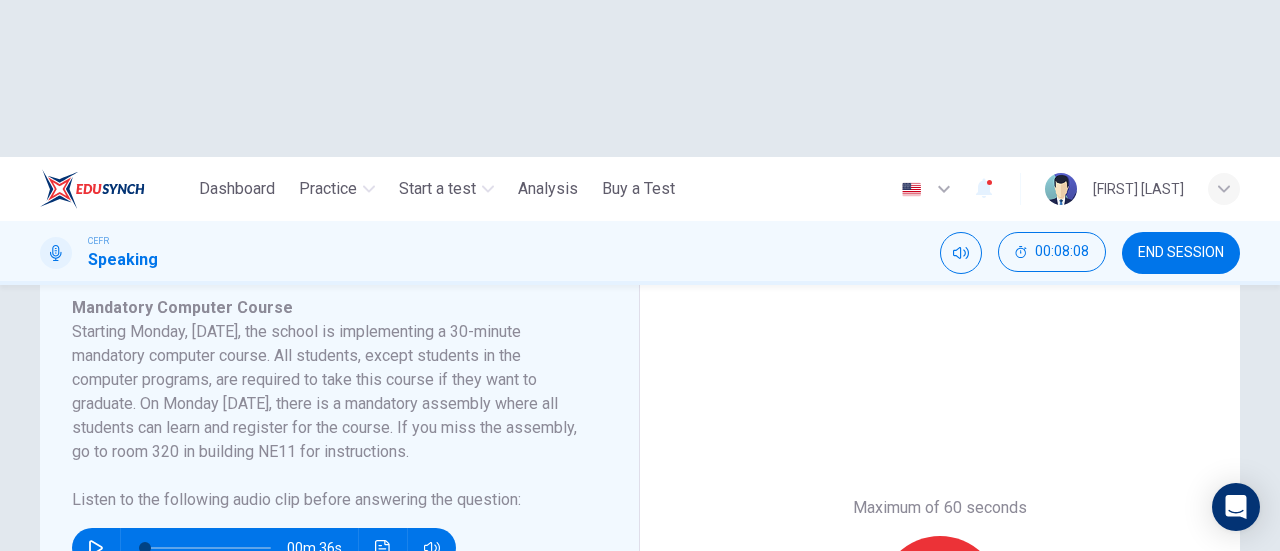 scroll, scrollTop: 400, scrollLeft: 0, axis: vertical 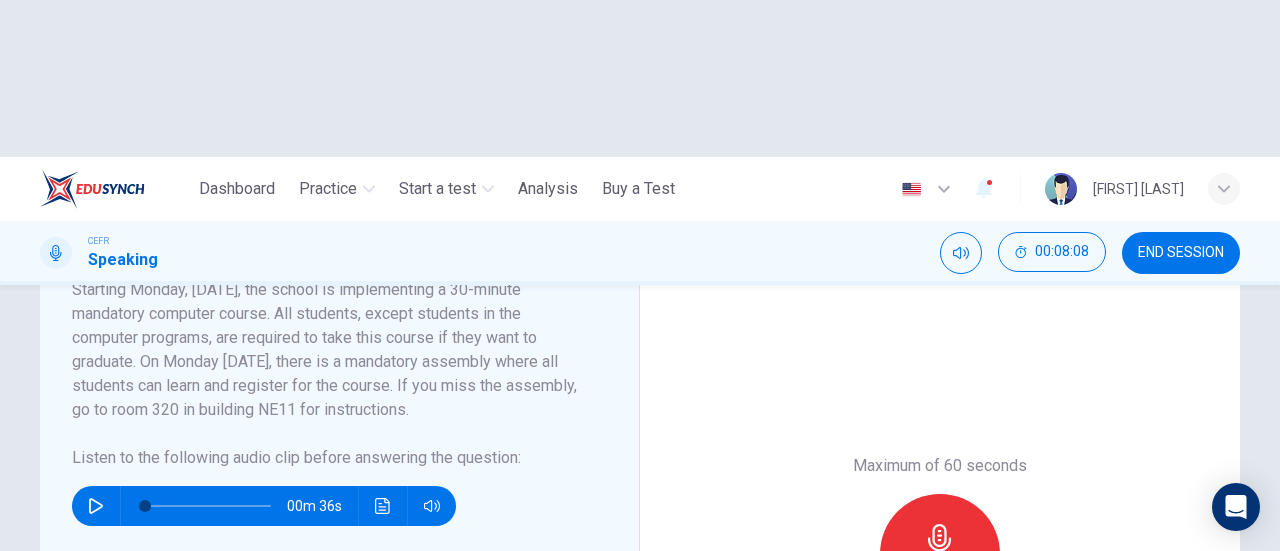 click on "SKIP" at bounding box center [561, 668] 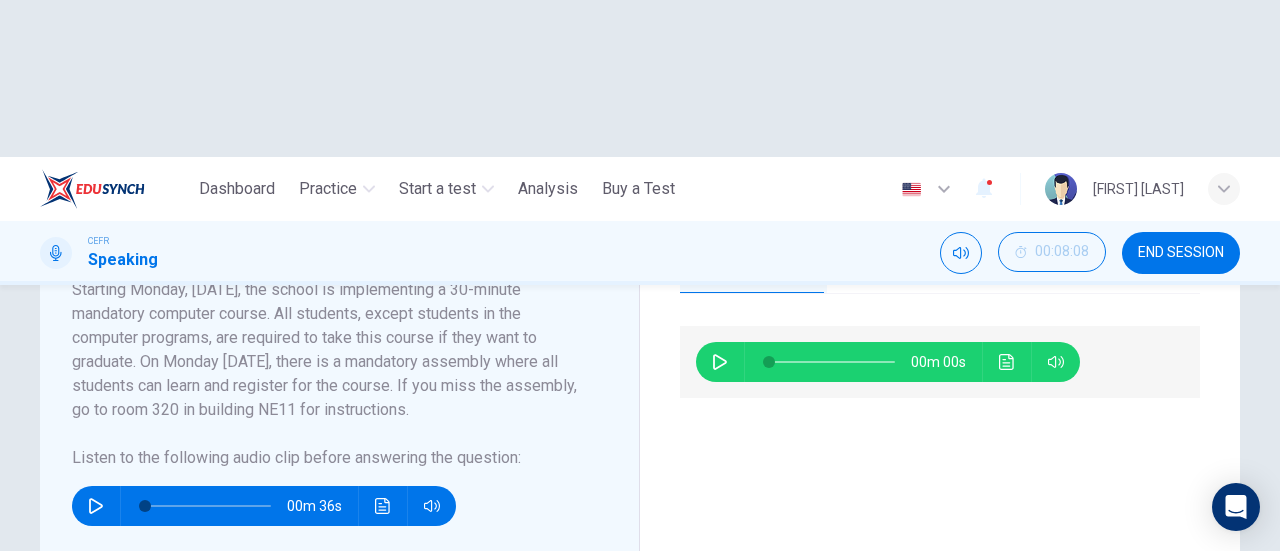 click on "NEXT" at bounding box center [752, 668] 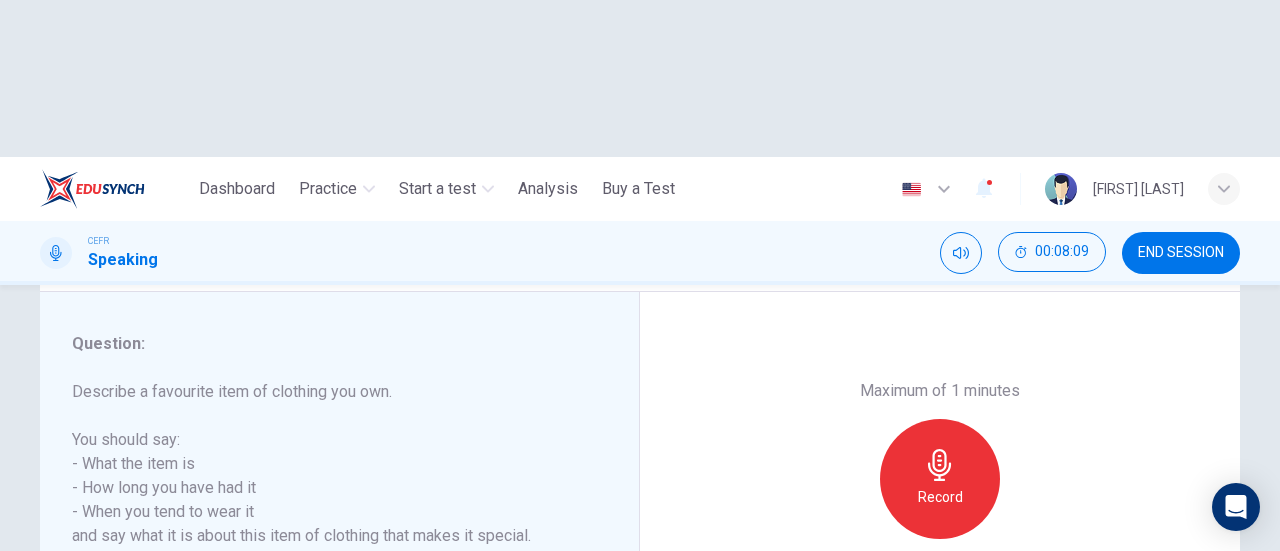 scroll, scrollTop: 400, scrollLeft: 0, axis: vertical 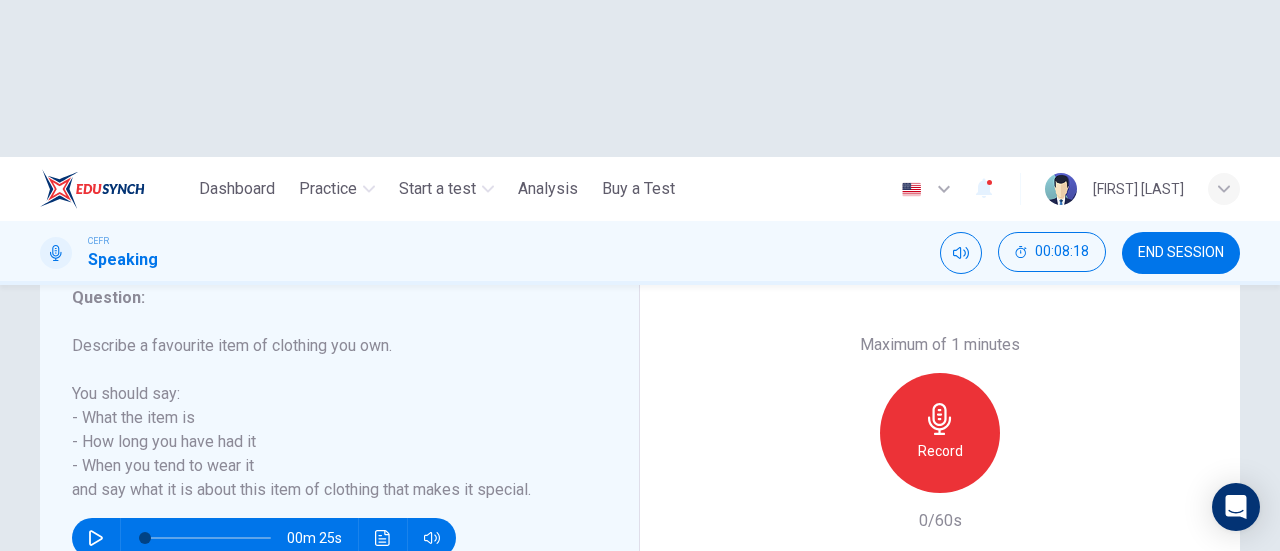 click 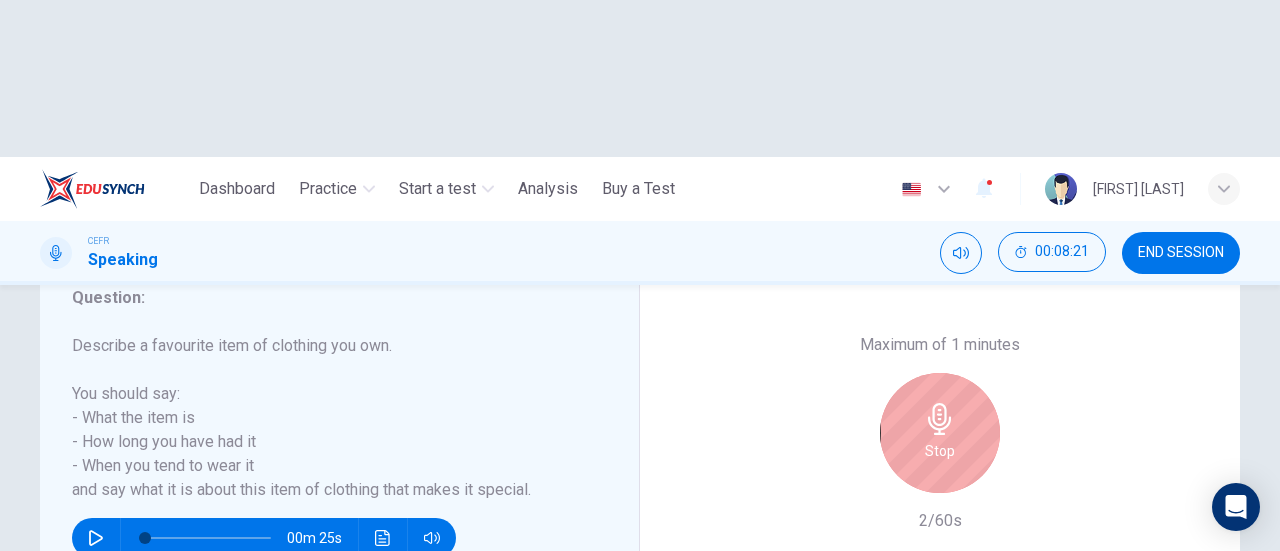 click 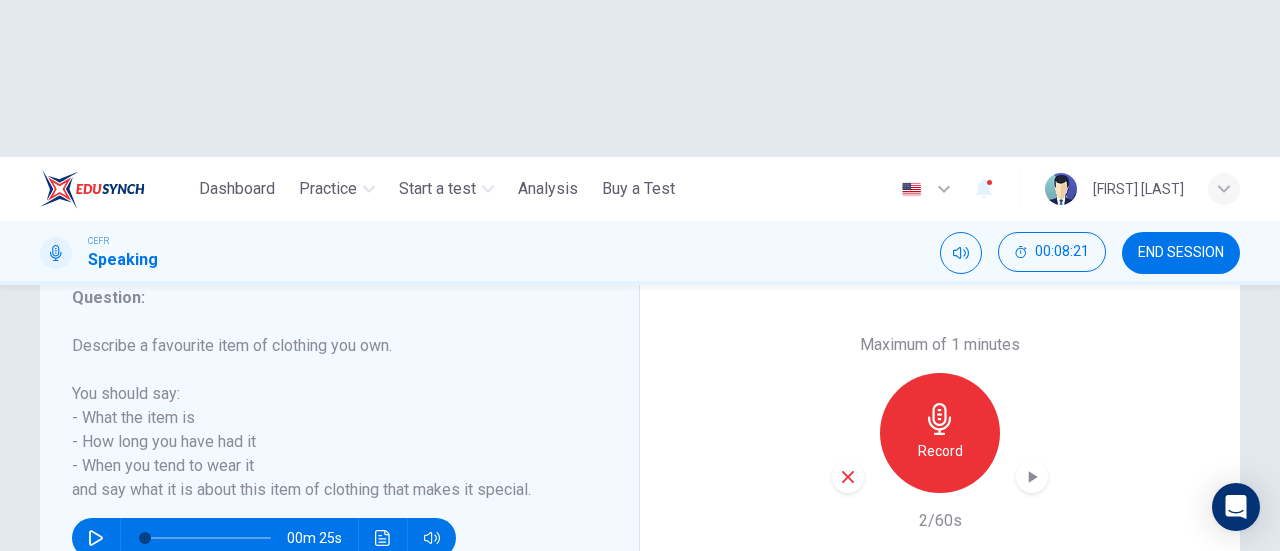 click 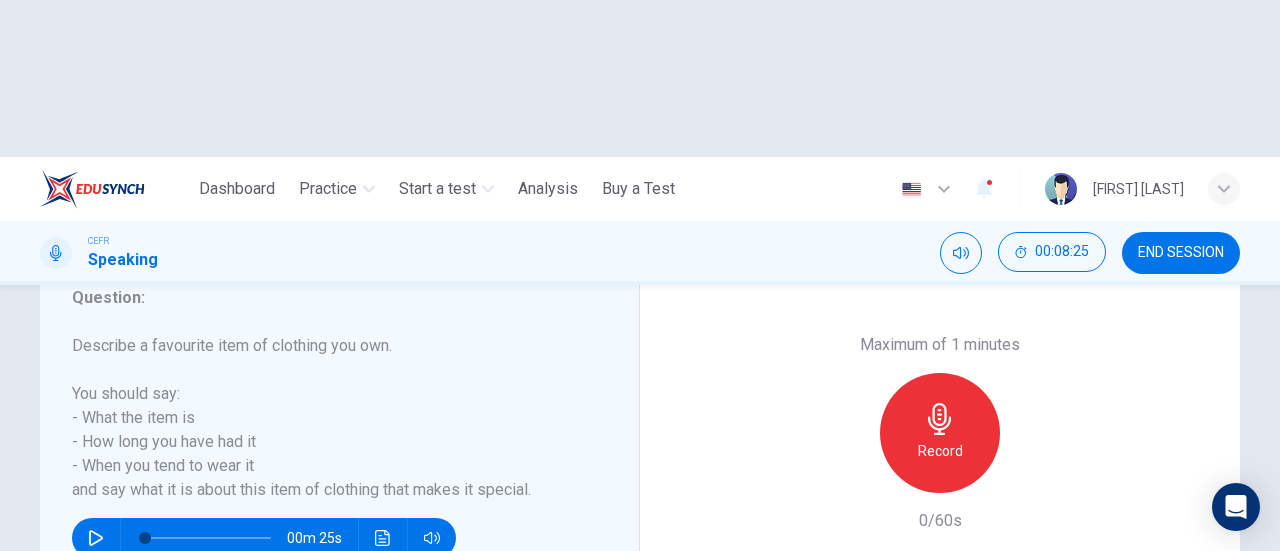 click on "Record" at bounding box center (940, 433) 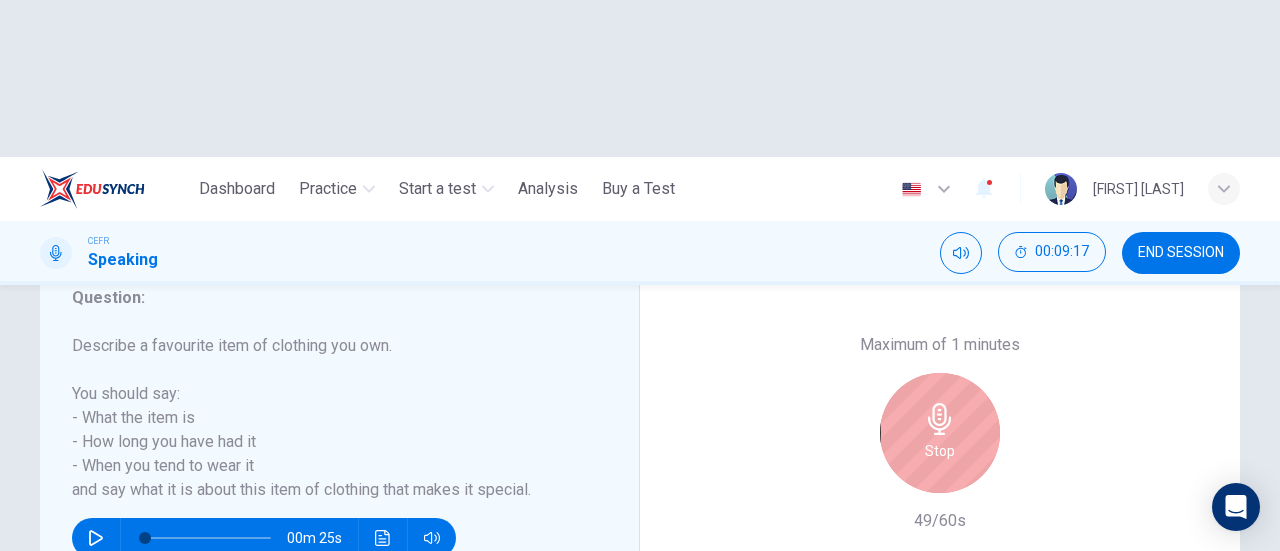 click 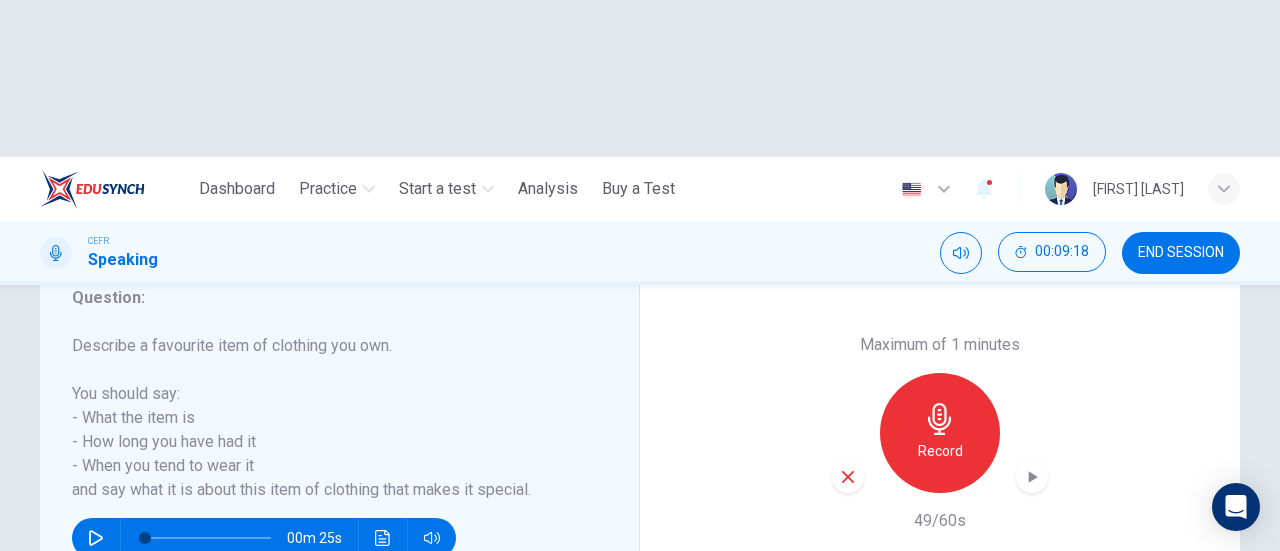 click 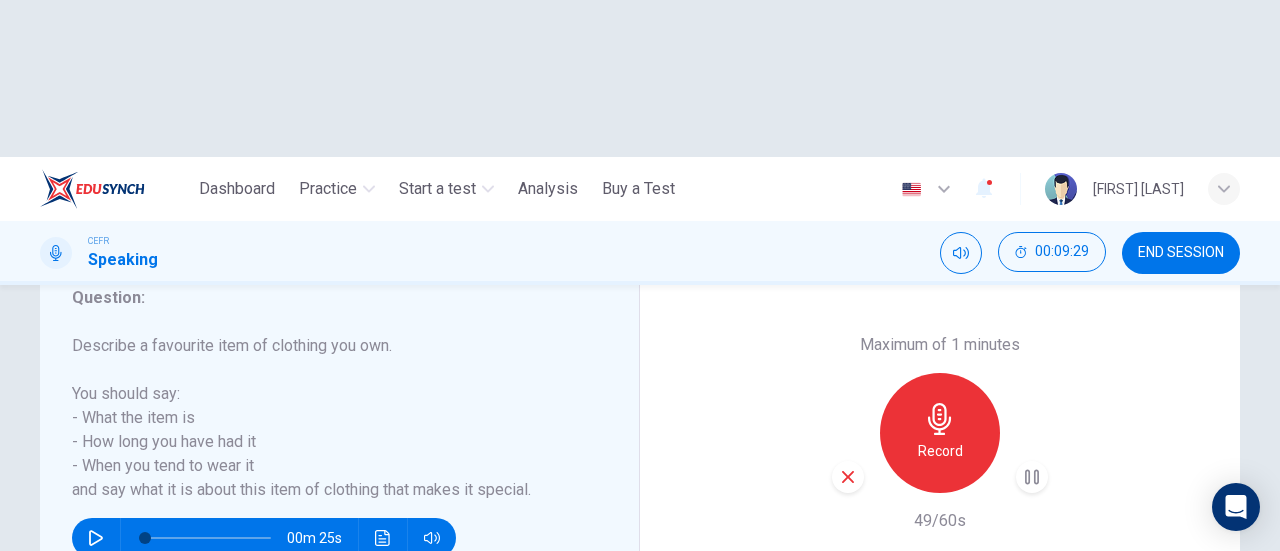 click on "SUBMIT" at bounding box center [709, 668] 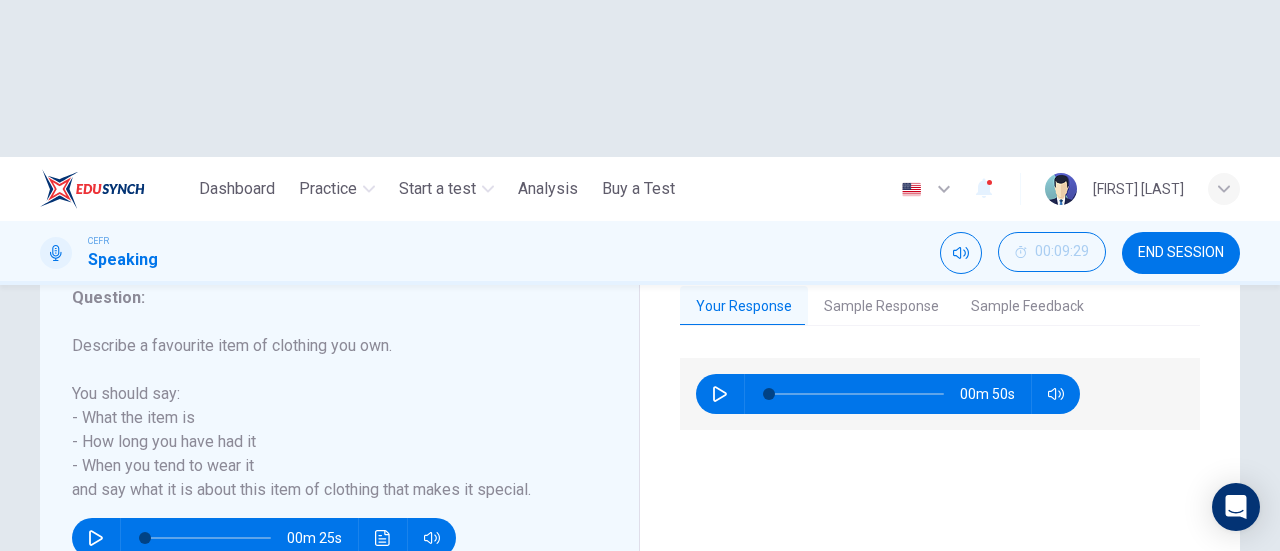 click on "NEXT" at bounding box center [640, 668] 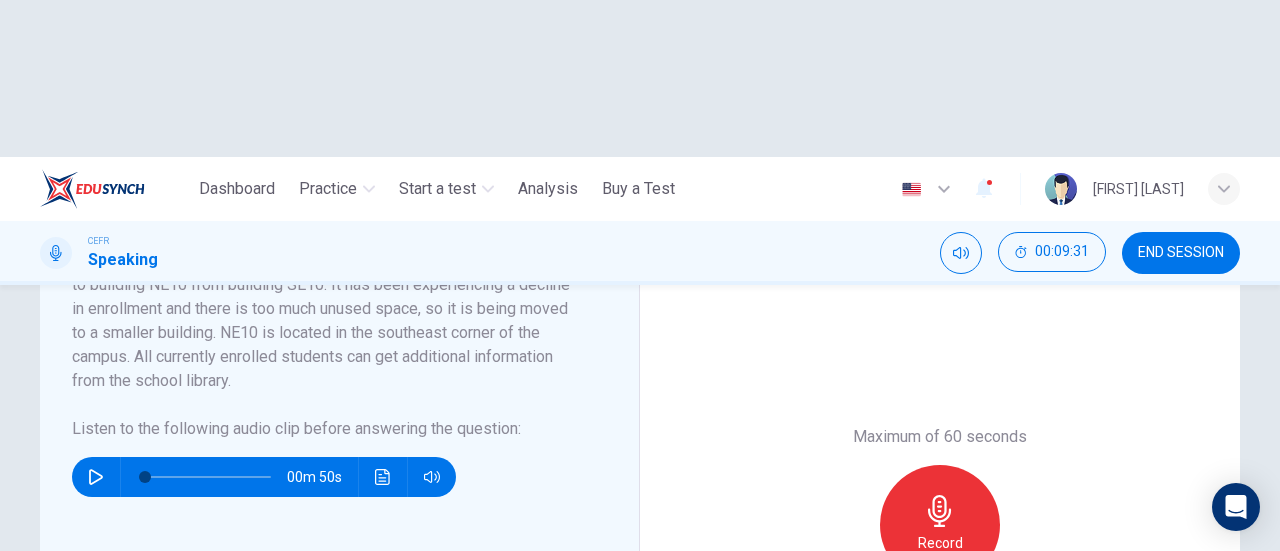 scroll, scrollTop: 500, scrollLeft: 0, axis: vertical 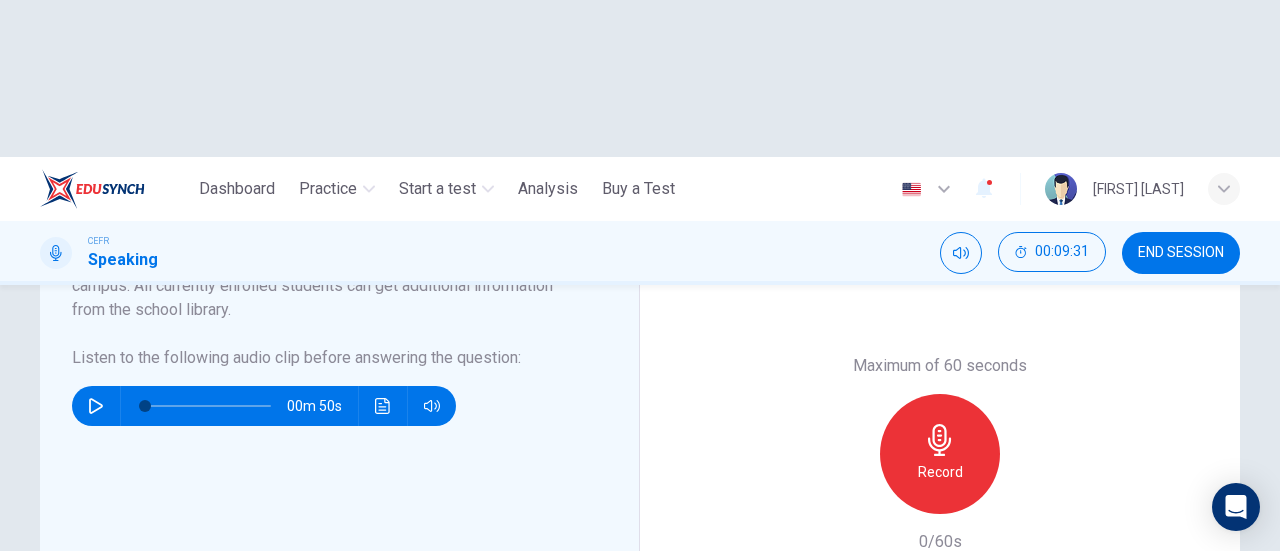 click 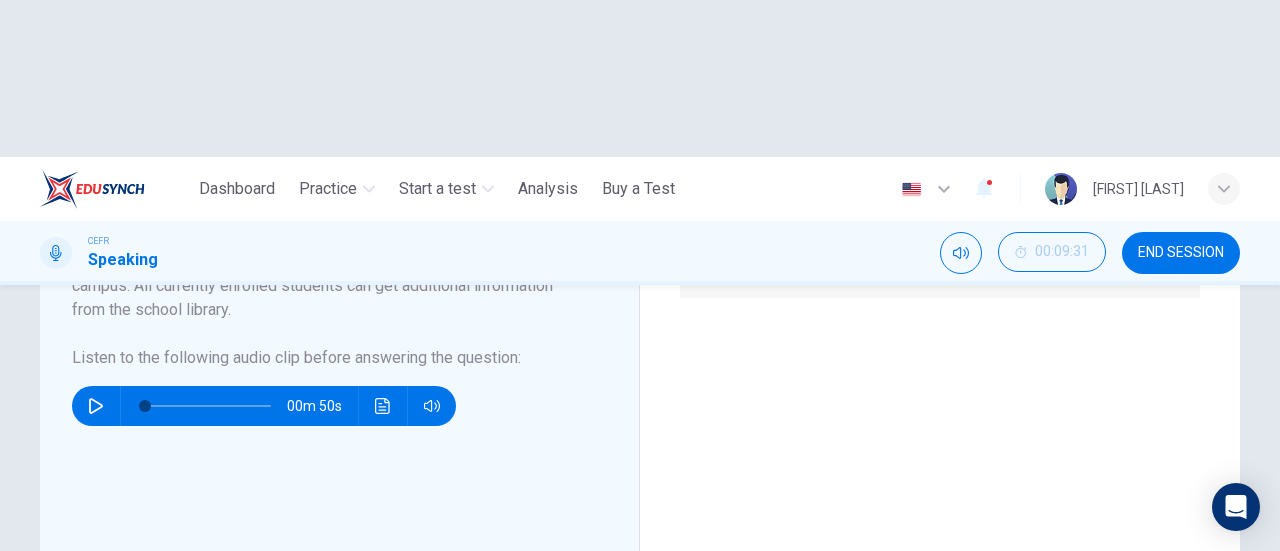 scroll, scrollTop: 300, scrollLeft: 0, axis: vertical 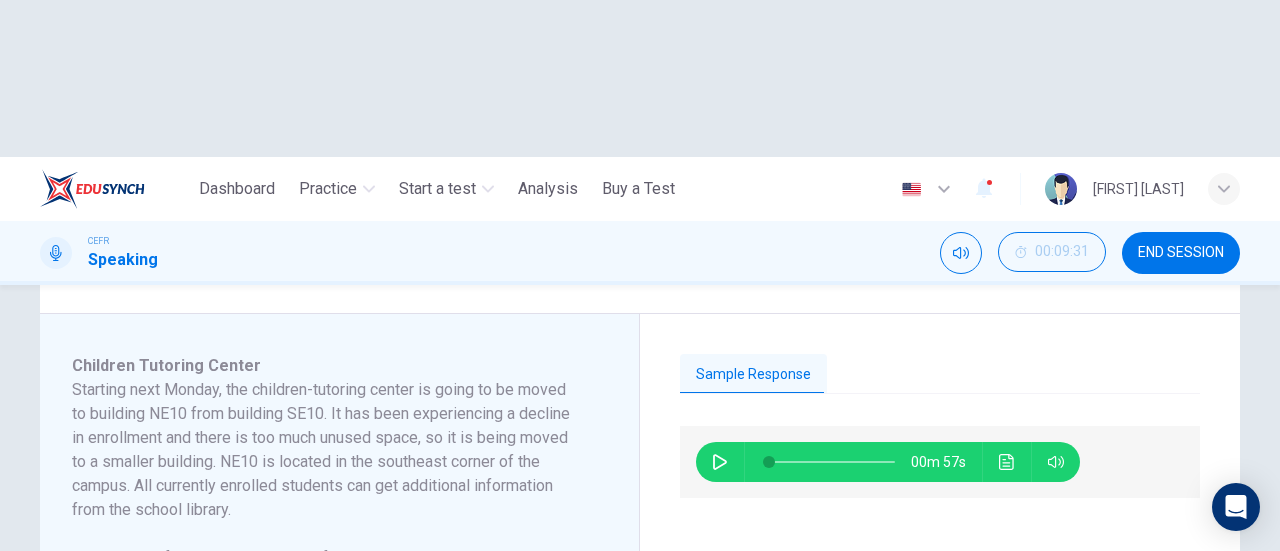 click on "NEXT" at bounding box center (752, 668) 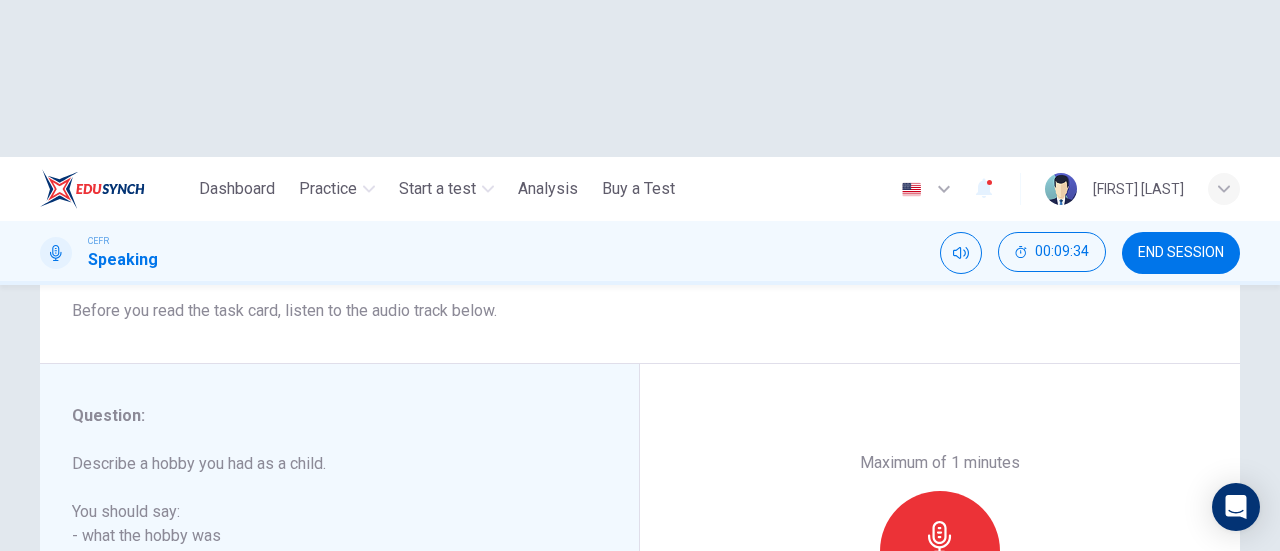 scroll, scrollTop: 400, scrollLeft: 0, axis: vertical 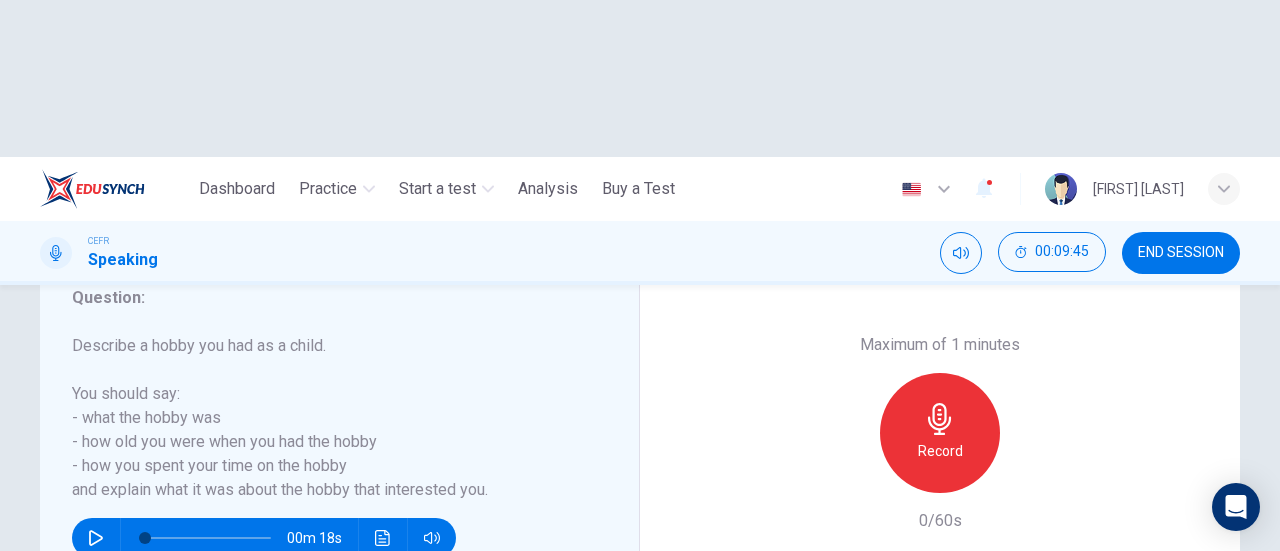 click on "Record" at bounding box center [940, 433] 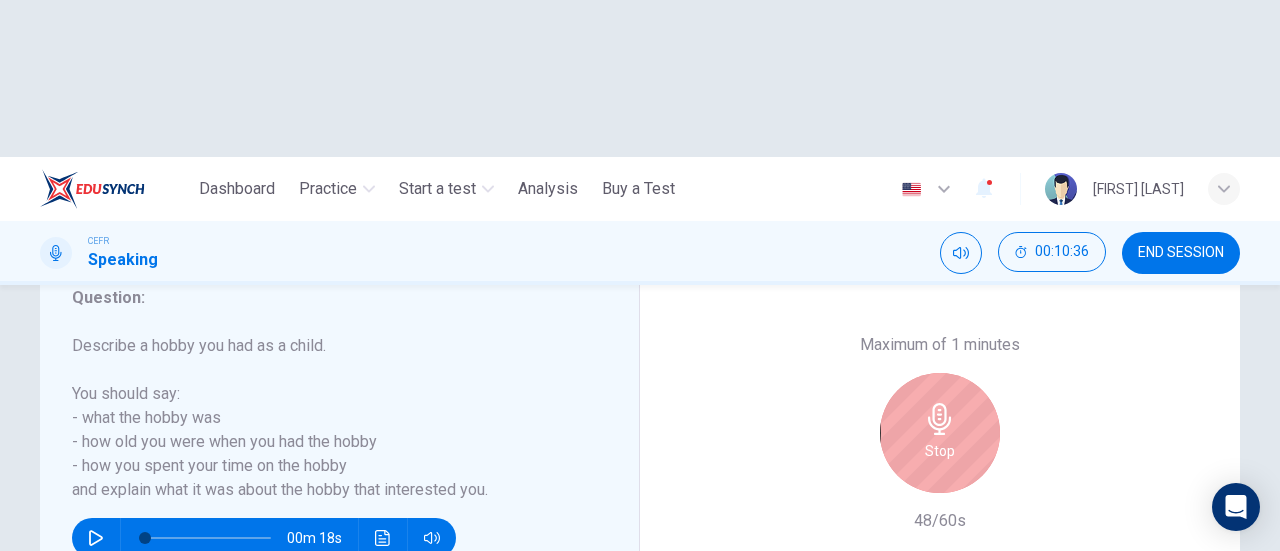 click on "Stop" at bounding box center (940, 433) 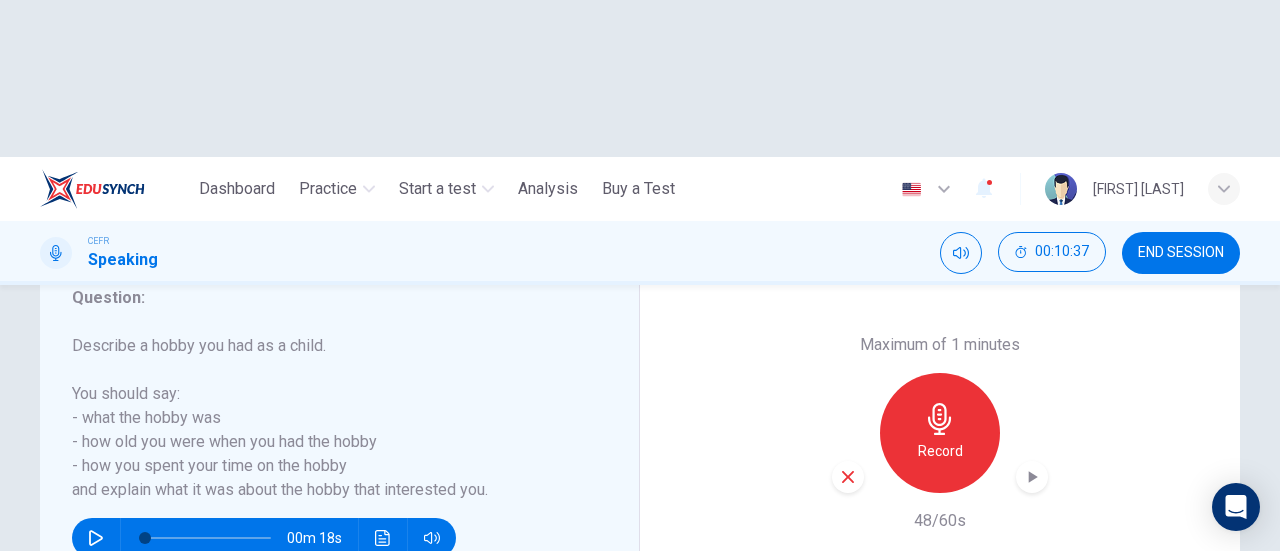 click 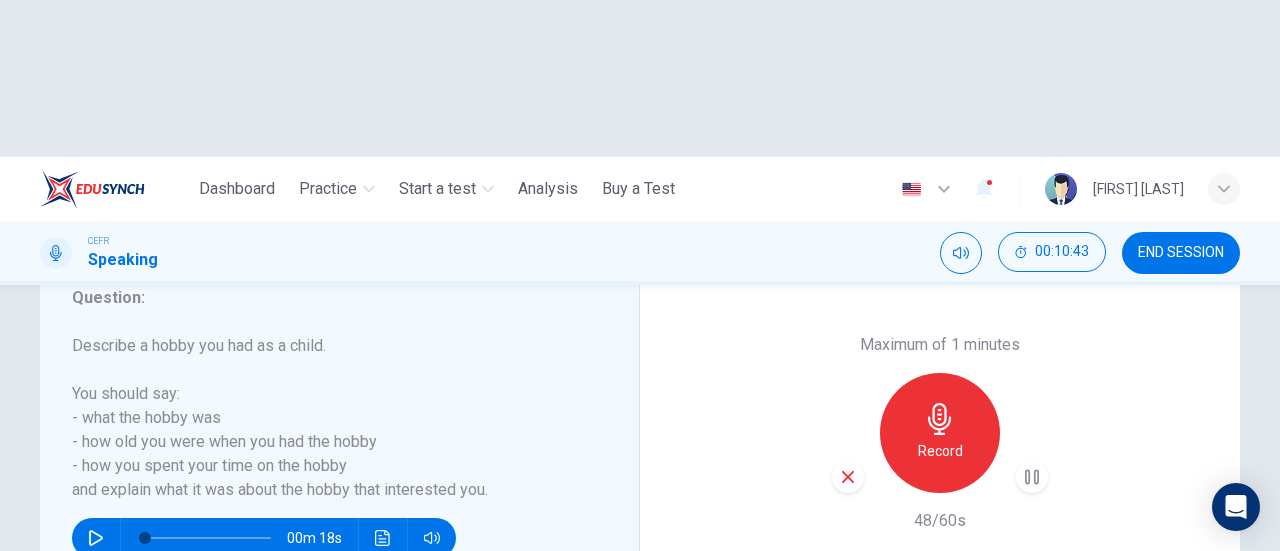 click on "SUBMIT" at bounding box center [709, 668] 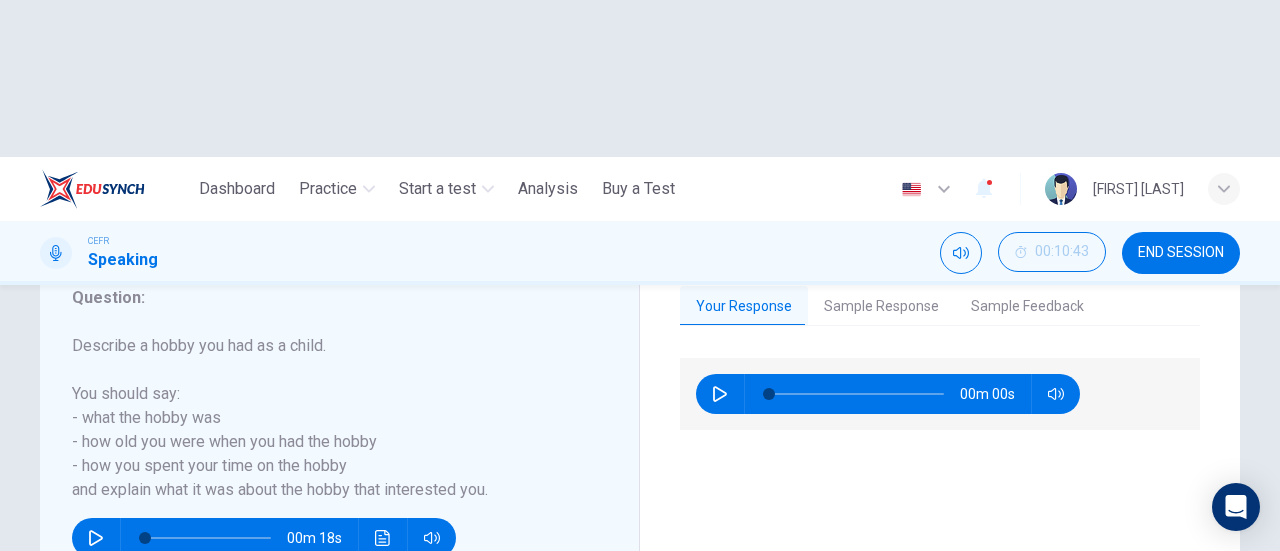 click on "NEXT" at bounding box center (630, 668) 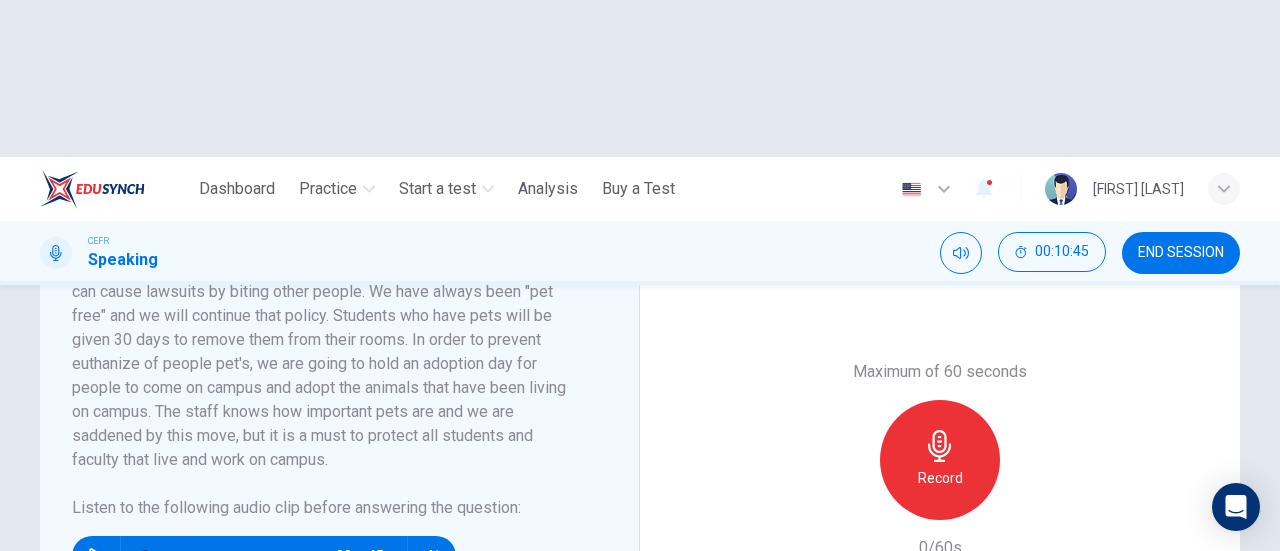 scroll, scrollTop: 600, scrollLeft: 0, axis: vertical 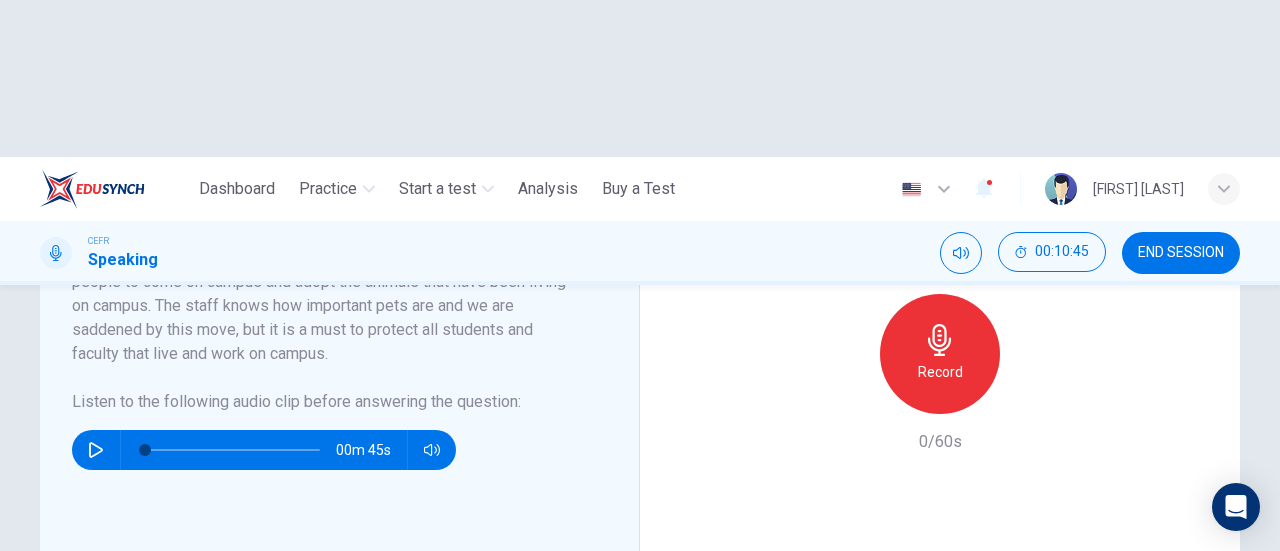 click 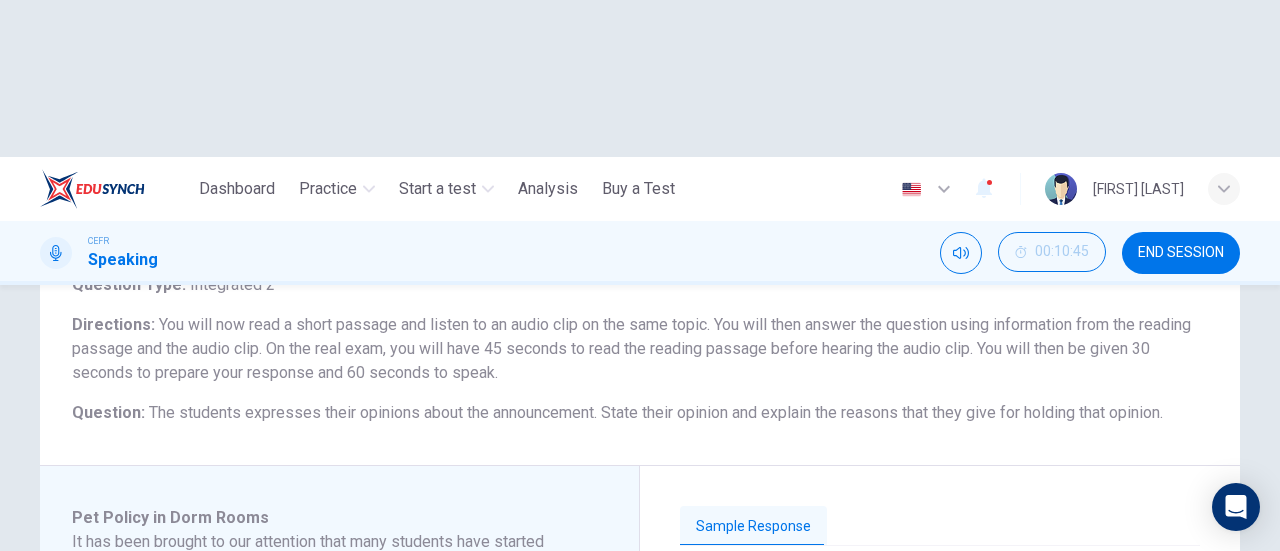 scroll, scrollTop: 100, scrollLeft: 0, axis: vertical 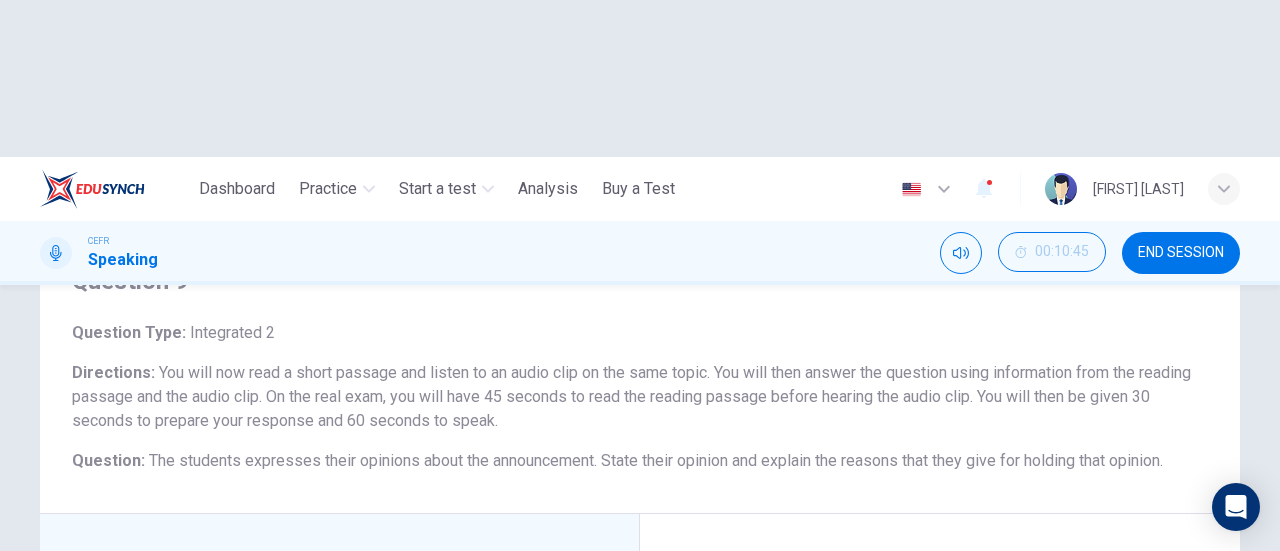 click on "NEXT" at bounding box center (752, 668) 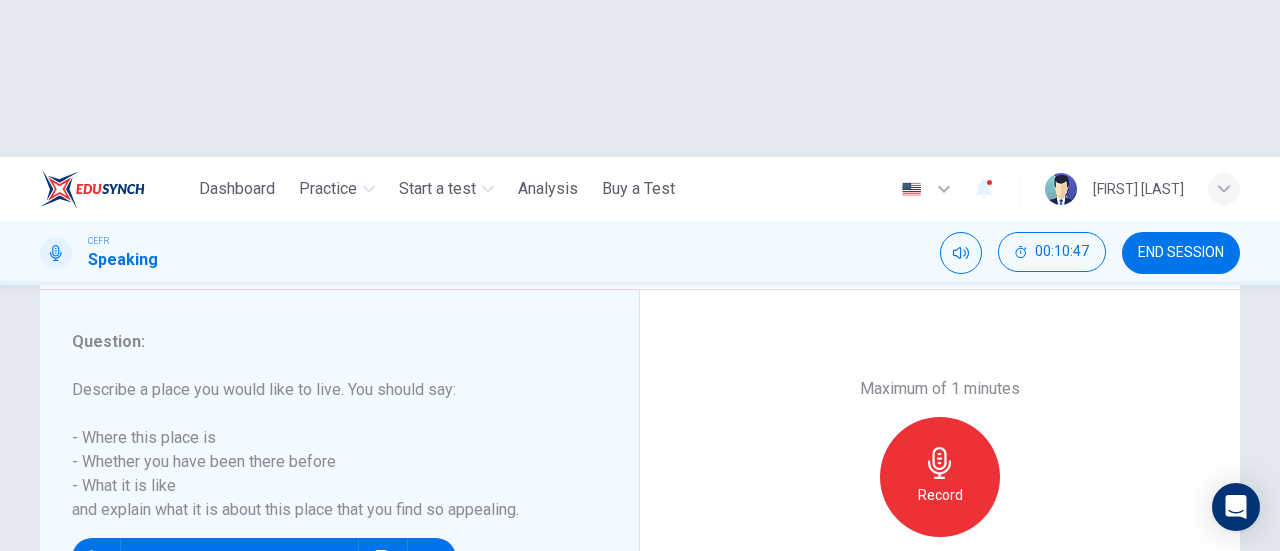scroll, scrollTop: 400, scrollLeft: 0, axis: vertical 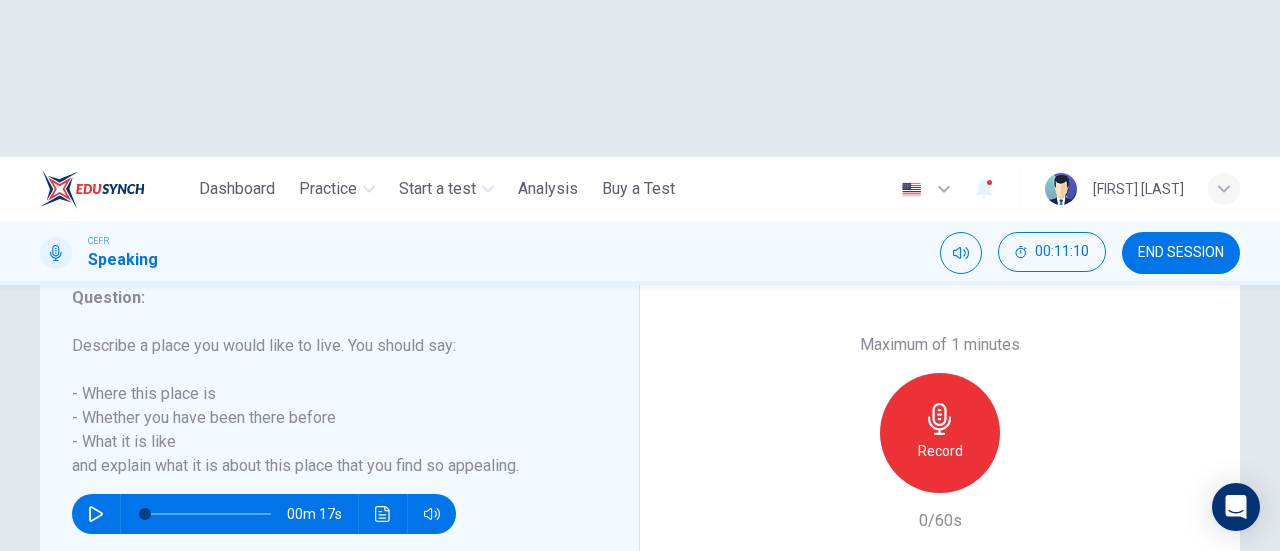 click 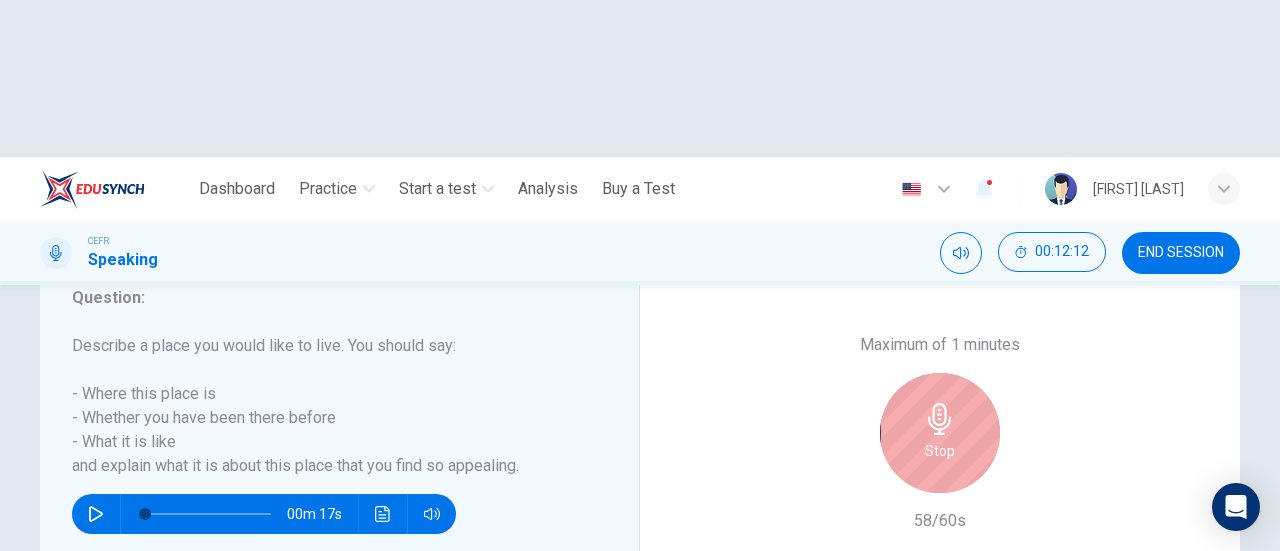 click on "Stop" at bounding box center [940, 433] 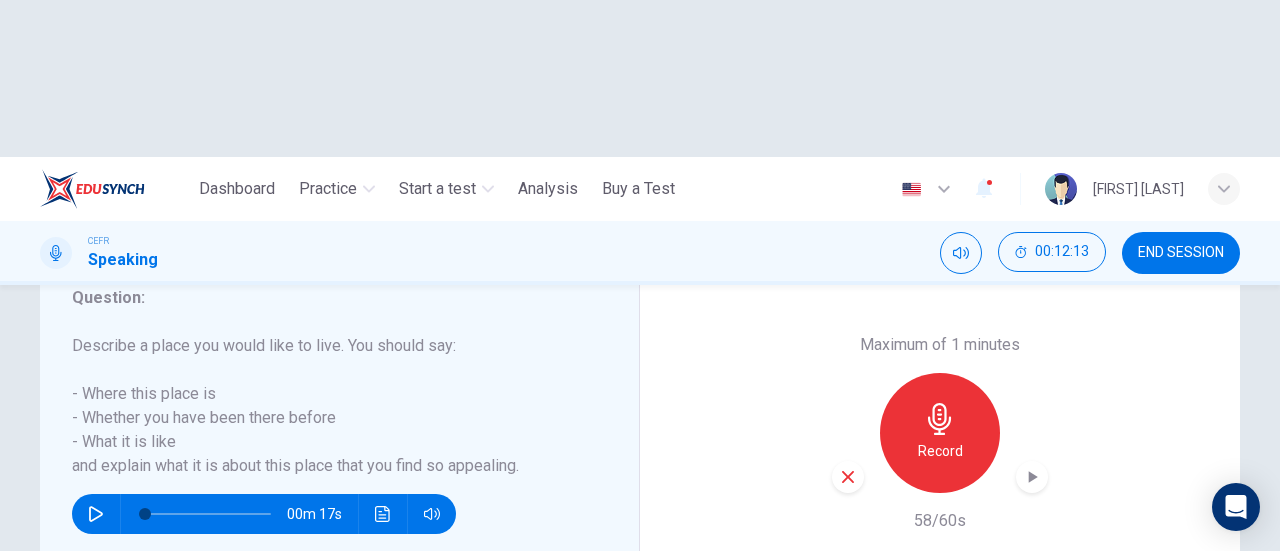 click 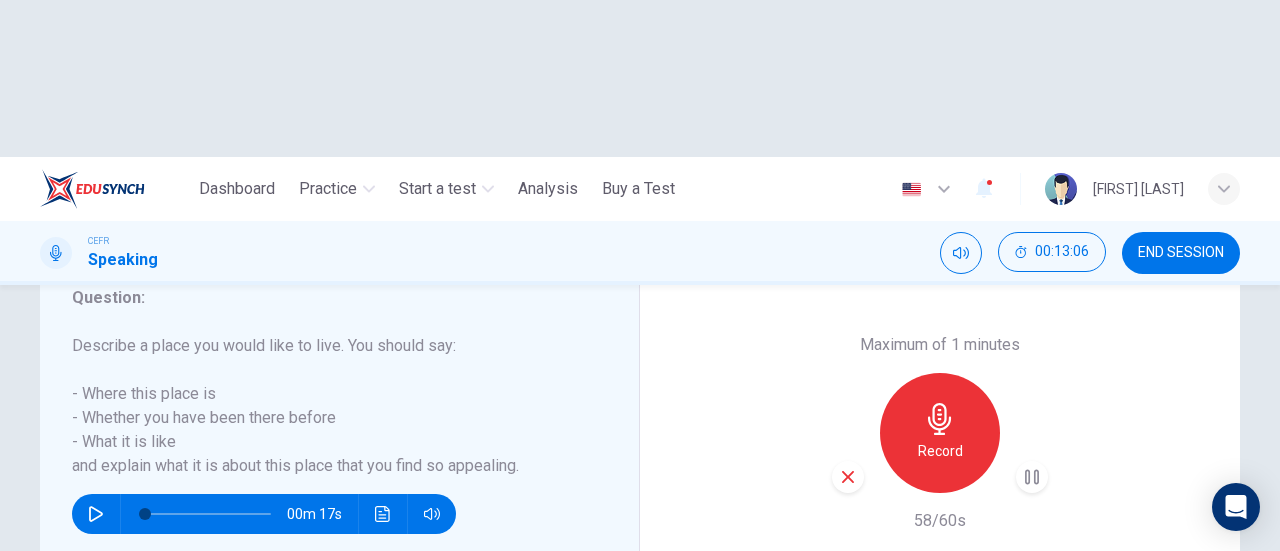 click on "SUBMIT" at bounding box center (709, 668) 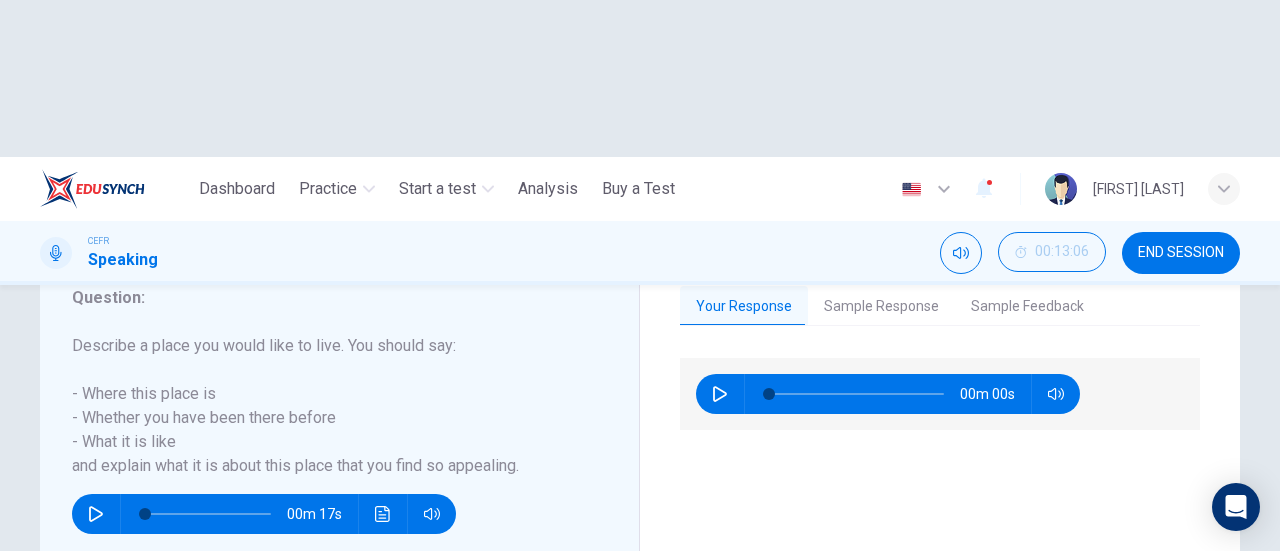 click on "NEXT" at bounding box center [630, 668] 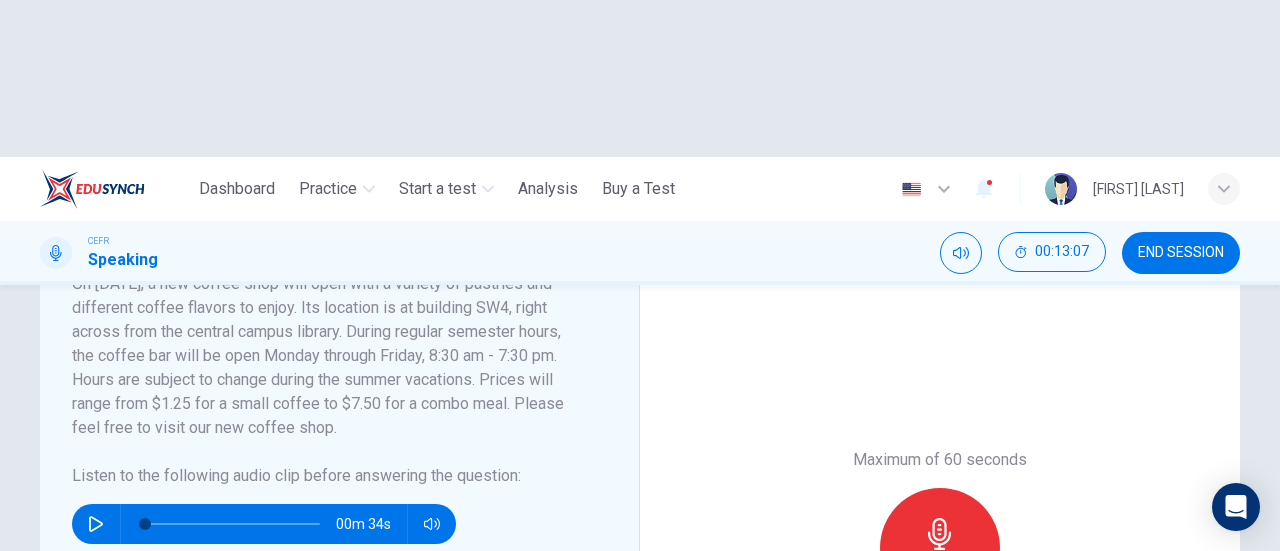 scroll, scrollTop: 500, scrollLeft: 0, axis: vertical 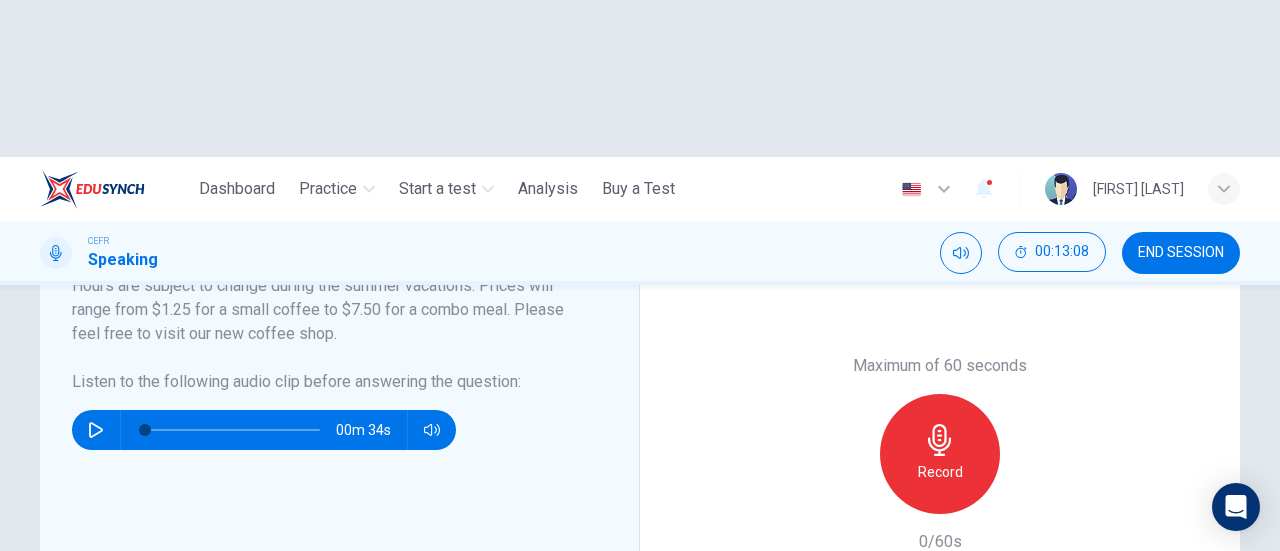 click on "SKIP" at bounding box center [551, 668] 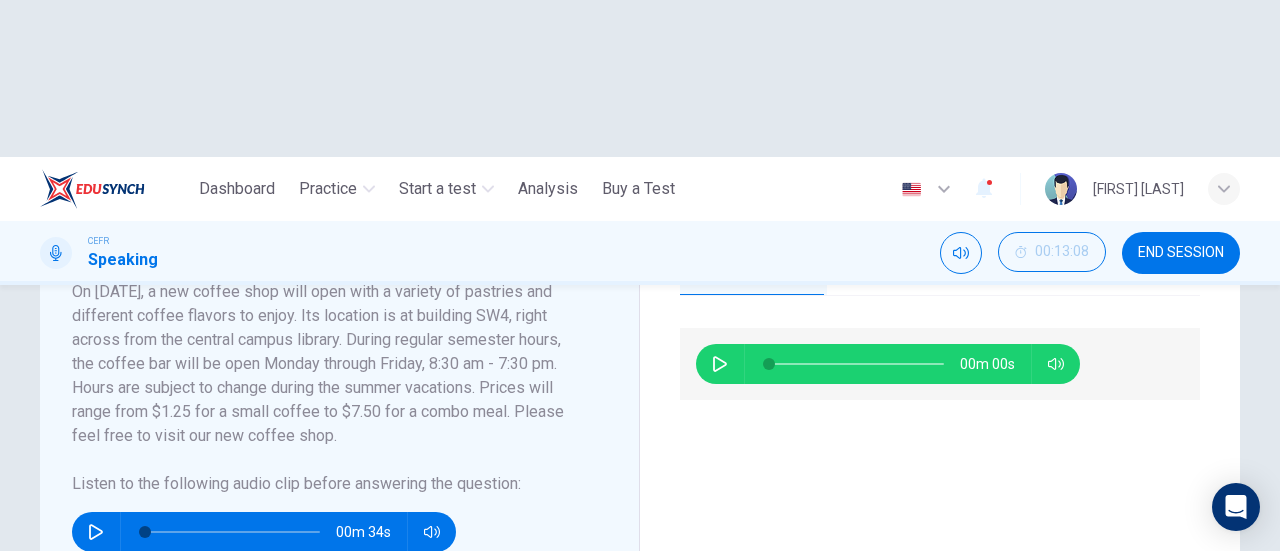 scroll, scrollTop: 300, scrollLeft: 0, axis: vertical 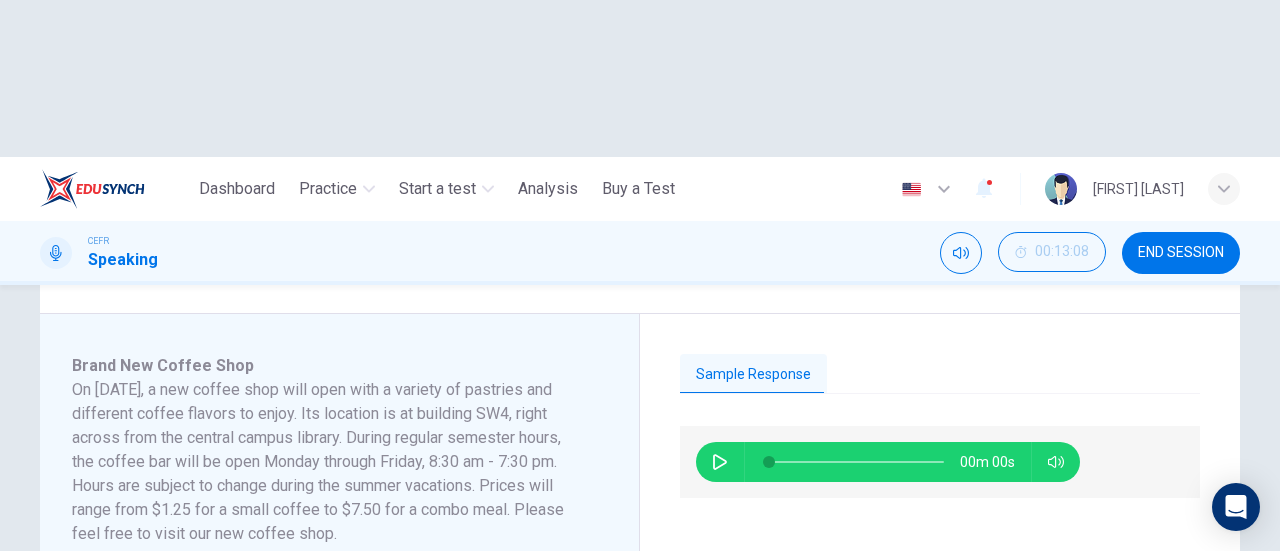 click on "NEXT" at bounding box center [752, 668] 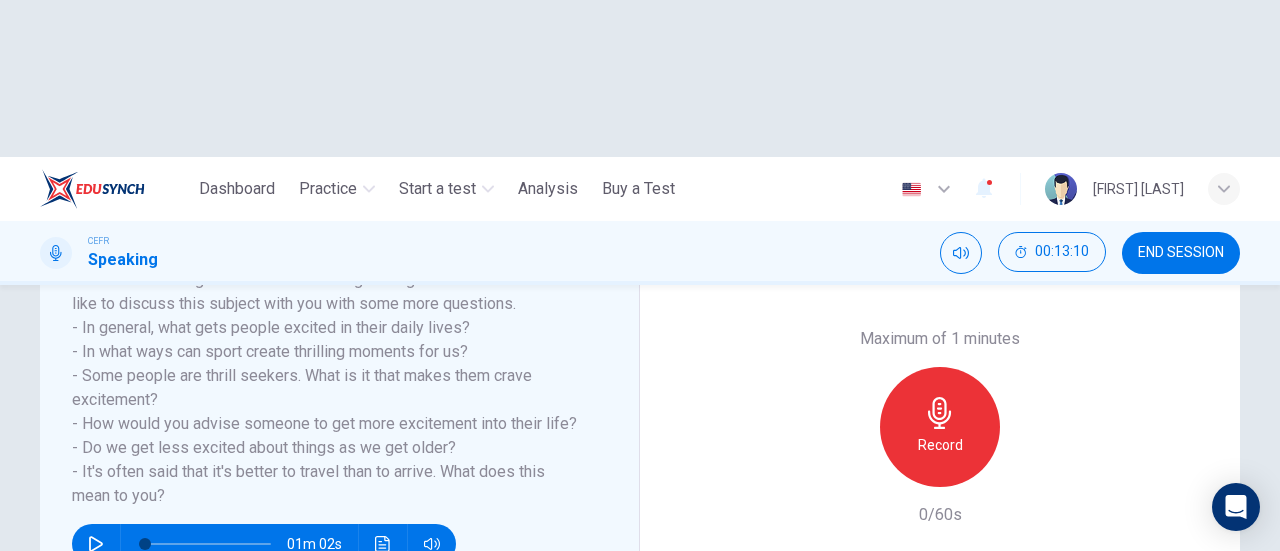 scroll, scrollTop: 300, scrollLeft: 0, axis: vertical 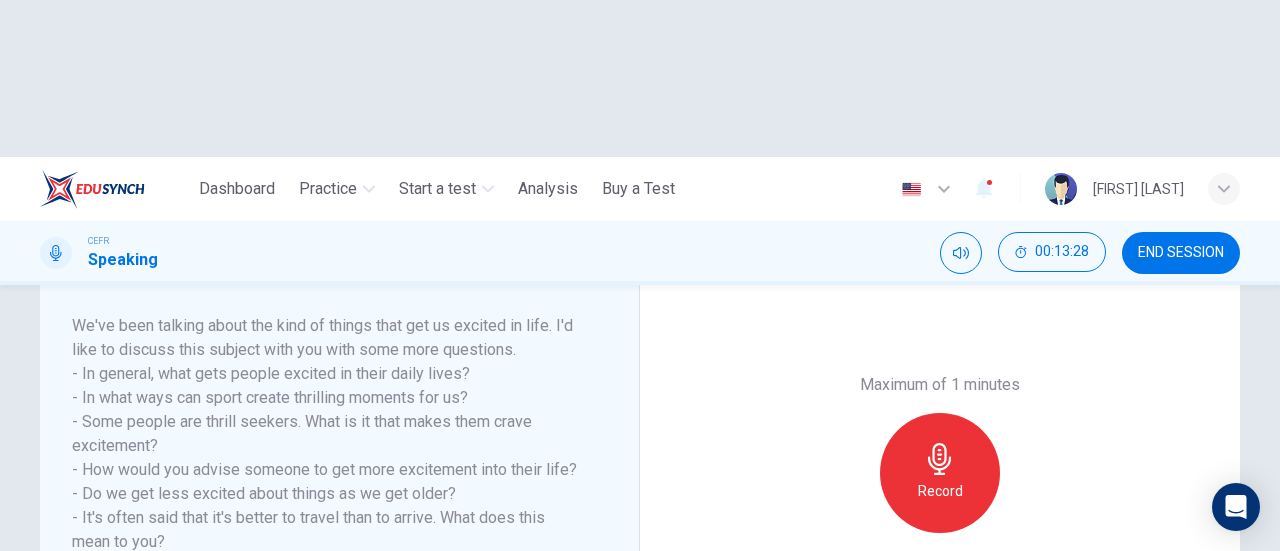 click on "Record" at bounding box center [940, 491] 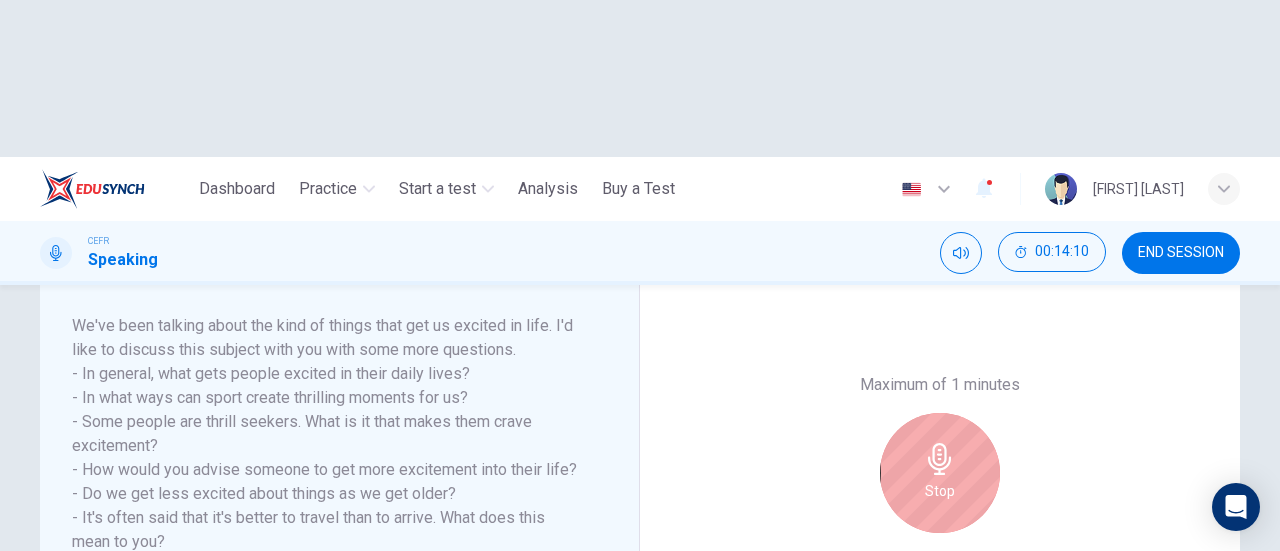 click on "Stop" at bounding box center [940, 491] 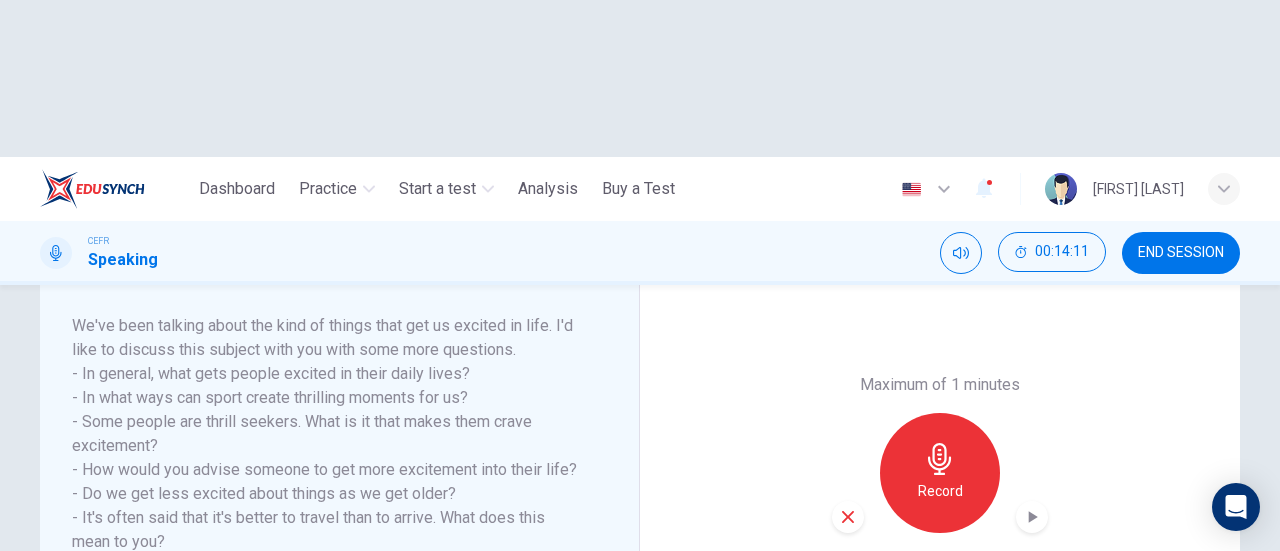 click at bounding box center [1032, 517] 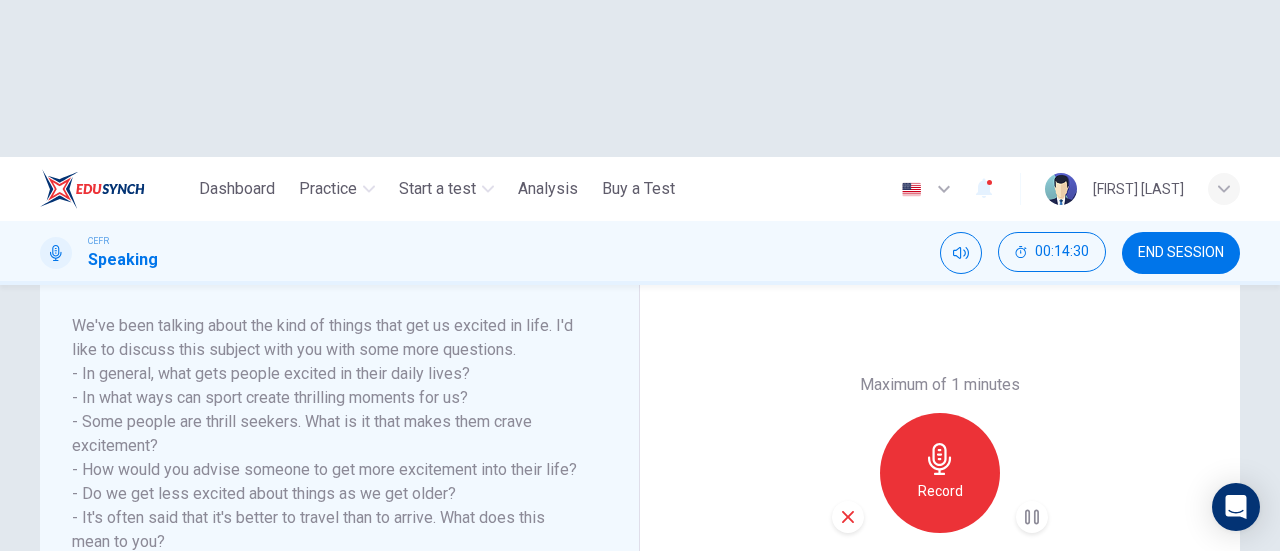click on "SUBMIT" at bounding box center [719, 668] 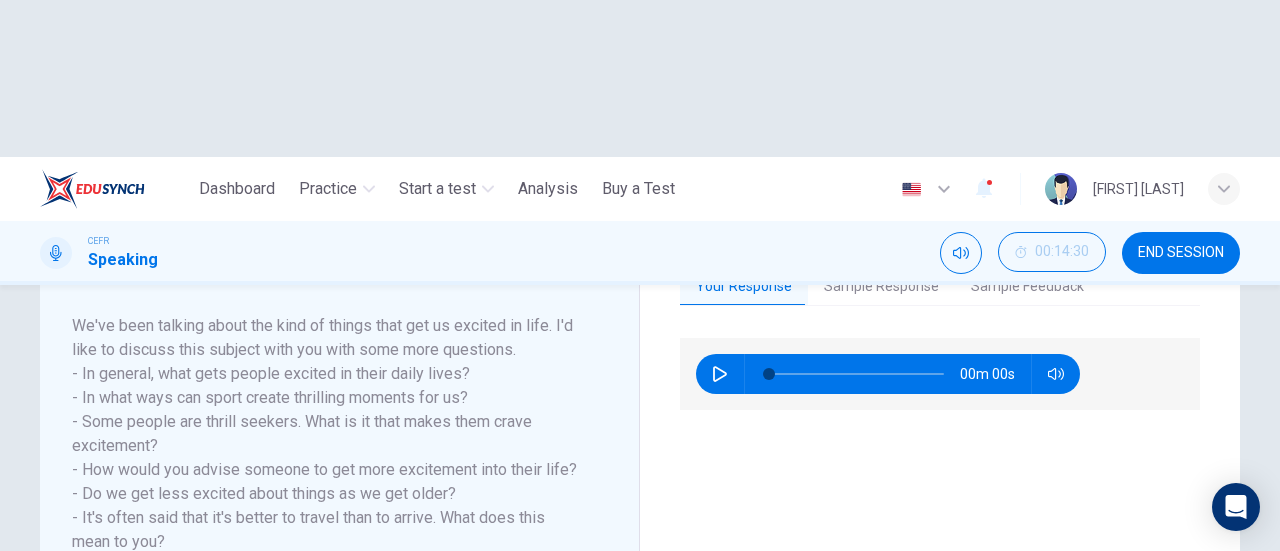 click on "NEXT" at bounding box center [640, 668] 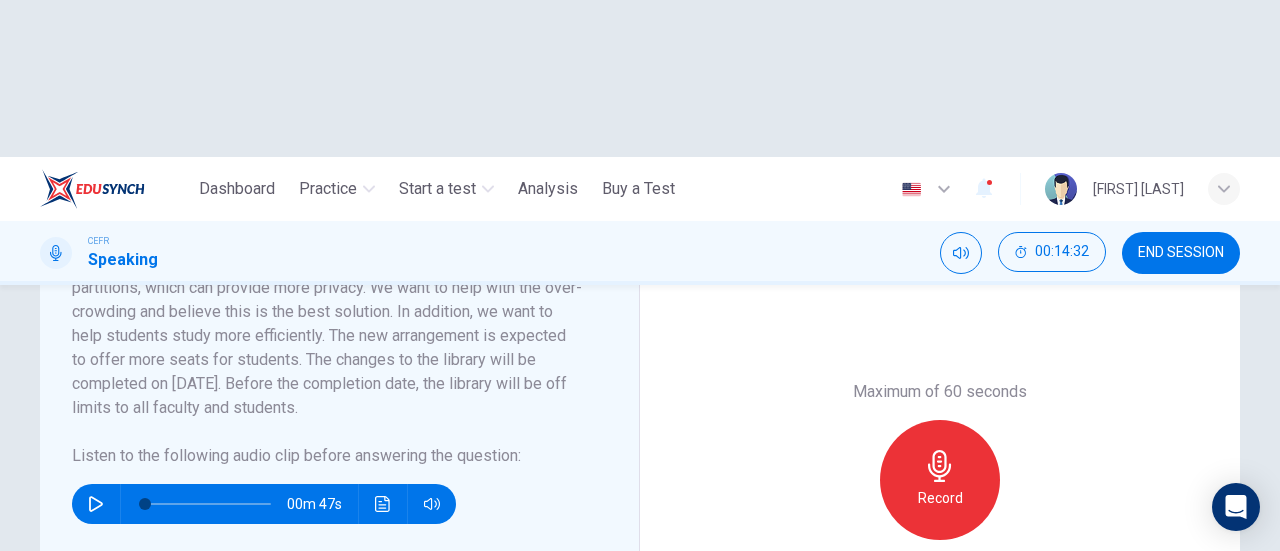 scroll, scrollTop: 500, scrollLeft: 0, axis: vertical 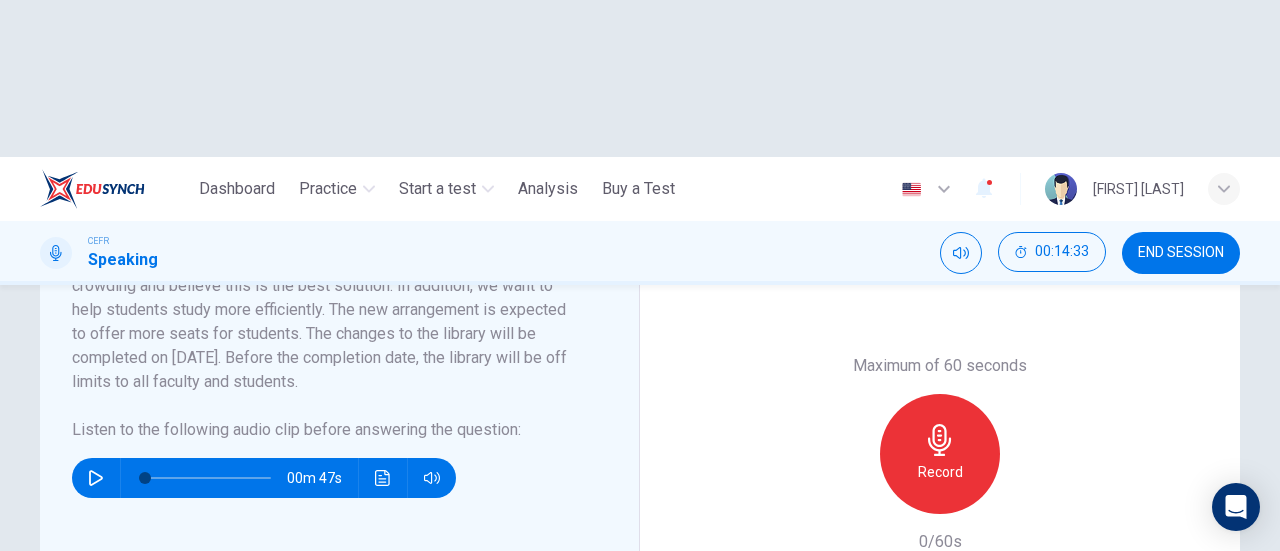 click 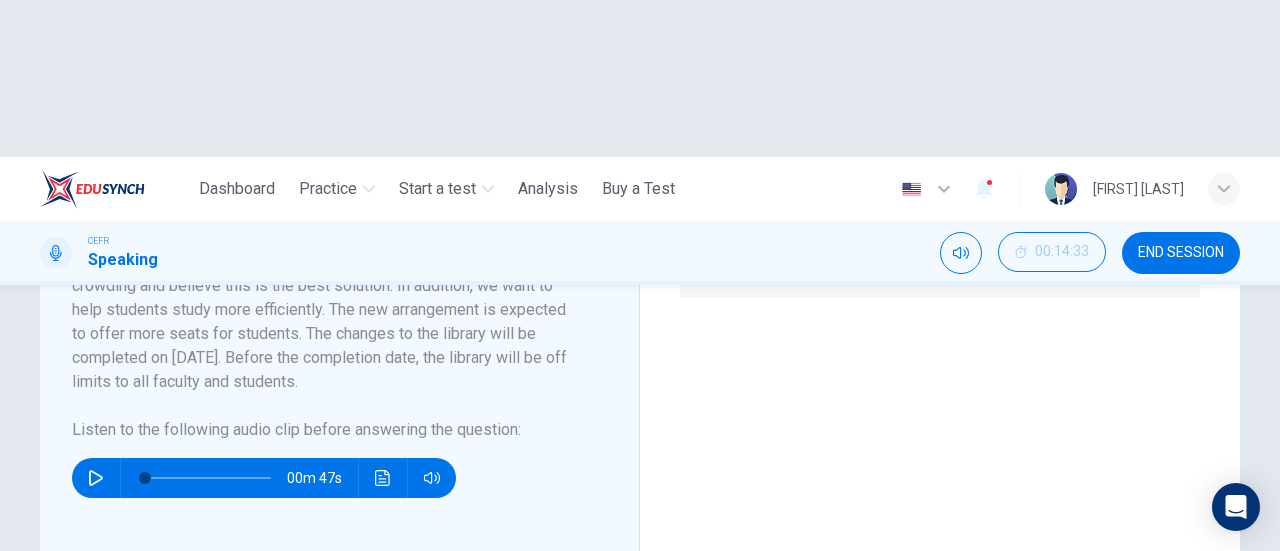 click 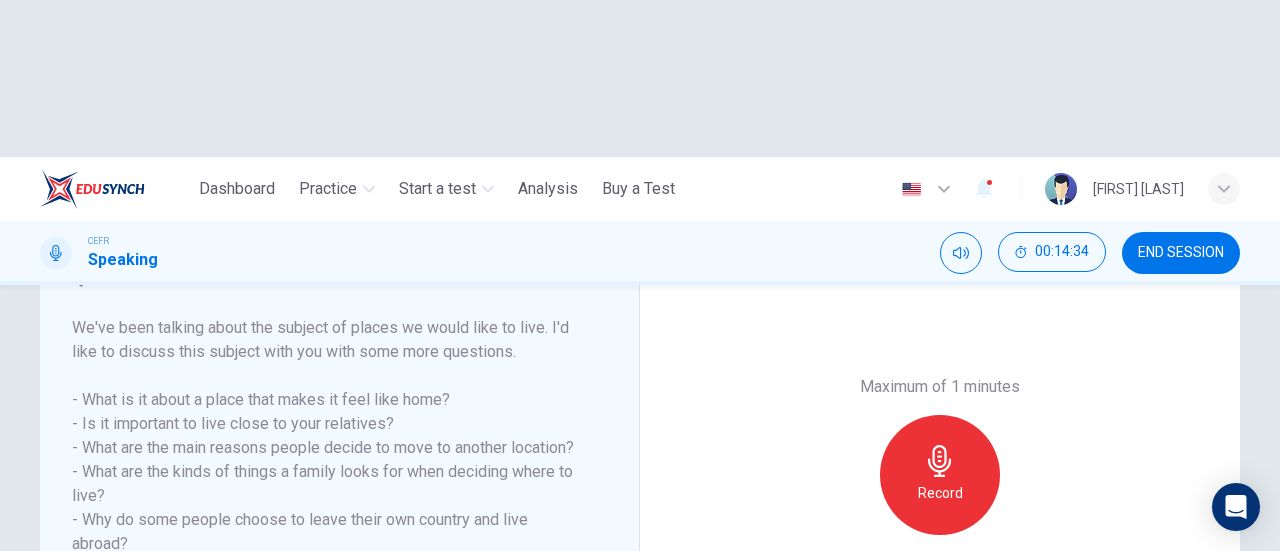 scroll, scrollTop: 300, scrollLeft: 0, axis: vertical 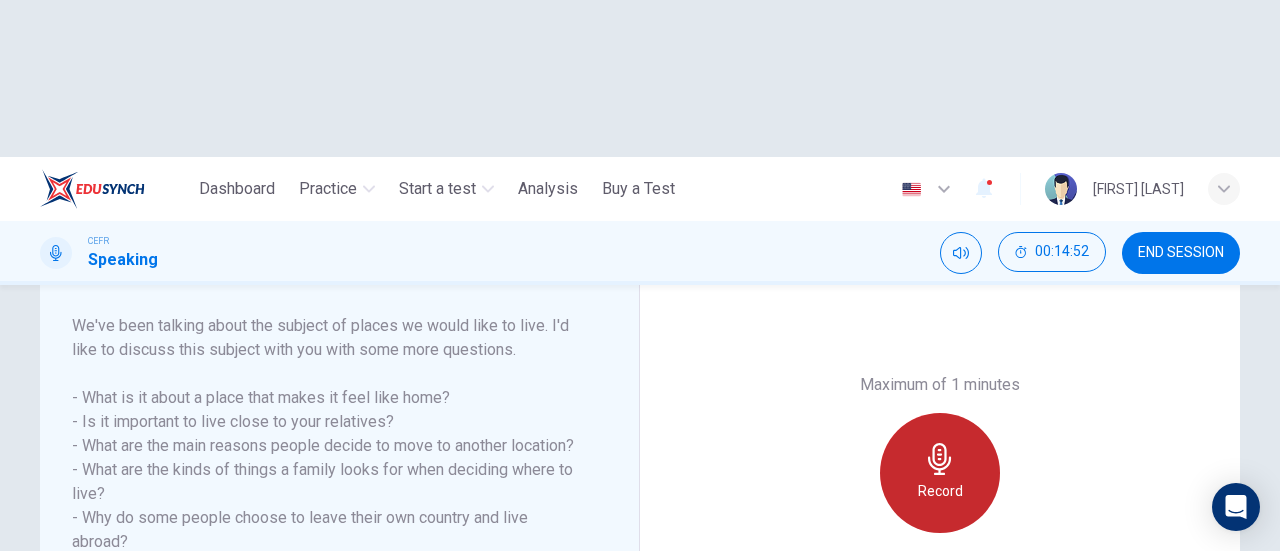 click 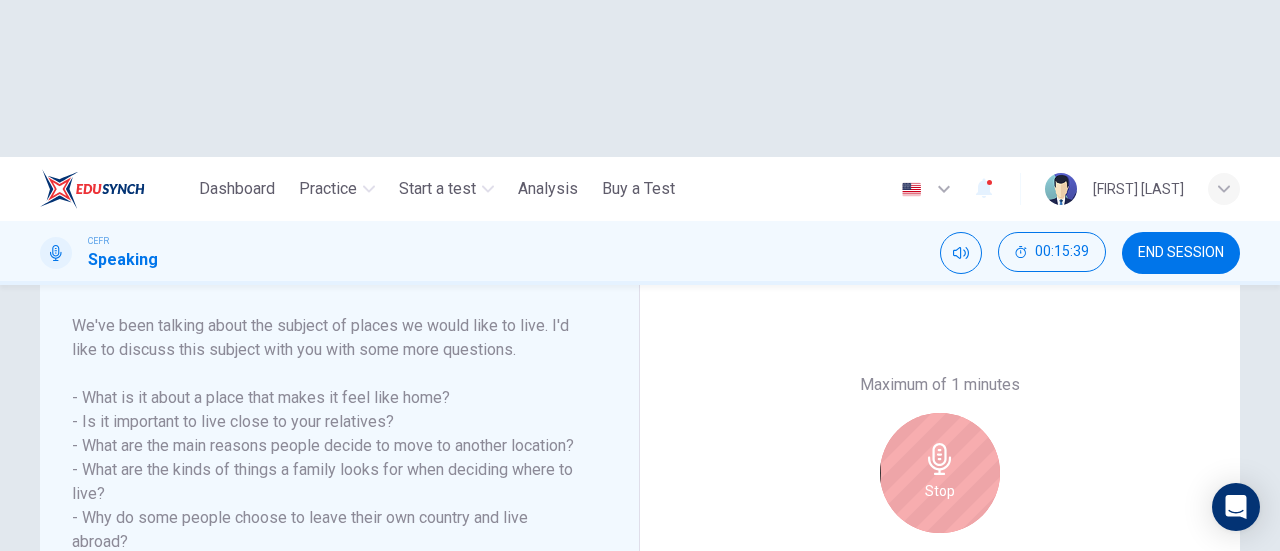 click 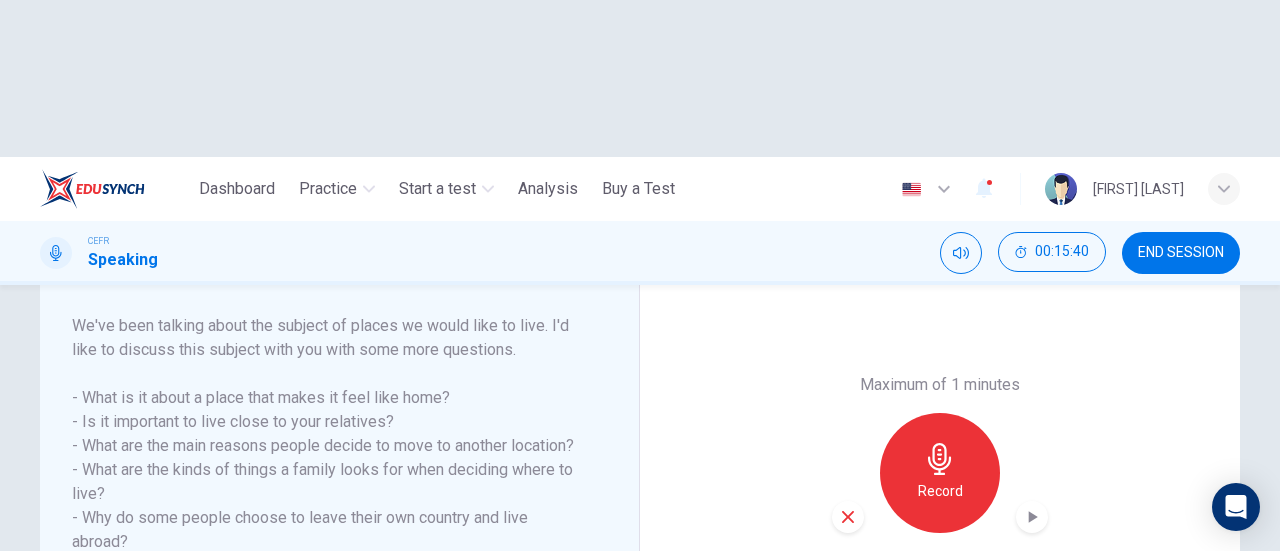 click on "Record" at bounding box center [940, 473] 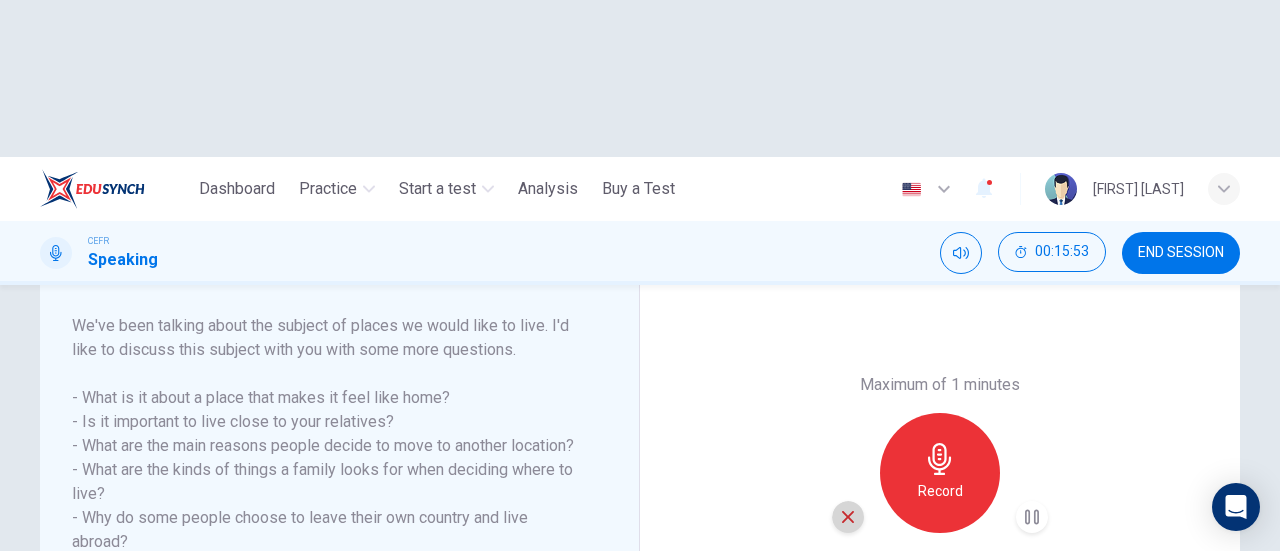 click 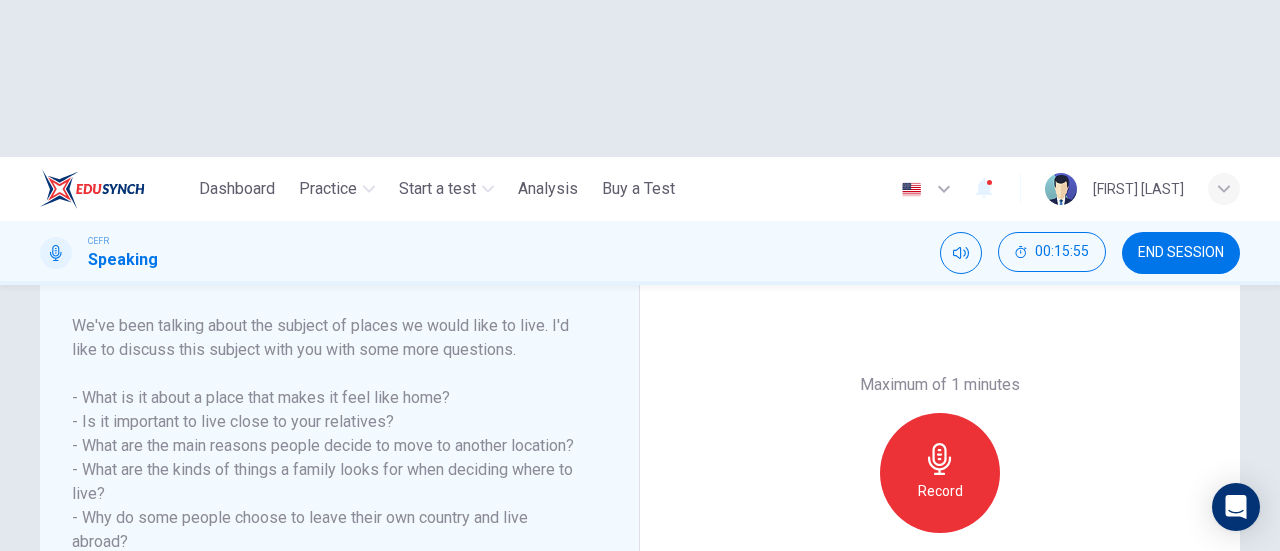 click 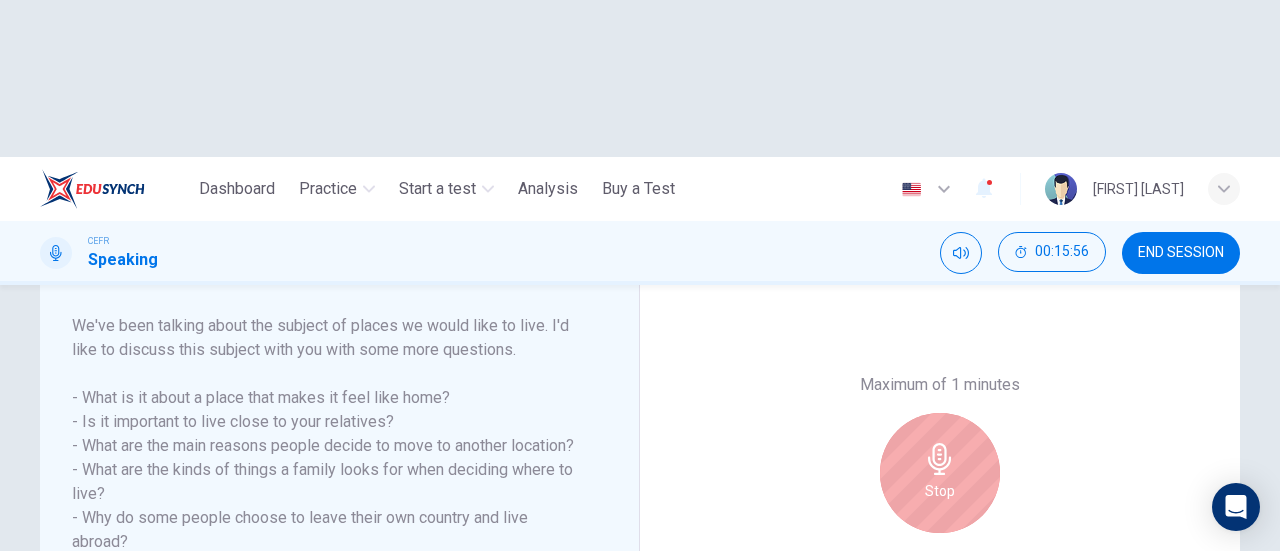 click 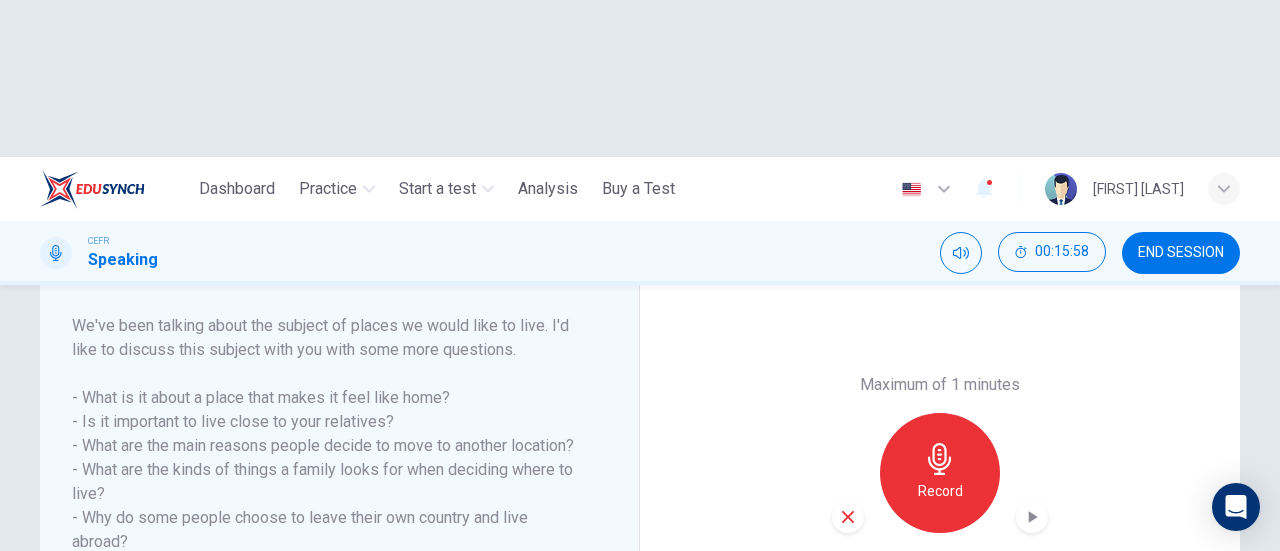 click 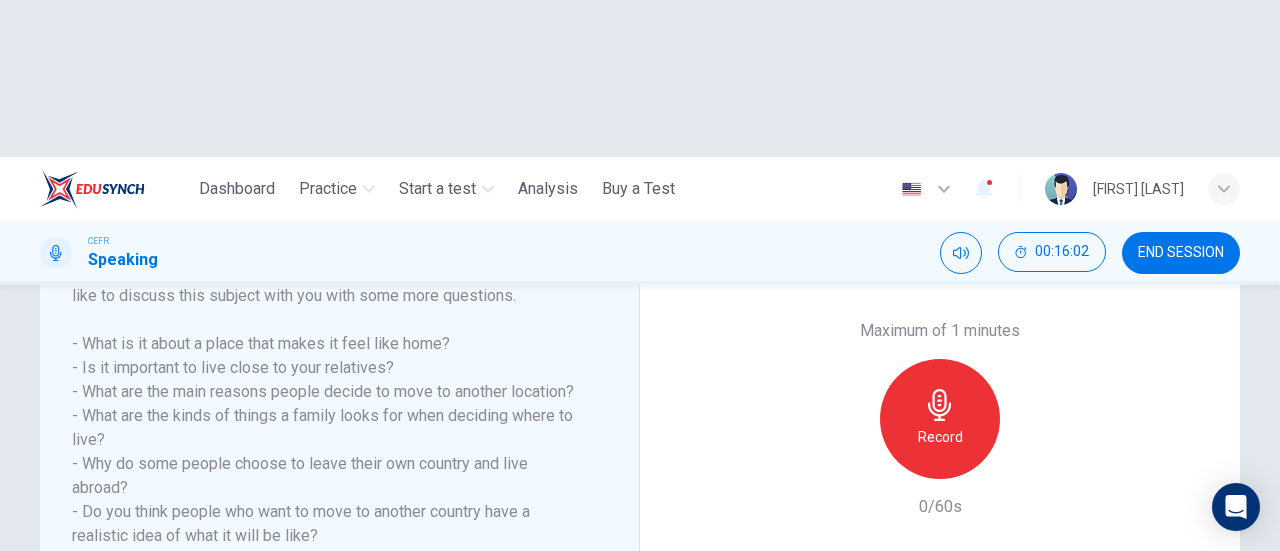 scroll, scrollTop: 400, scrollLeft: 0, axis: vertical 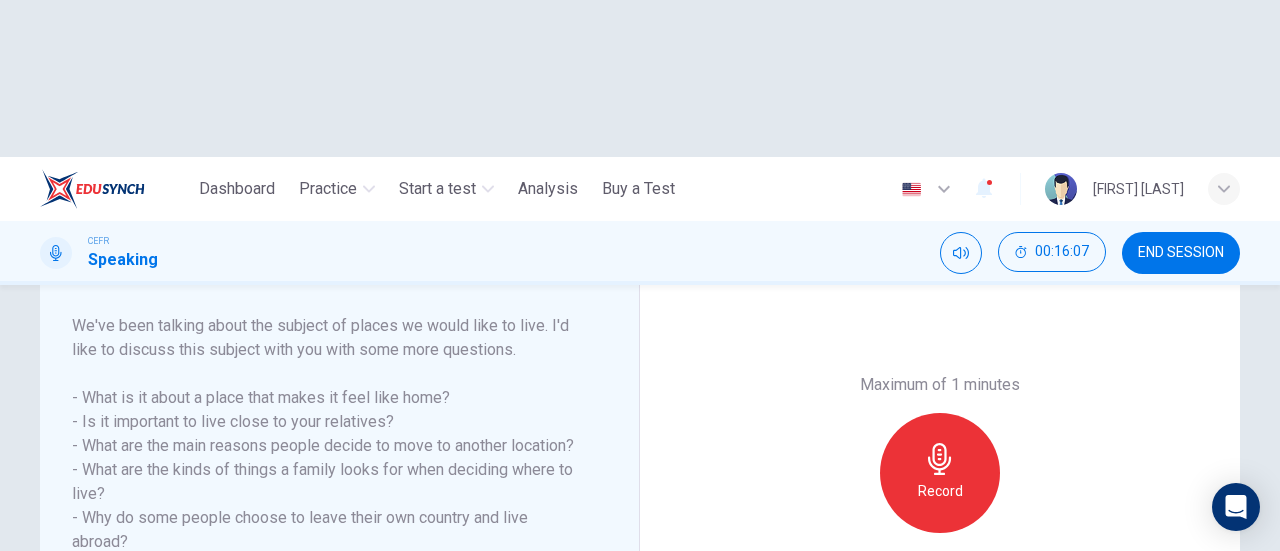 click 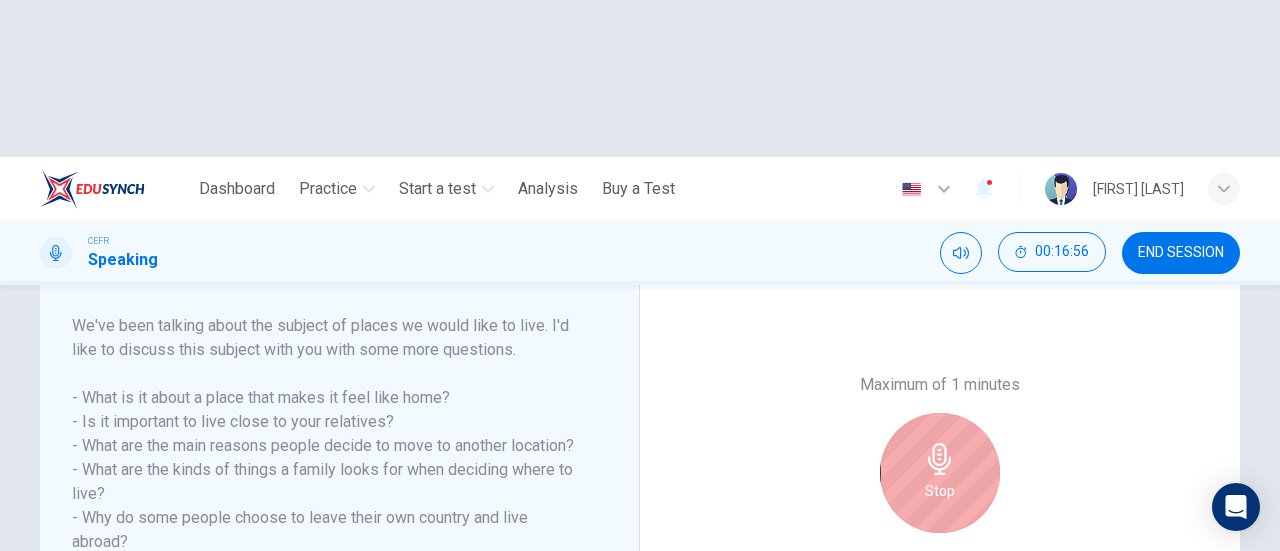 click 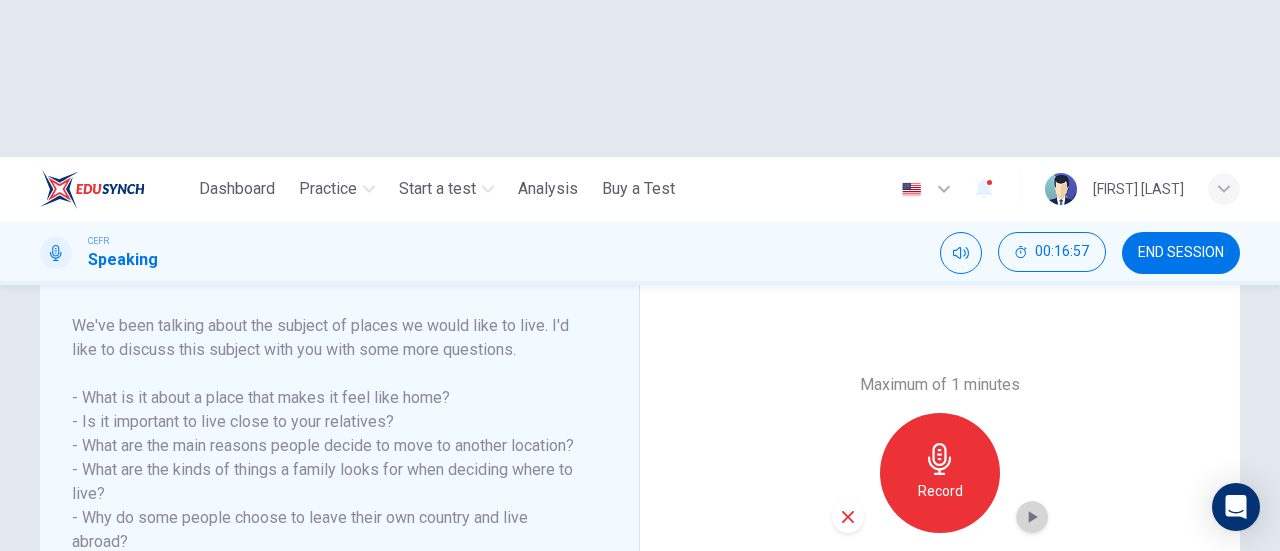 click 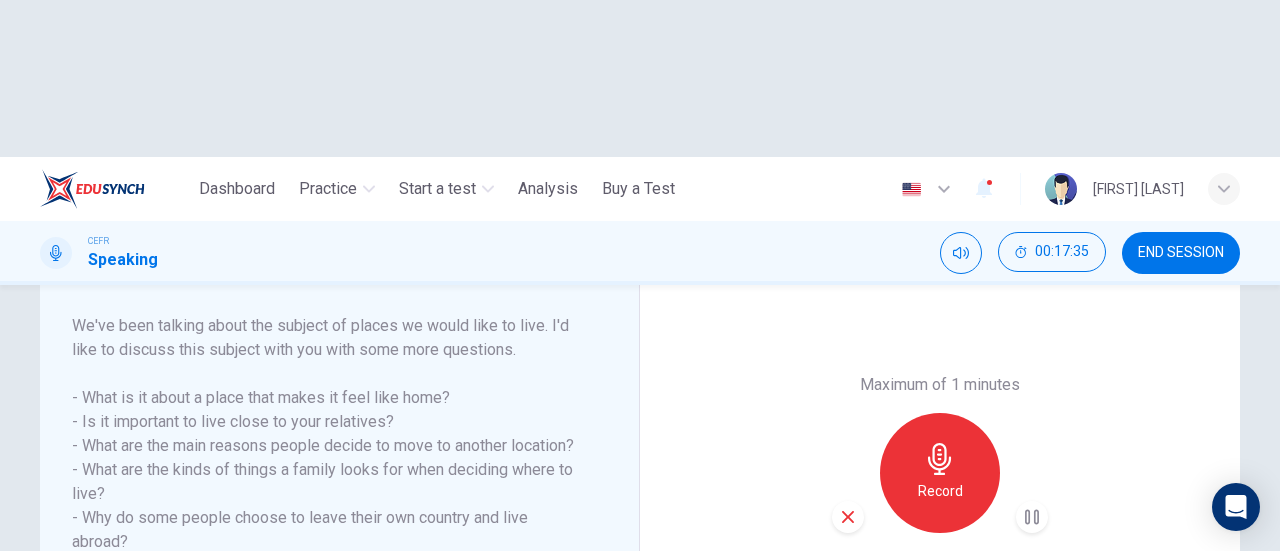 click 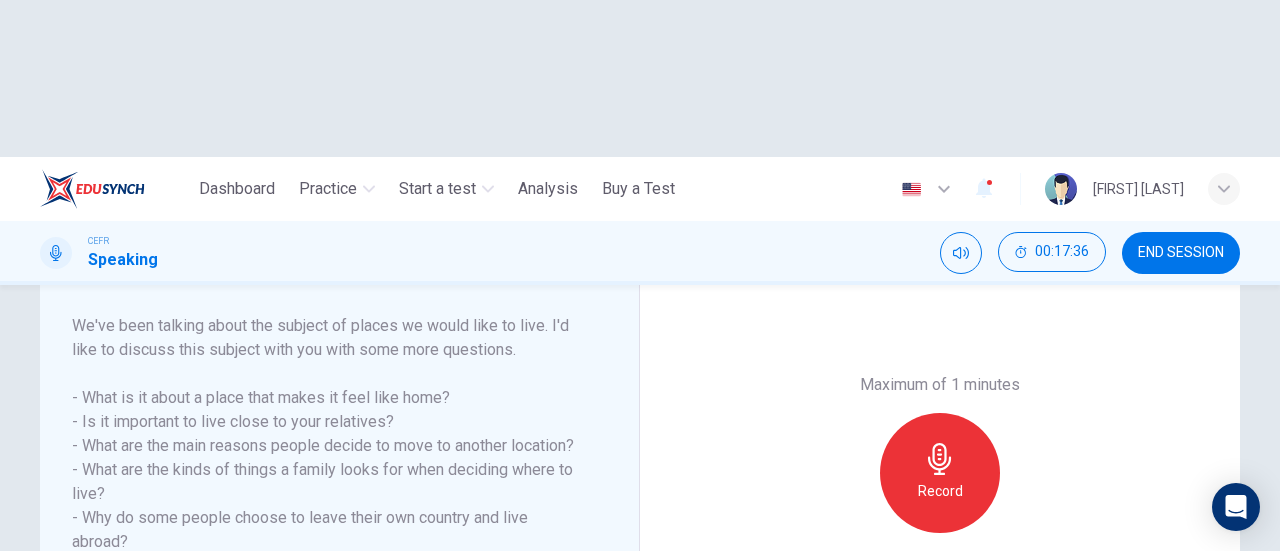 click on "Record" at bounding box center (940, 491) 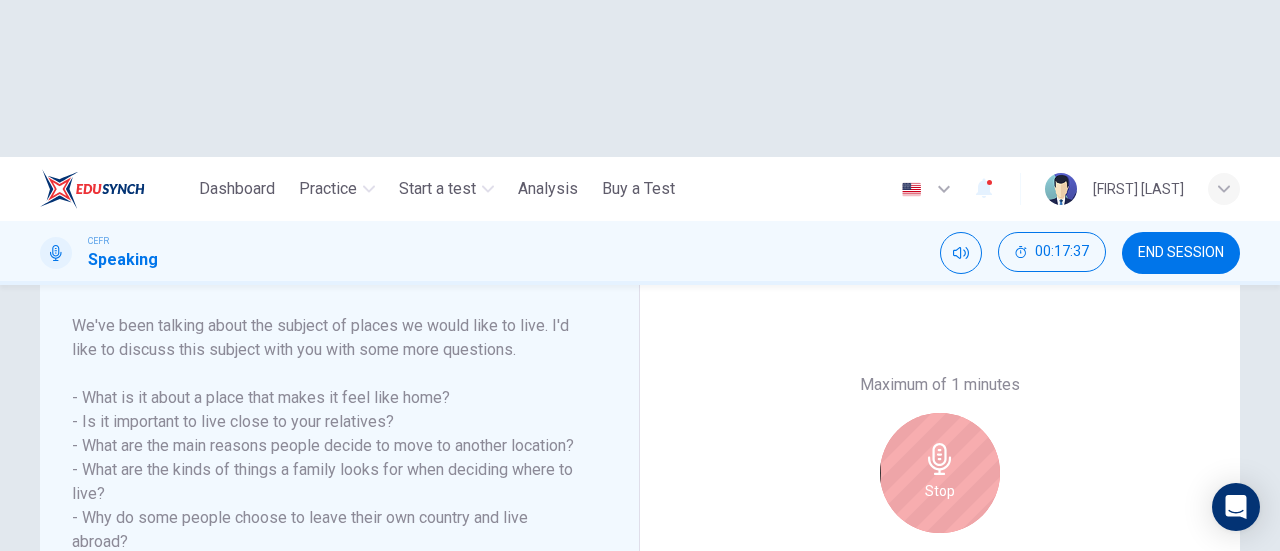 click on "Stop" at bounding box center [940, 491] 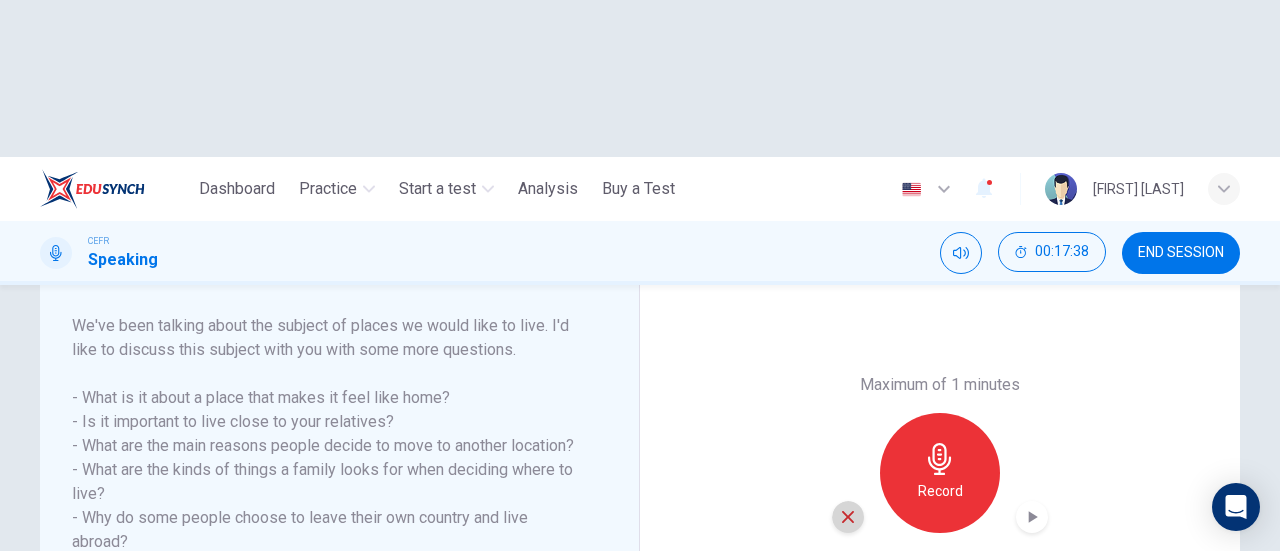 click 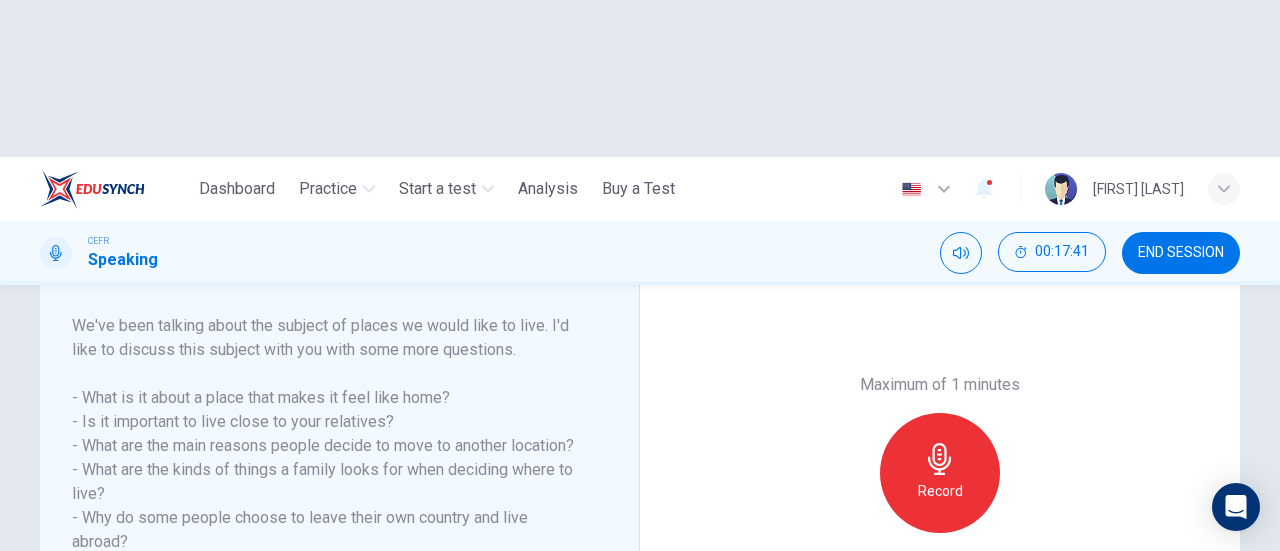 click on "Record" at bounding box center (940, 473) 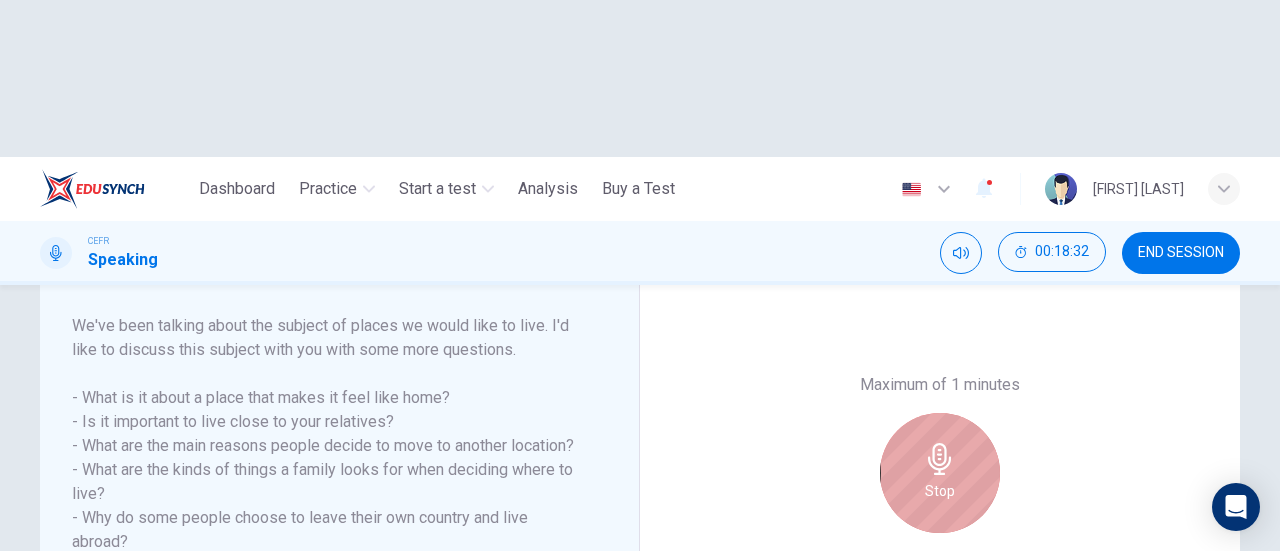 drag, startPoint x: 940, startPoint y: 309, endPoint x: 928, endPoint y: 307, distance: 12.165525 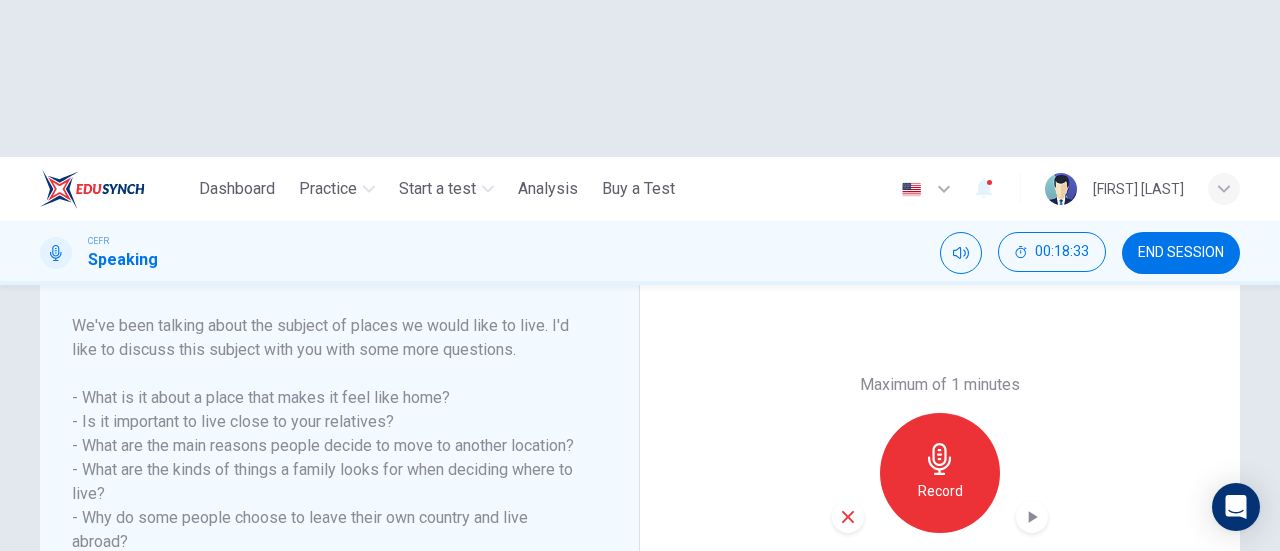 click 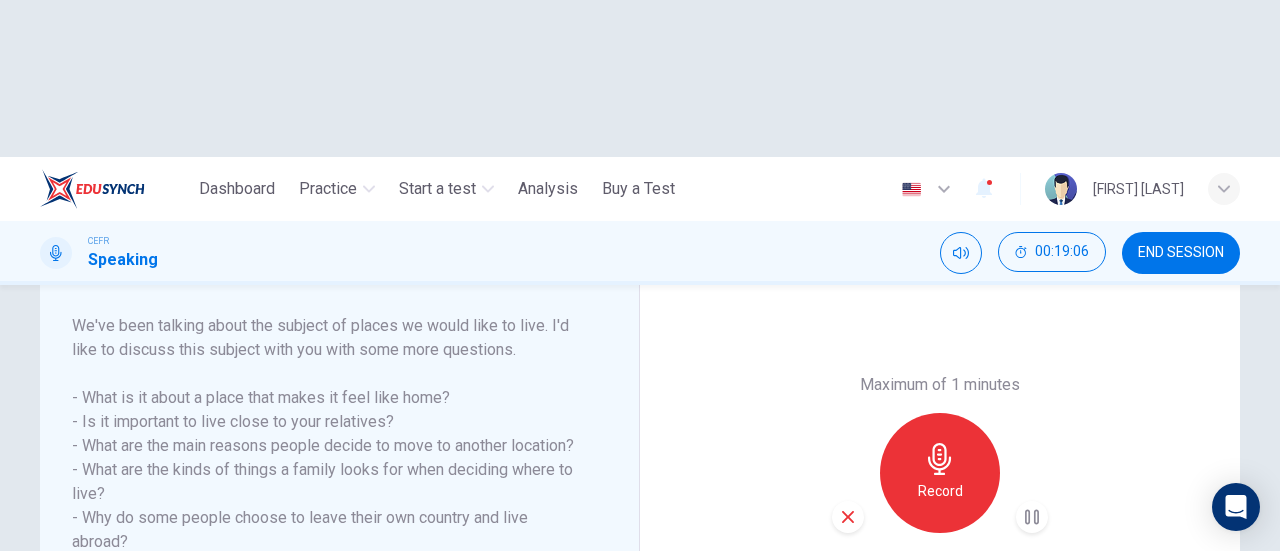 click on "SKIP SUBMIT" at bounding box center (640, 668) 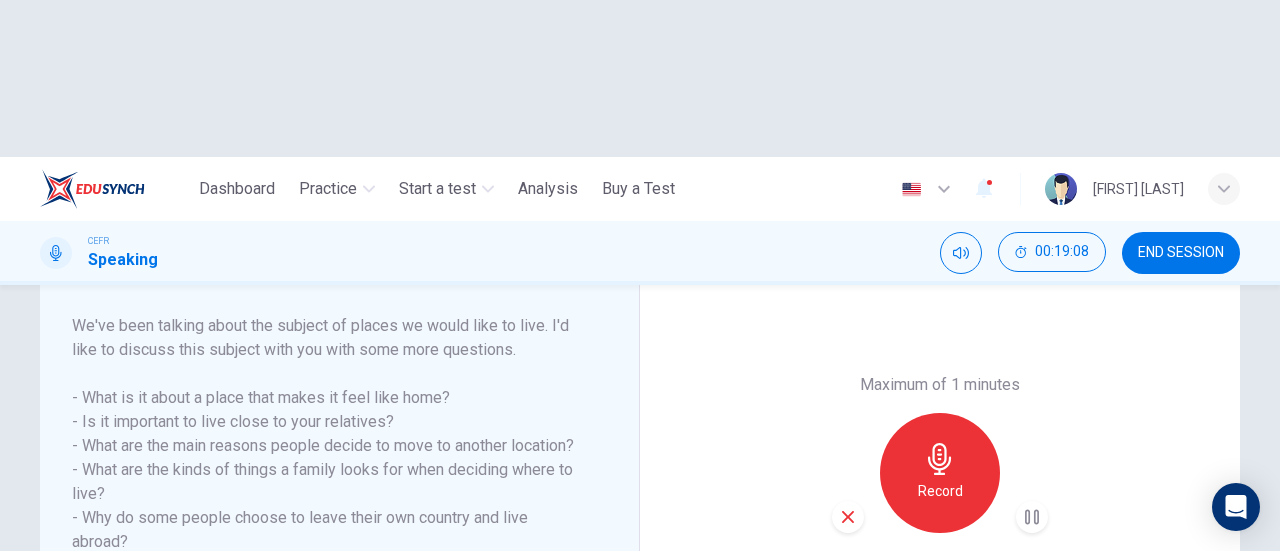 click on "SUBMIT" at bounding box center [709, 668] 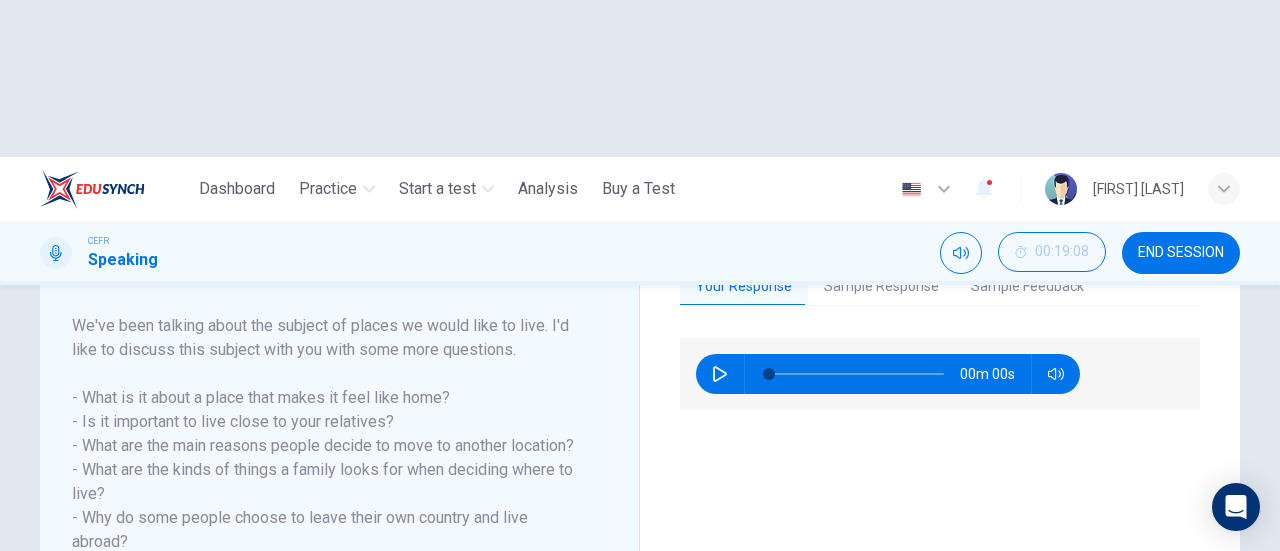 click on "NEXT" at bounding box center [640, 668] 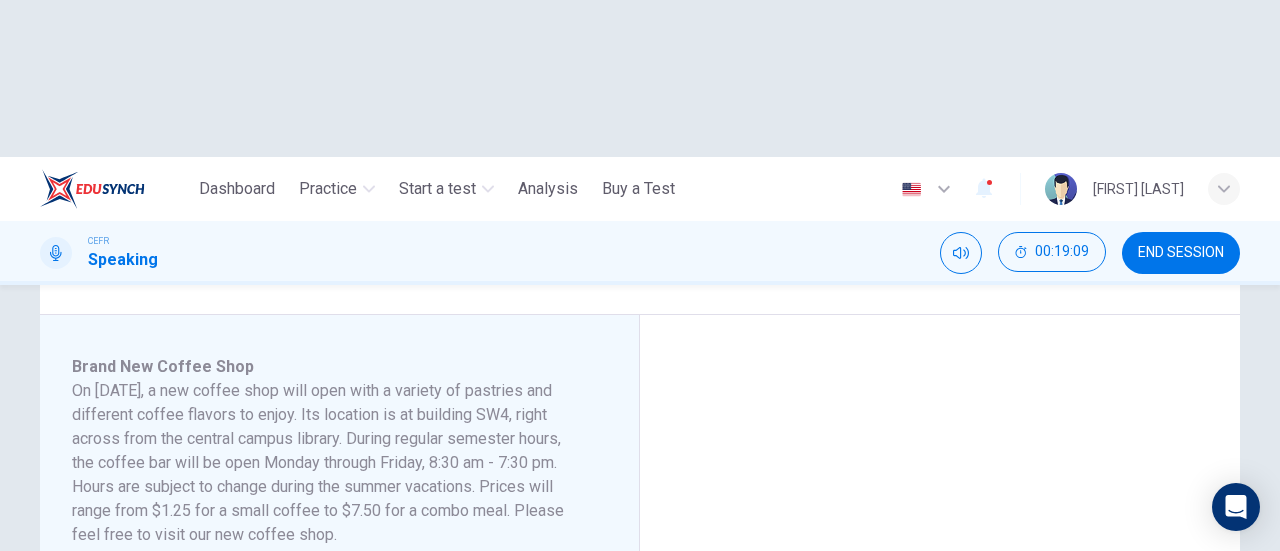 scroll, scrollTop: 300, scrollLeft: 0, axis: vertical 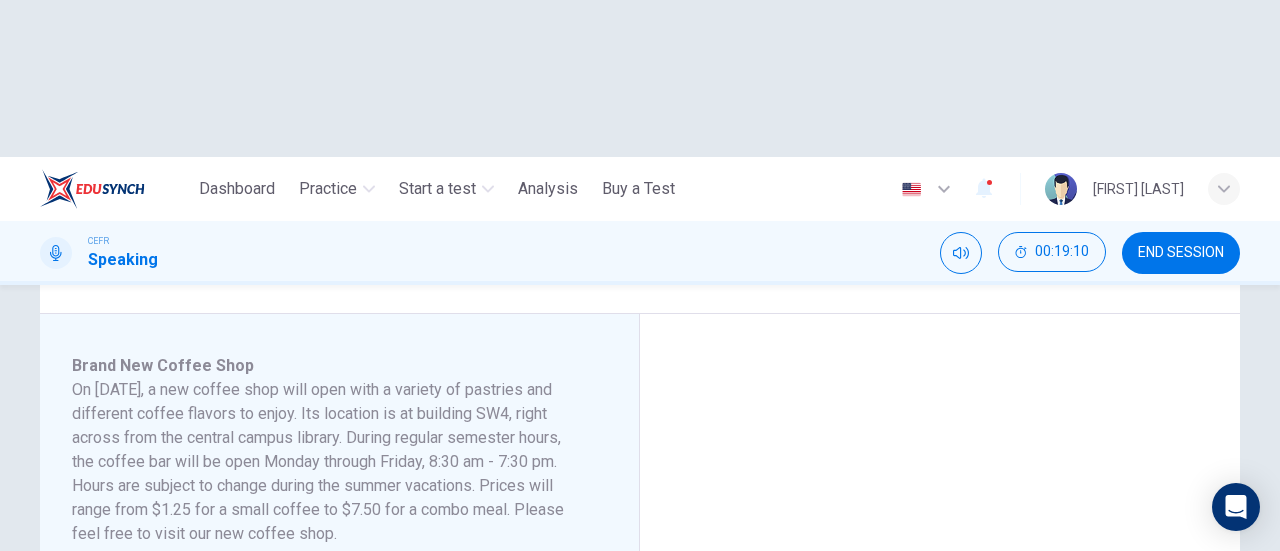 click on "SKIP" at bounding box center (561, 668) 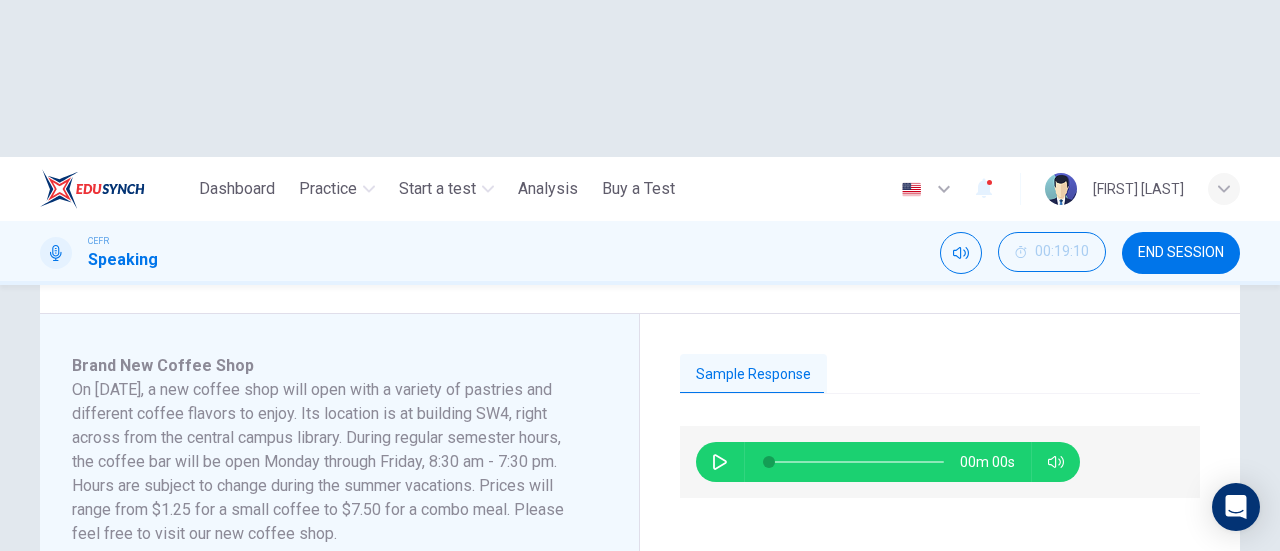 click on "NEXT" at bounding box center (762, 668) 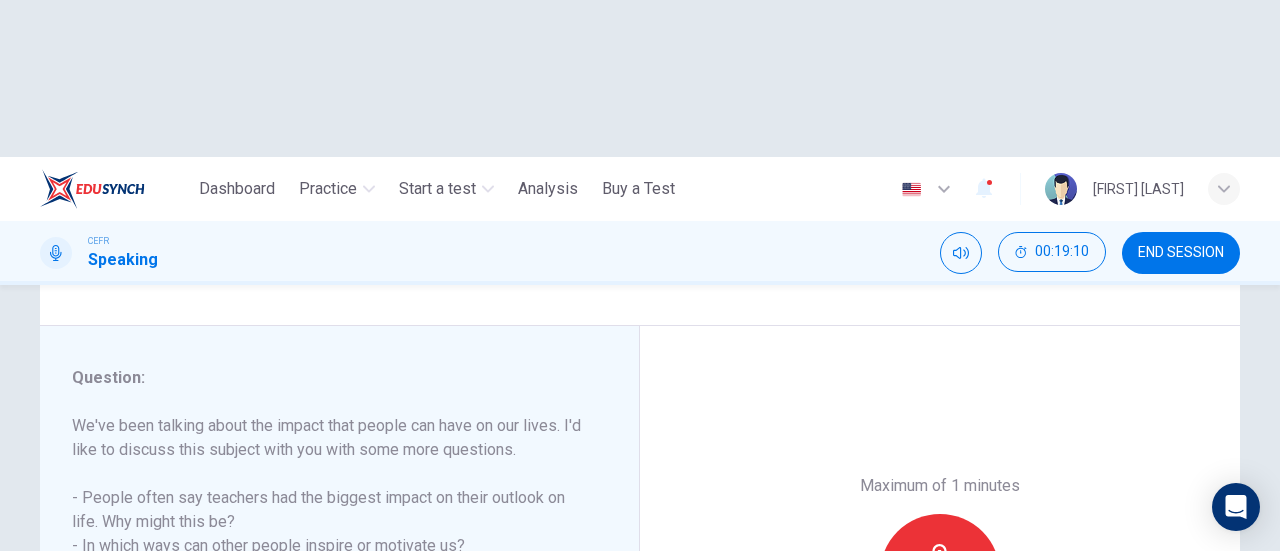 scroll, scrollTop: 300, scrollLeft: 0, axis: vertical 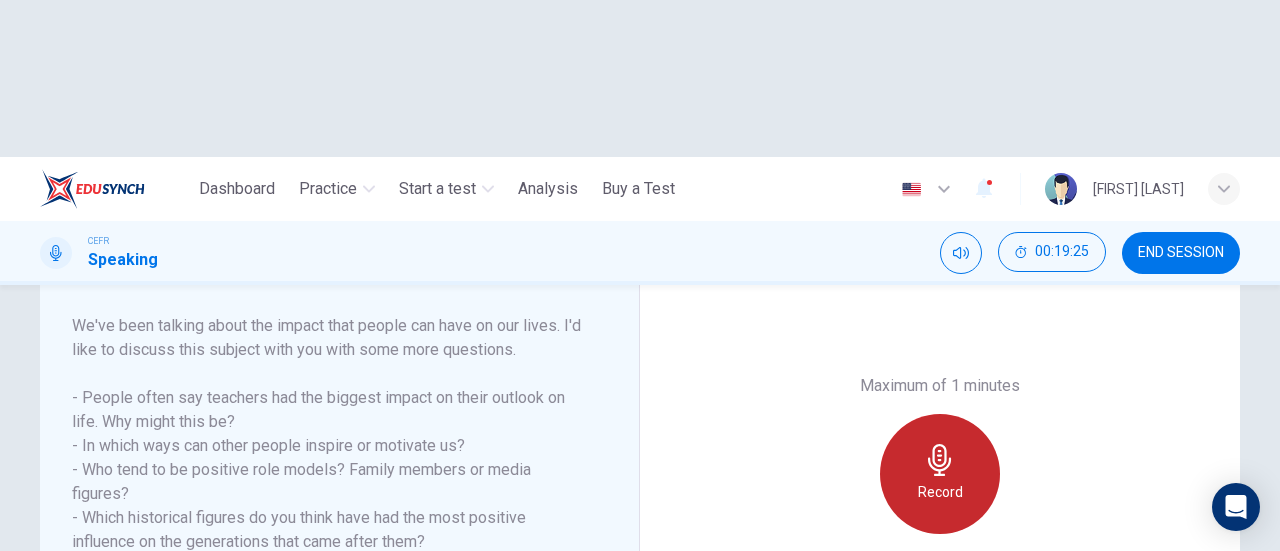 click on "Record" at bounding box center [940, 474] 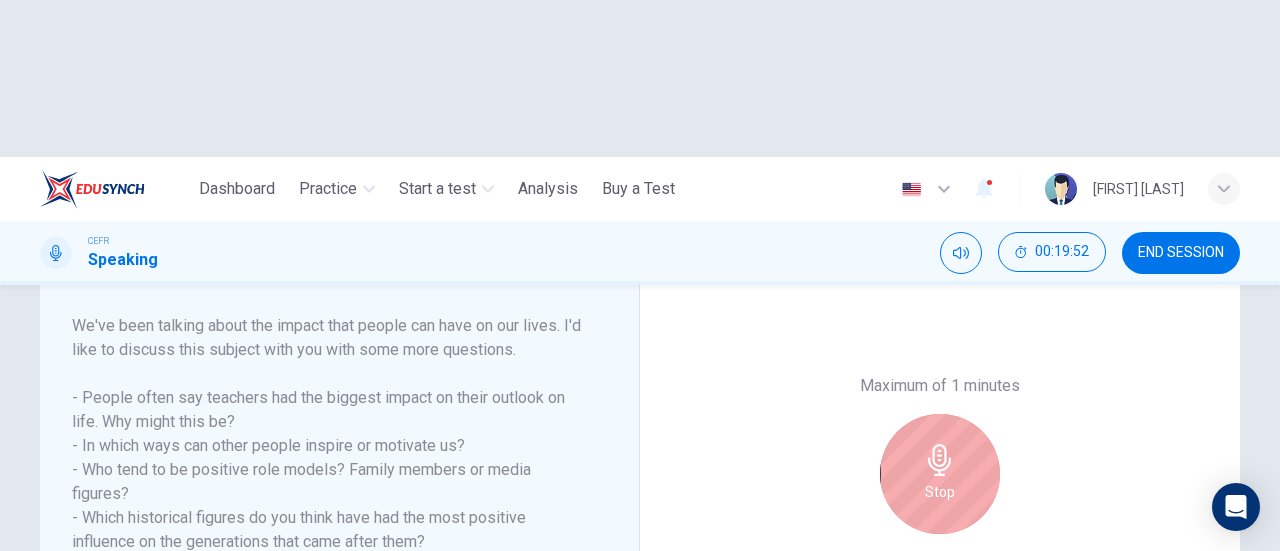 click on "Stop" at bounding box center (940, 474) 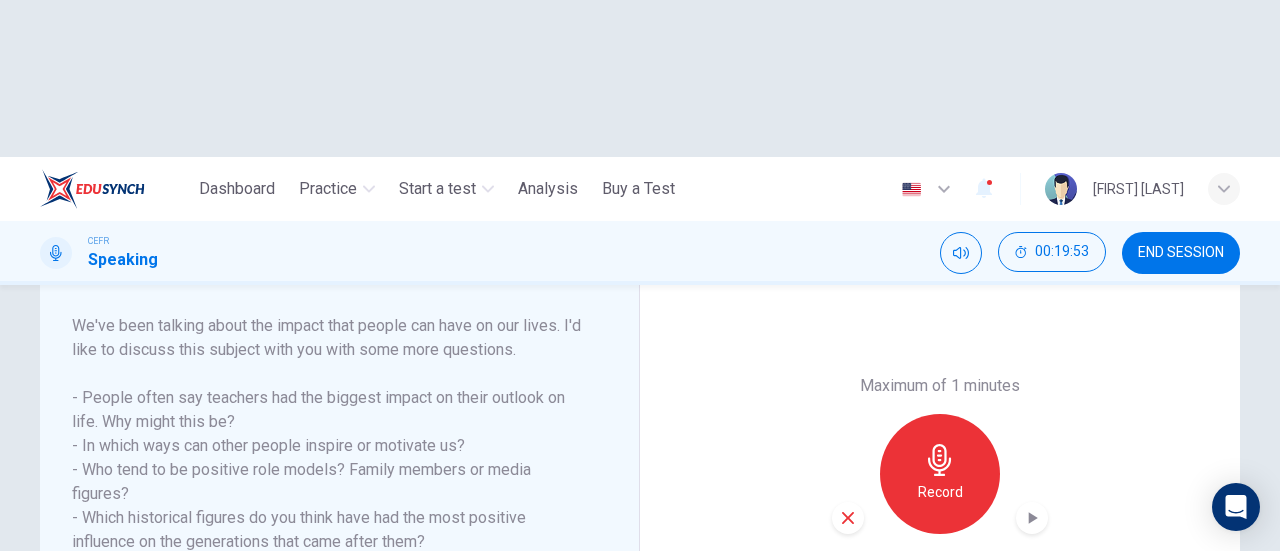 click at bounding box center (848, 518) 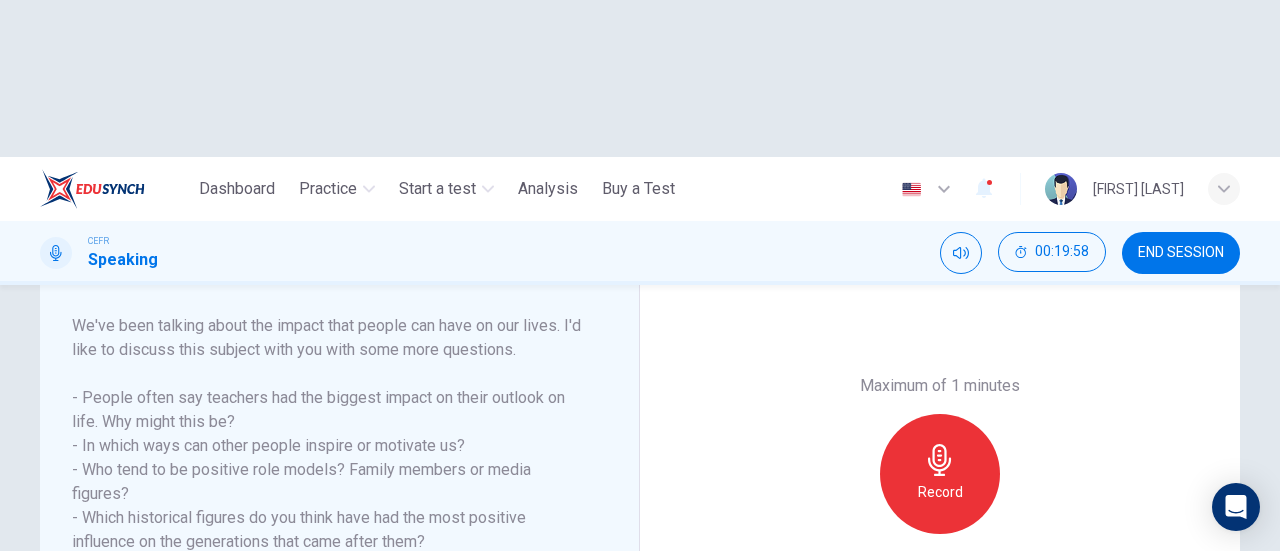 click 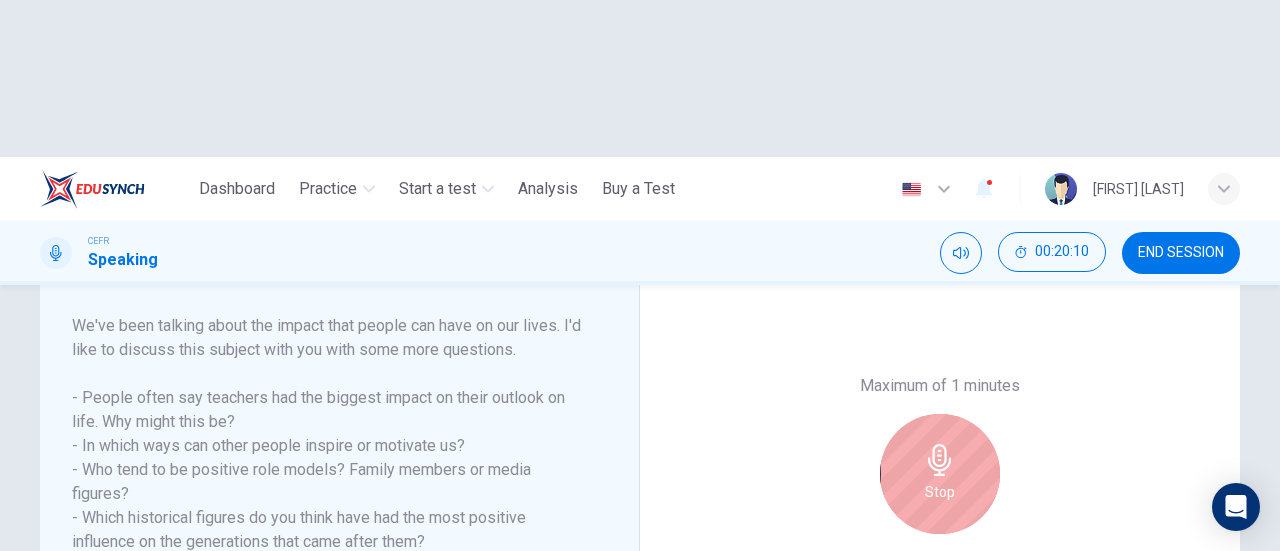 click on "Stop" at bounding box center [940, 474] 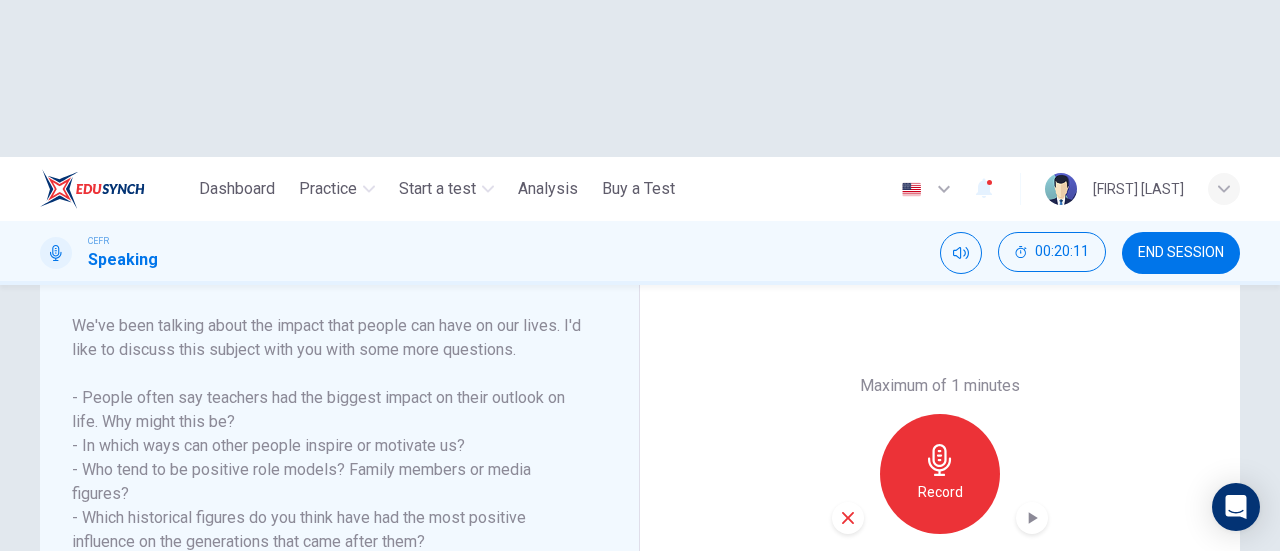 click 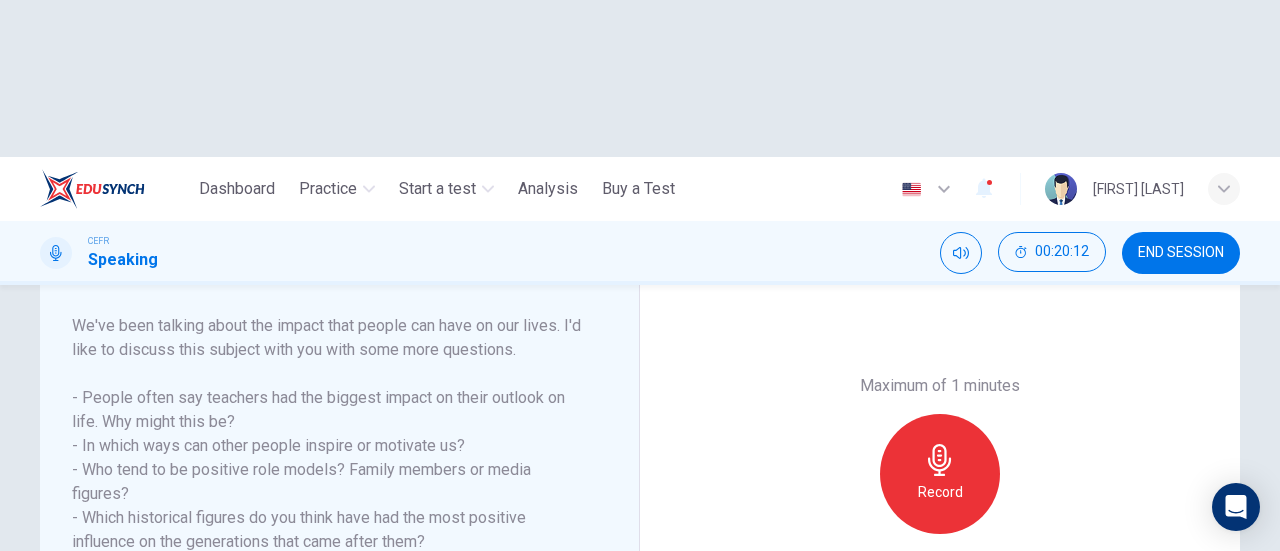 click on "Record" at bounding box center (940, 492) 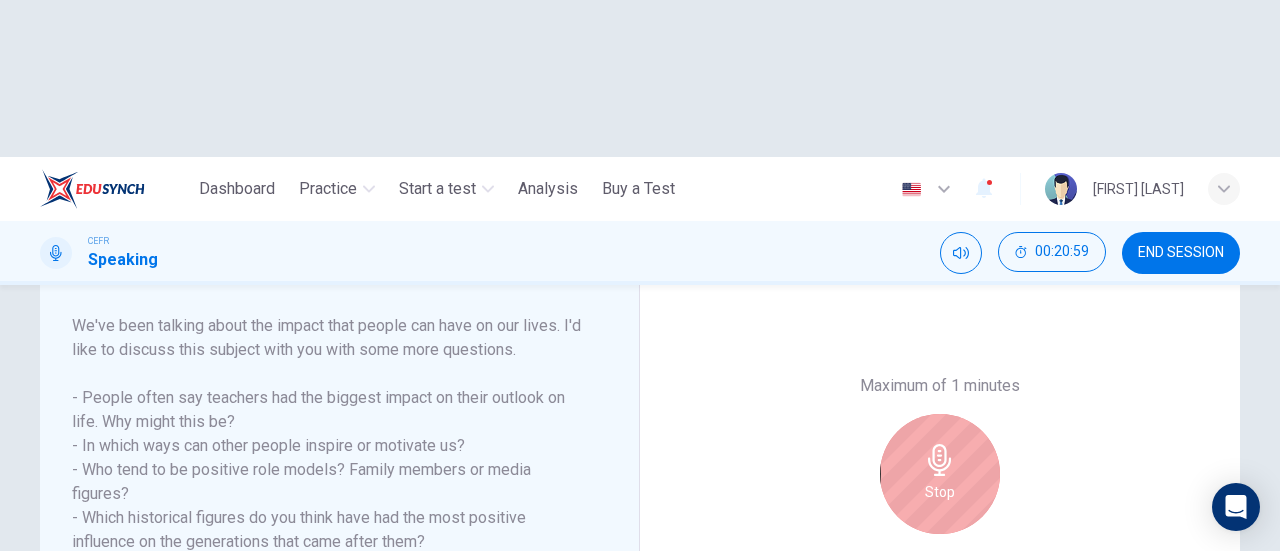 click on "Stop" at bounding box center [940, 474] 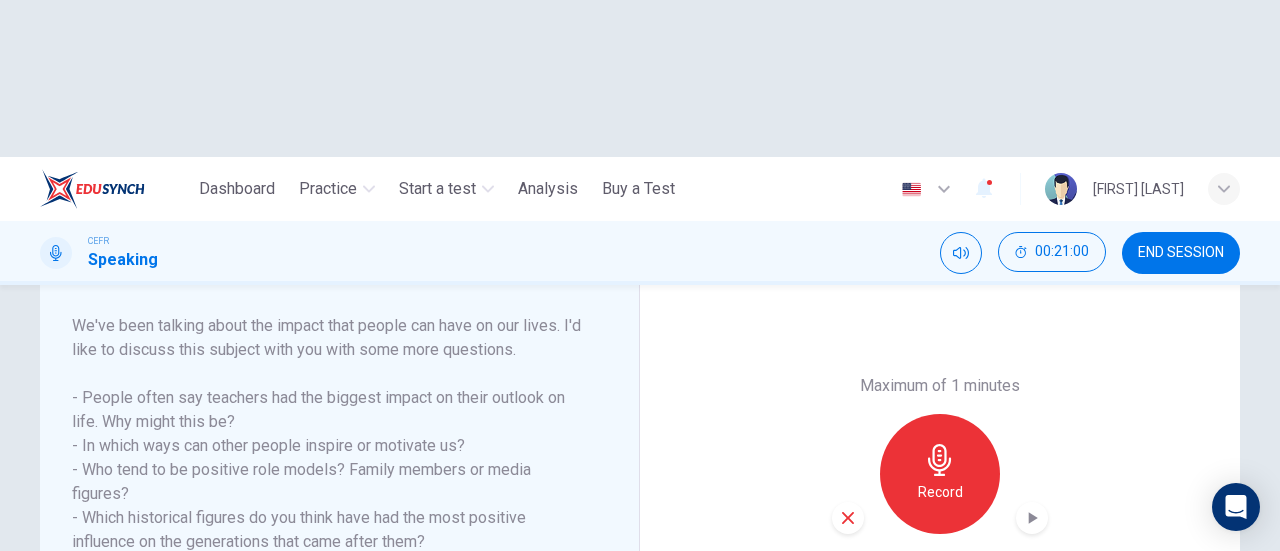 click 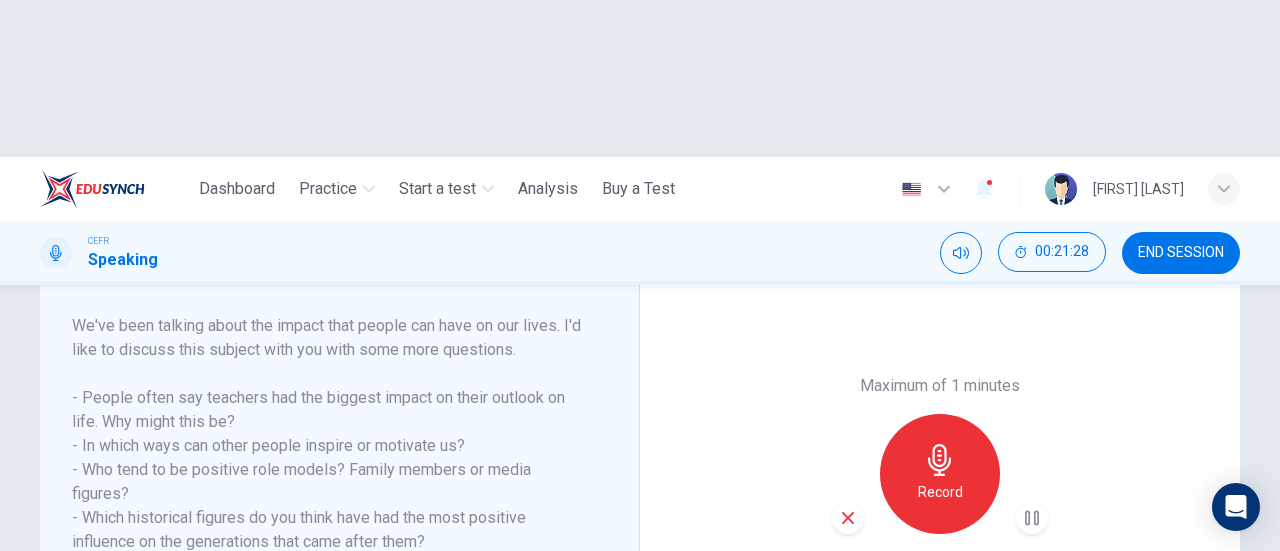 scroll, scrollTop: 1, scrollLeft: 0, axis: vertical 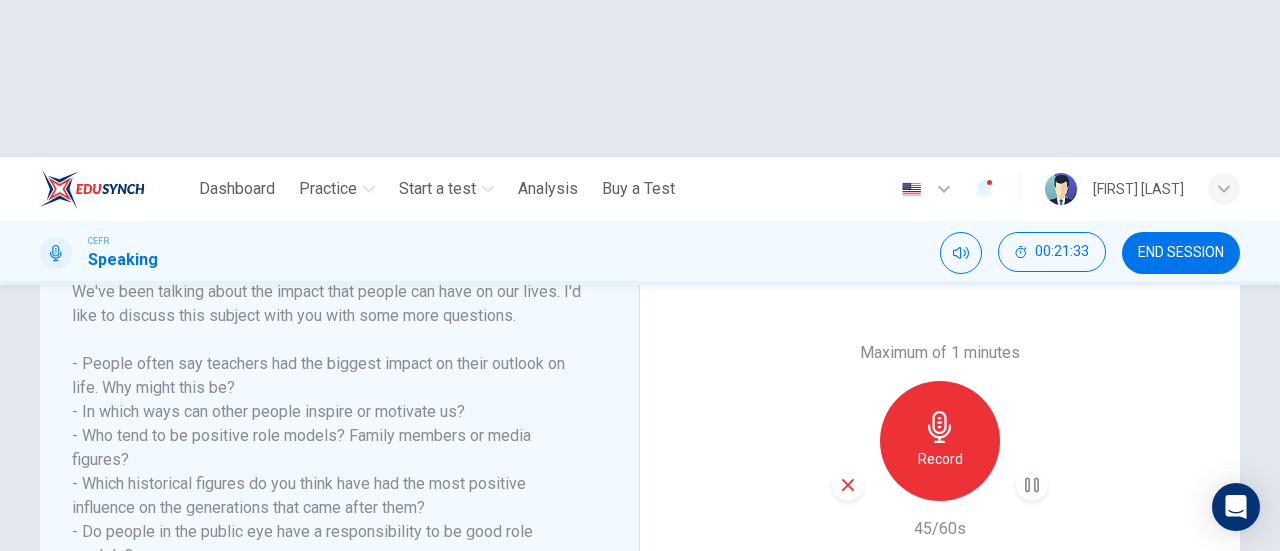 click at bounding box center (848, 485) 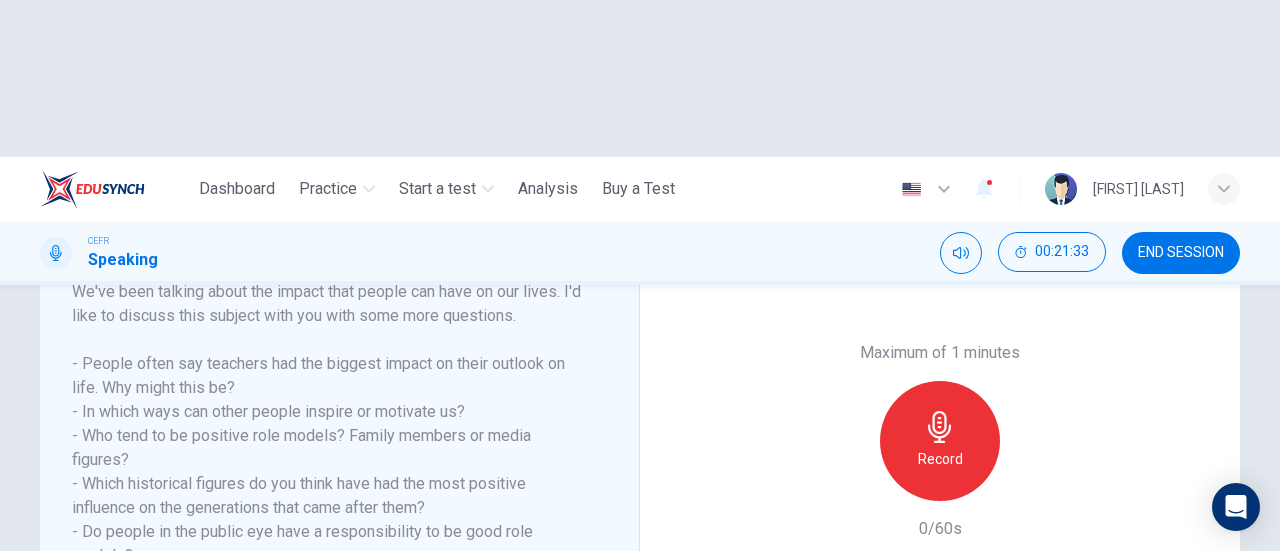 click 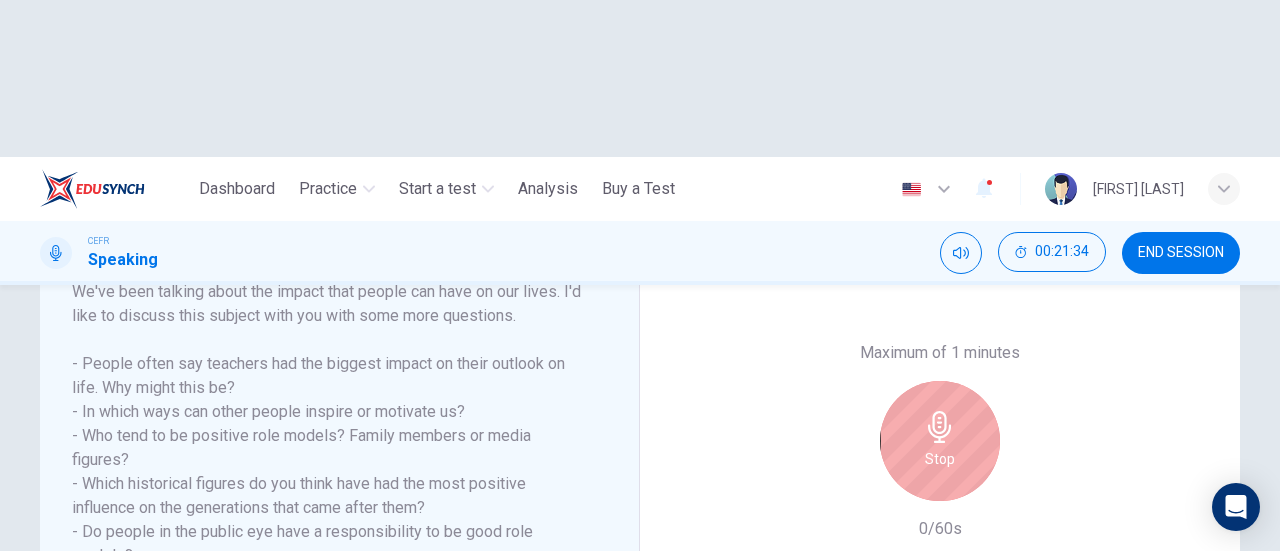 click on "Stop" at bounding box center (940, 459) 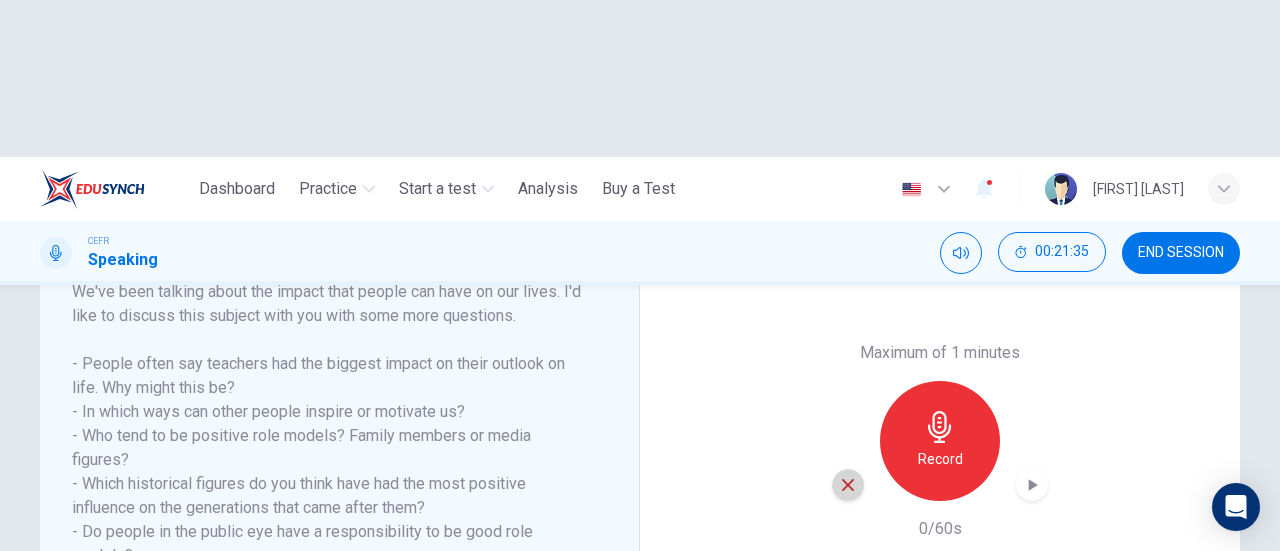 click 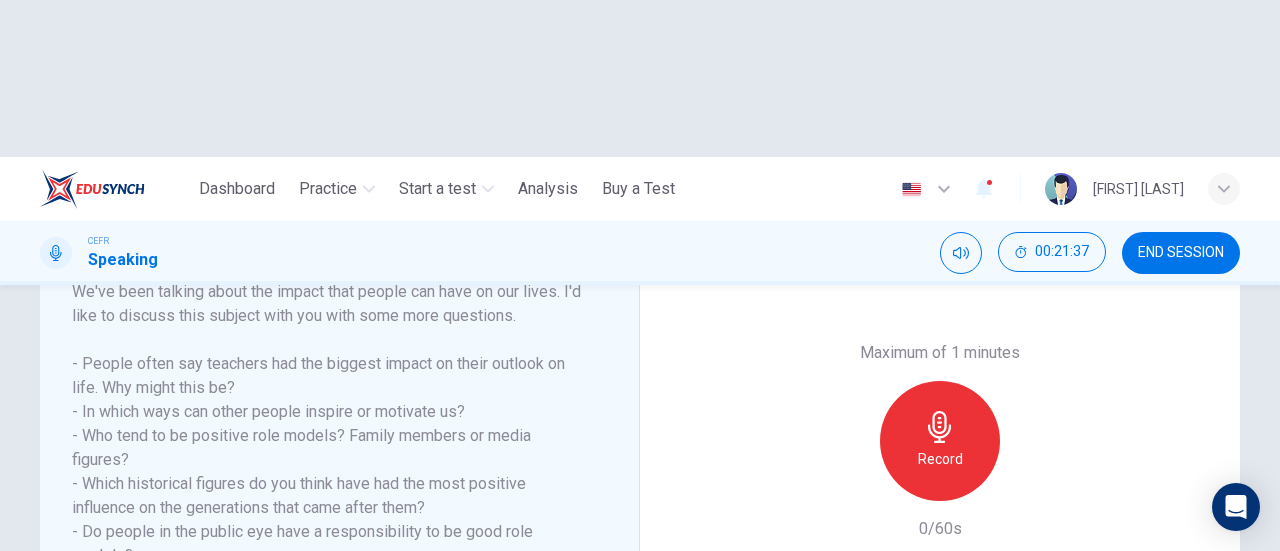 click on "Record" at bounding box center (940, 441) 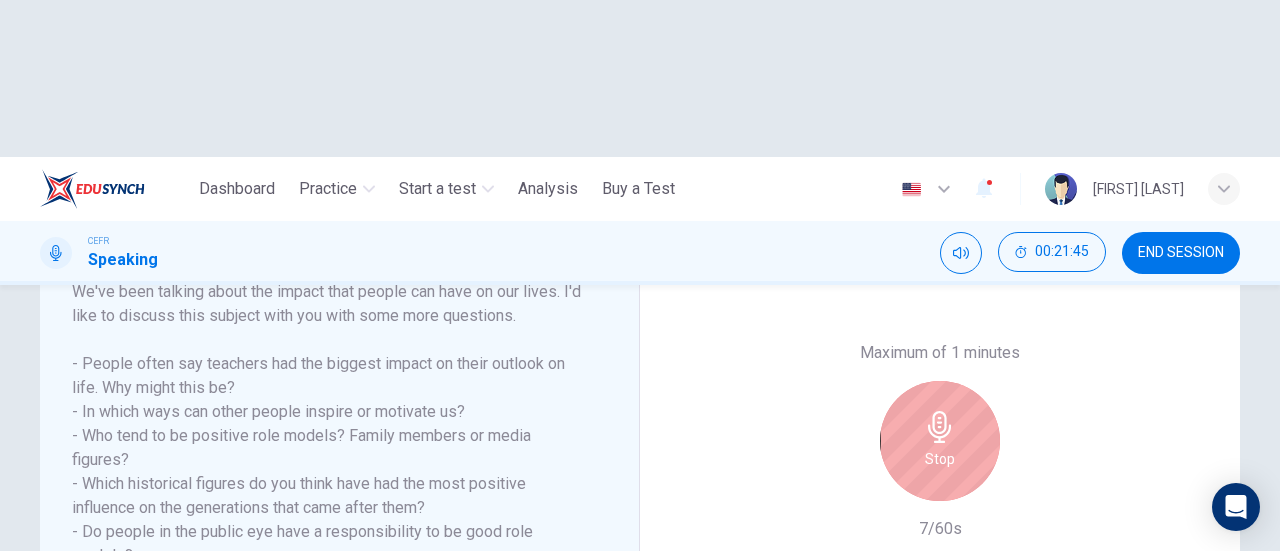 click on "Stop" at bounding box center (940, 441) 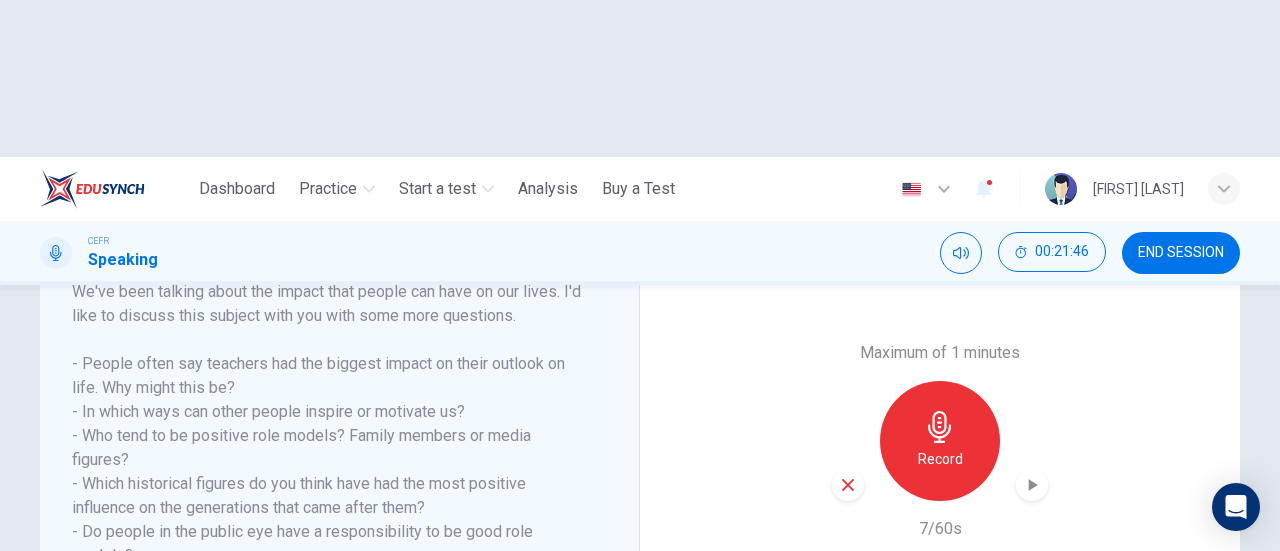 click 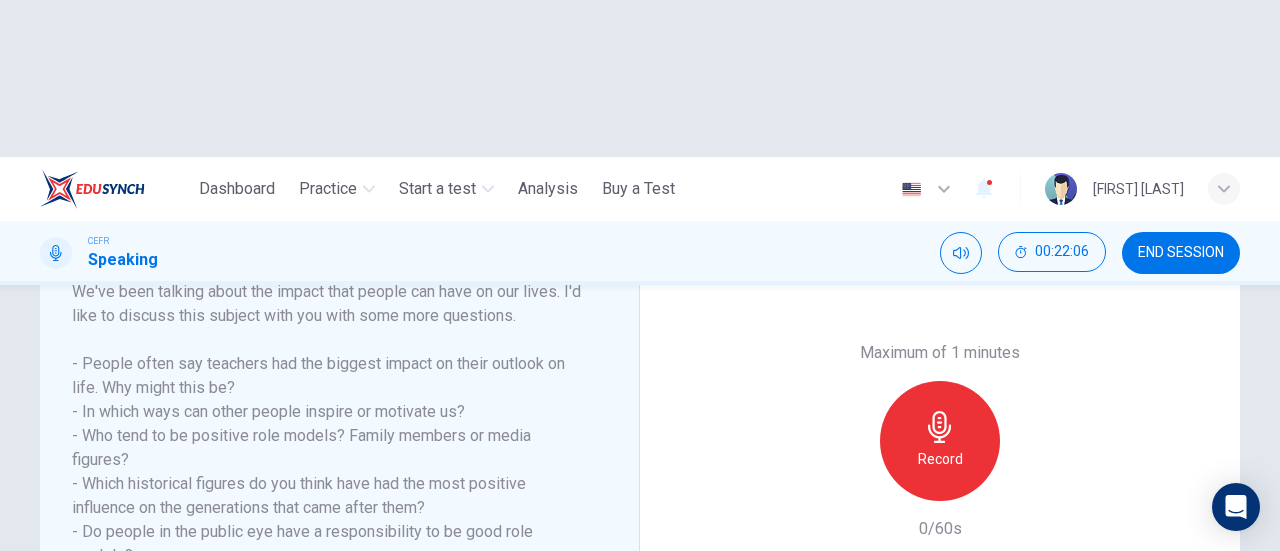 click 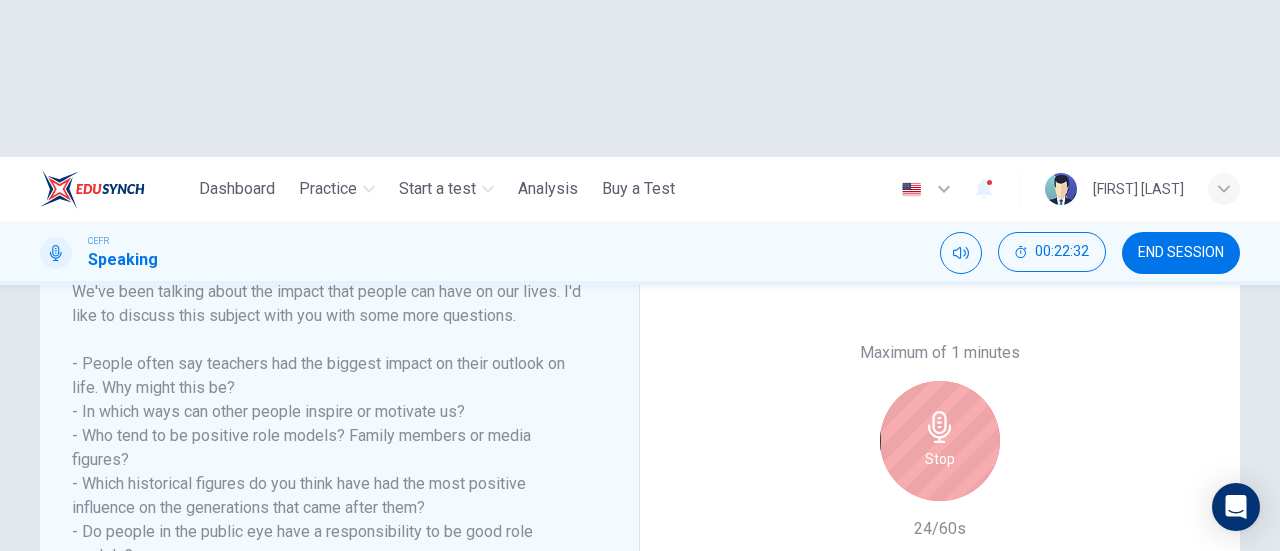 click 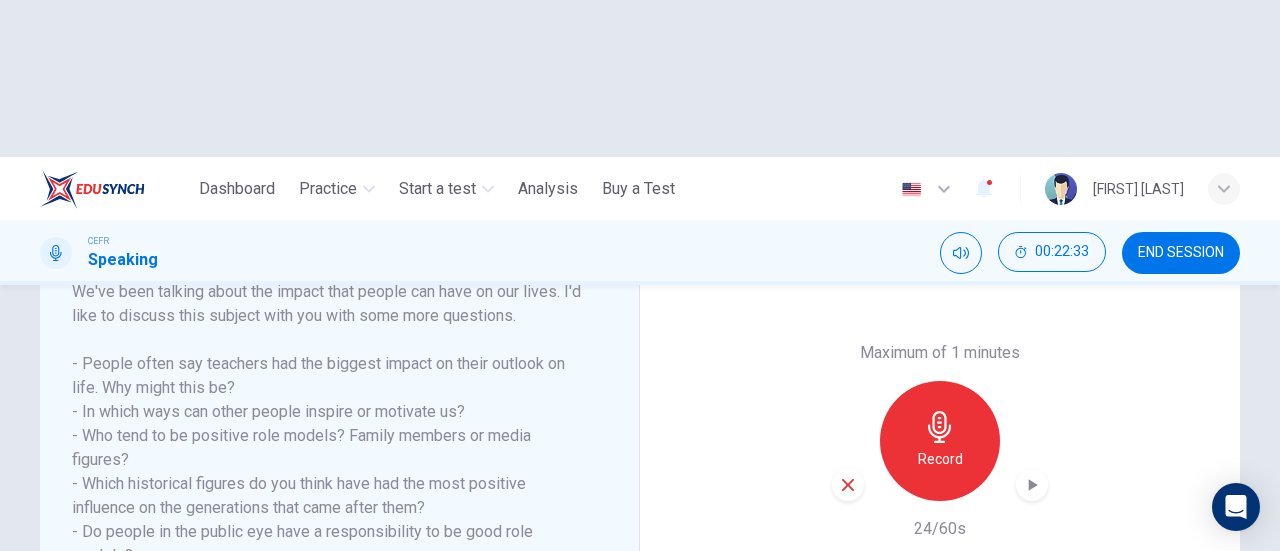 click 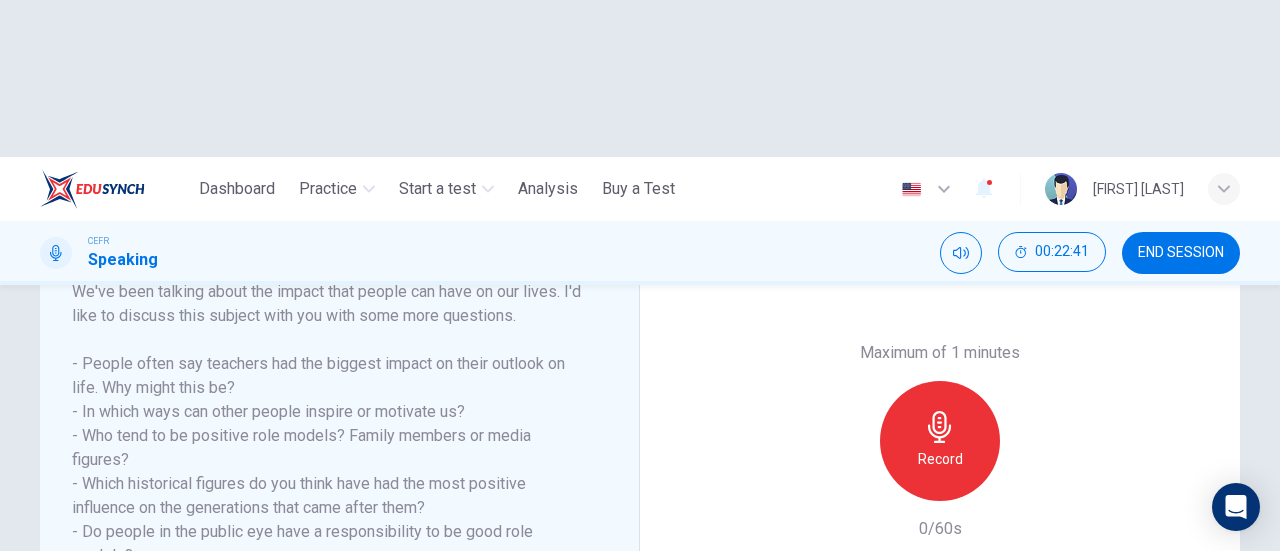 click on "Record" at bounding box center [940, 459] 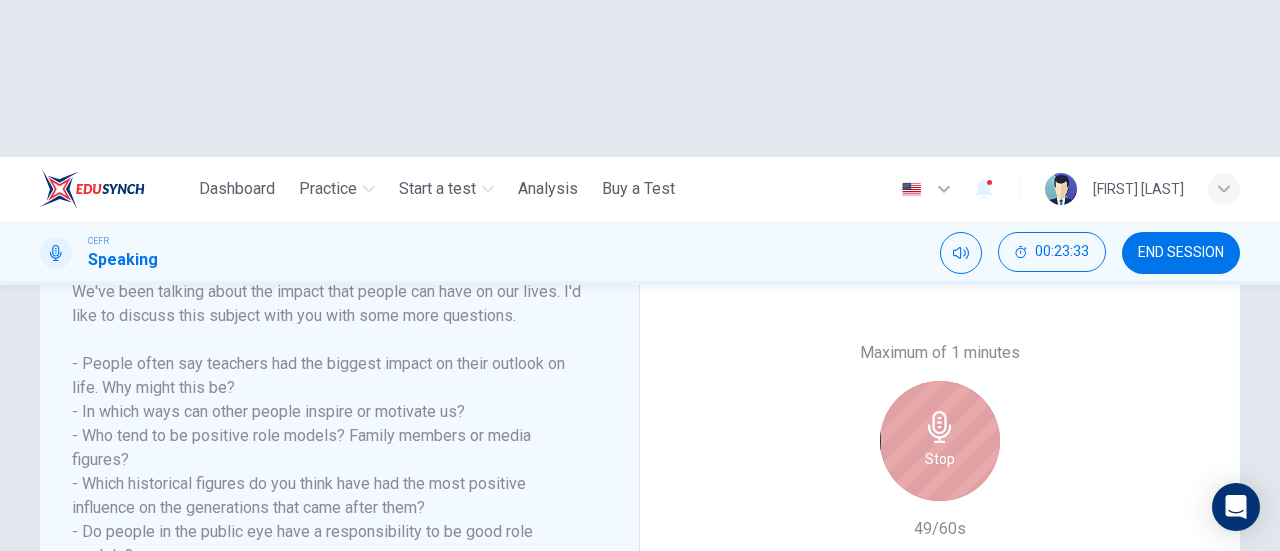 click 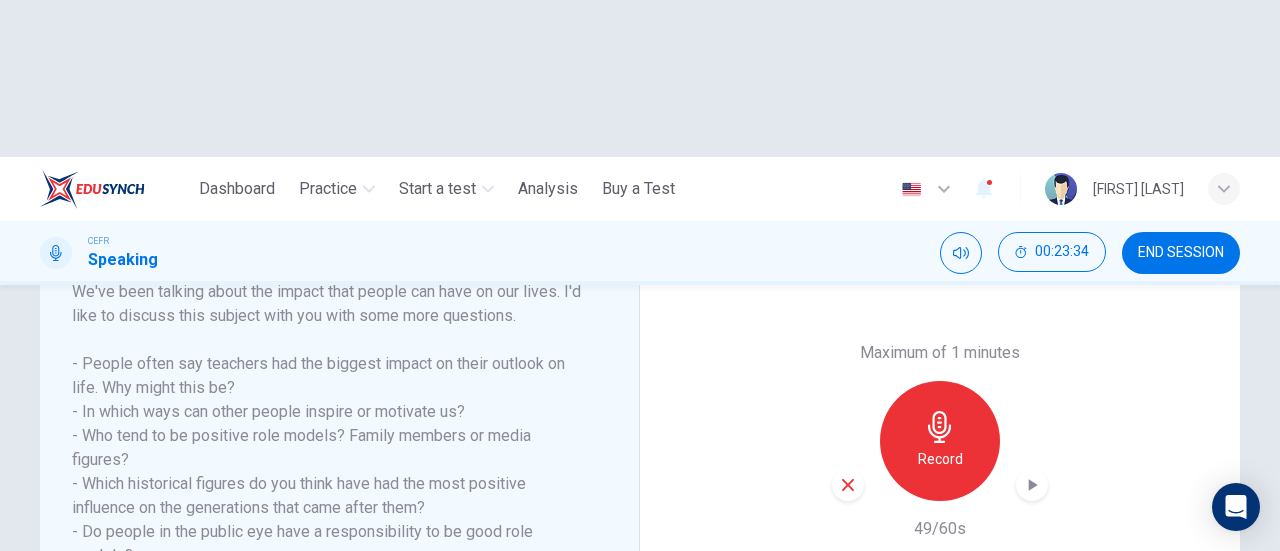 click 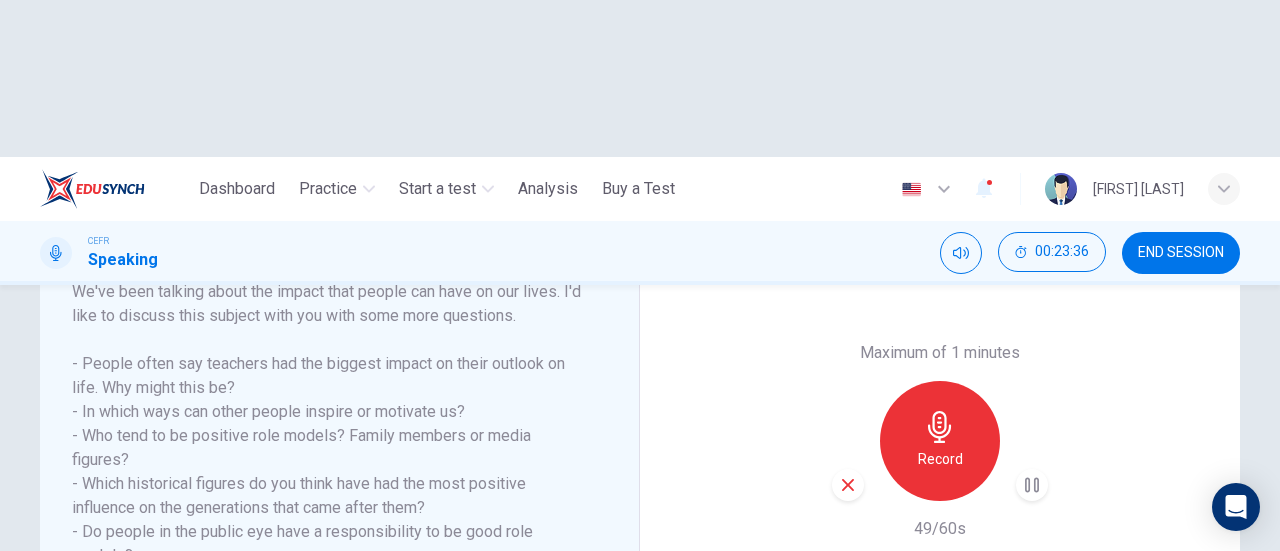 click on "SUBMIT" at bounding box center (709, 668) 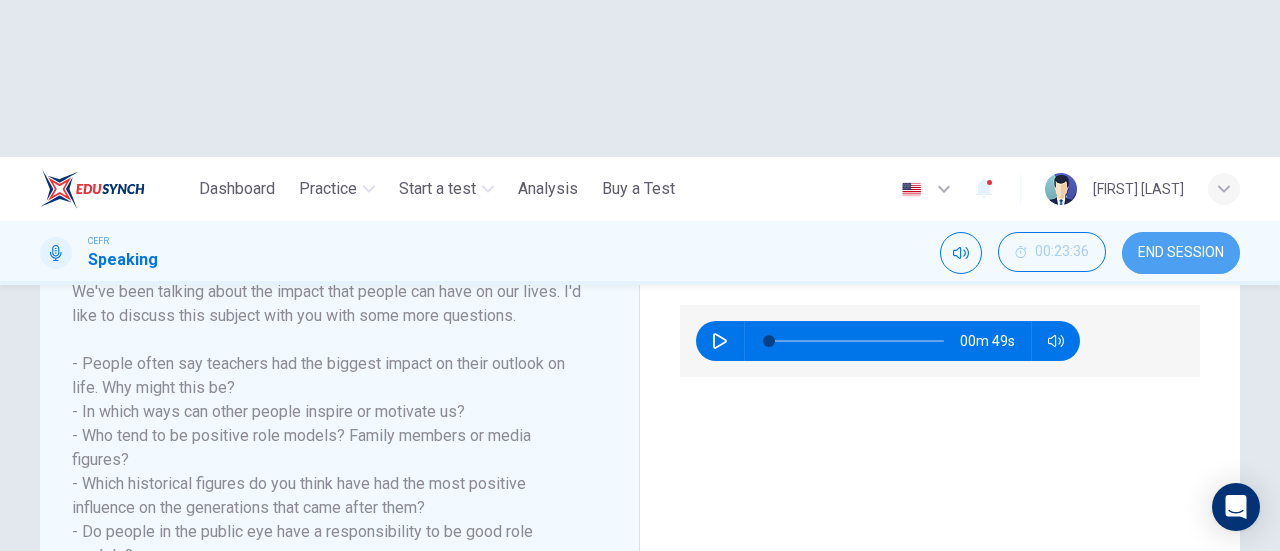 click on "END SESSION" at bounding box center [1181, 253] 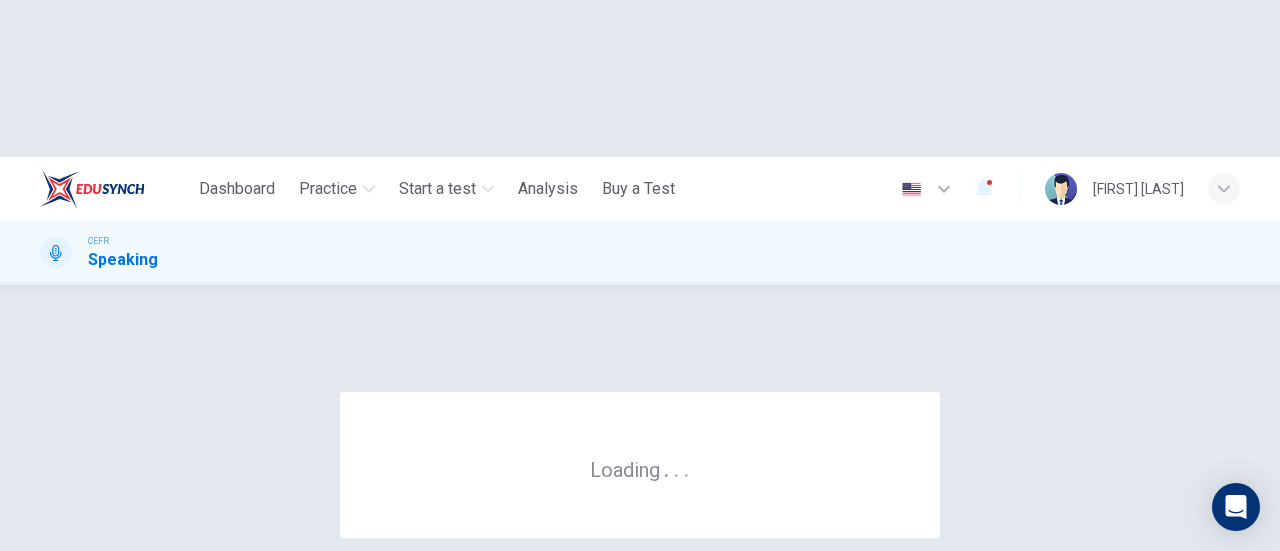 scroll, scrollTop: 0, scrollLeft: 0, axis: both 